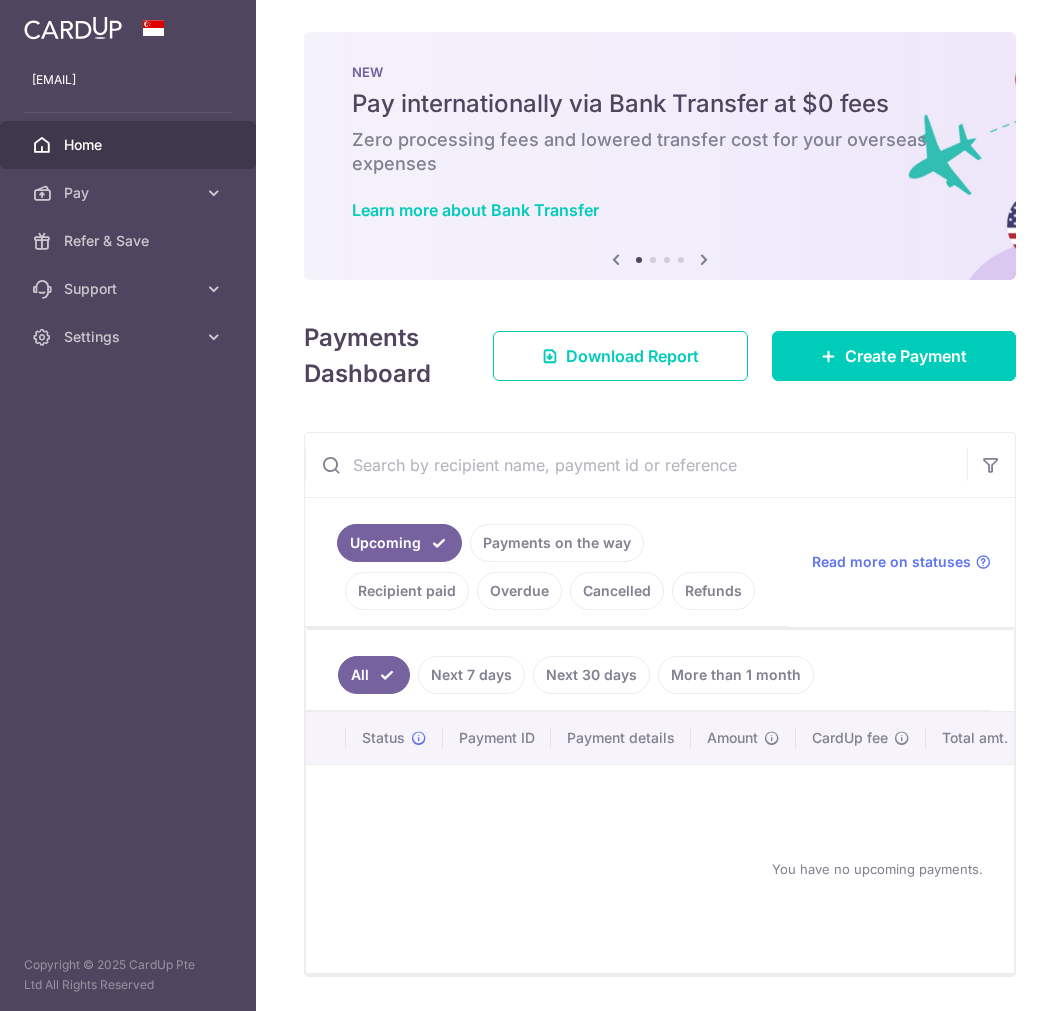 scroll, scrollTop: 0, scrollLeft: 0, axis: both 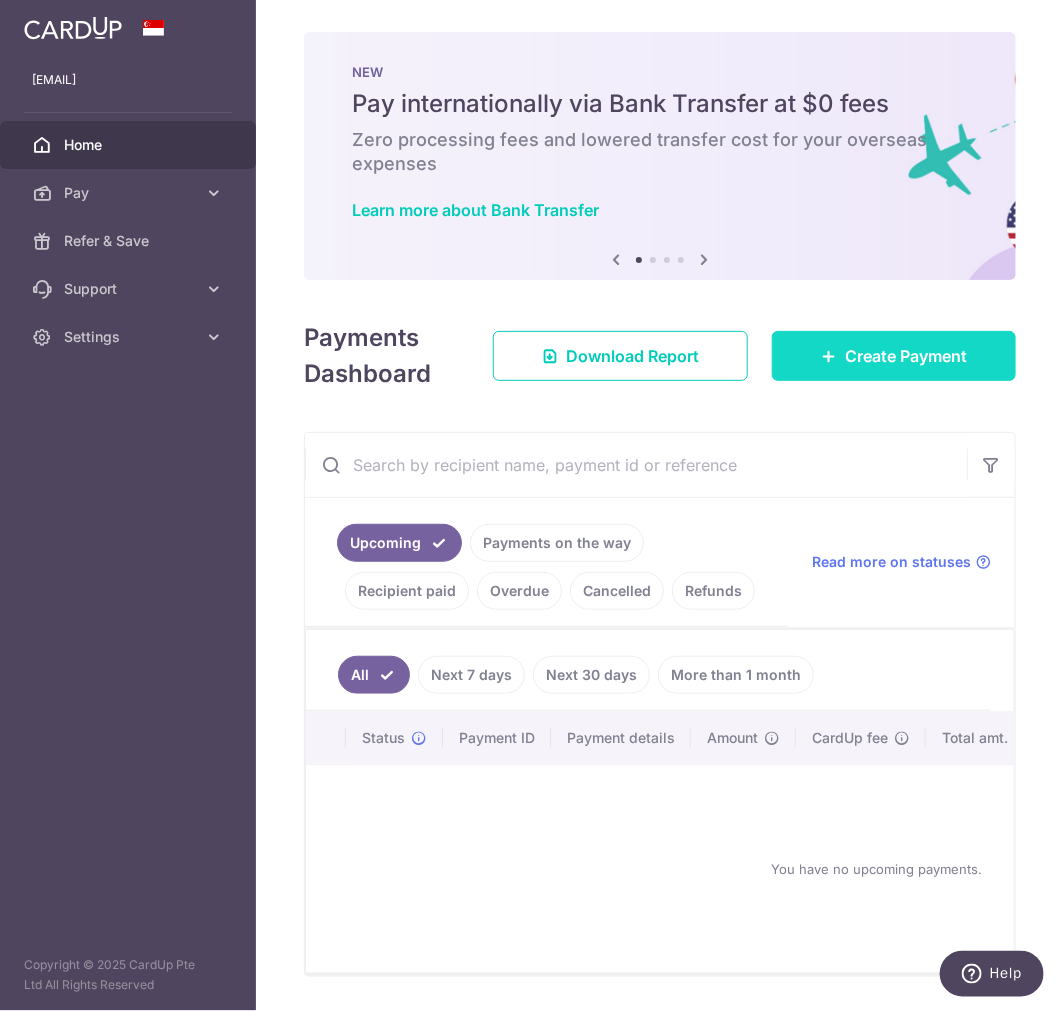 click on "Create Payment" at bounding box center (894, 356) 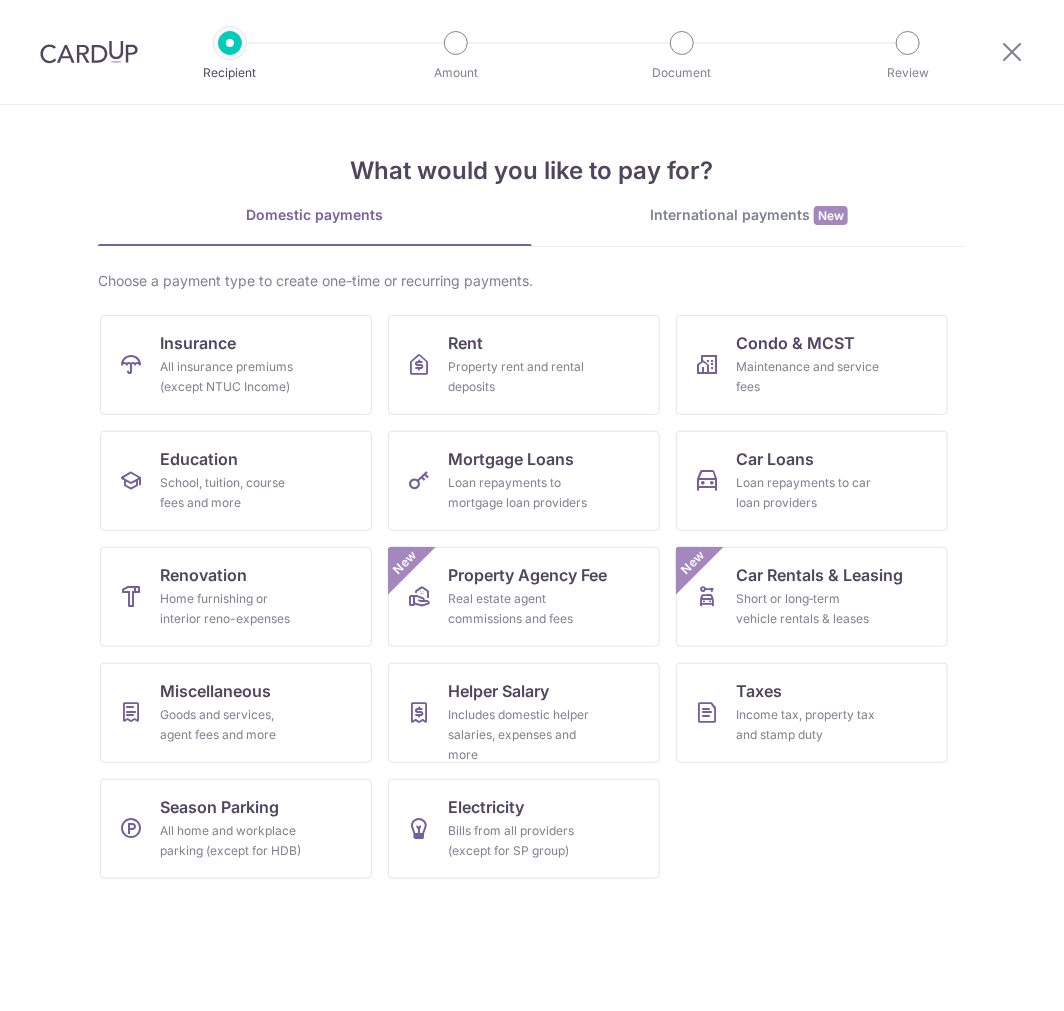 scroll, scrollTop: 0, scrollLeft: 0, axis: both 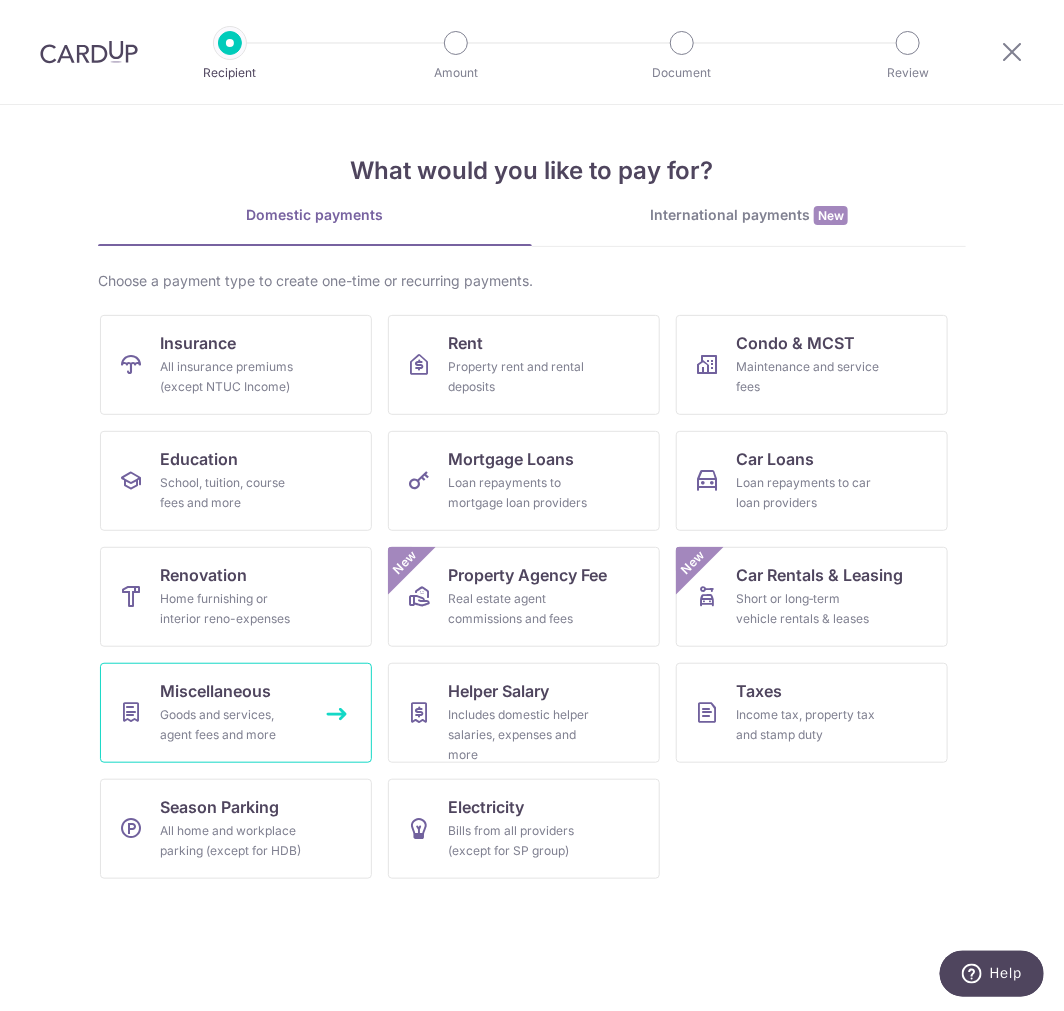 click on "Goods and services, agent fees and more" at bounding box center (232, 725) 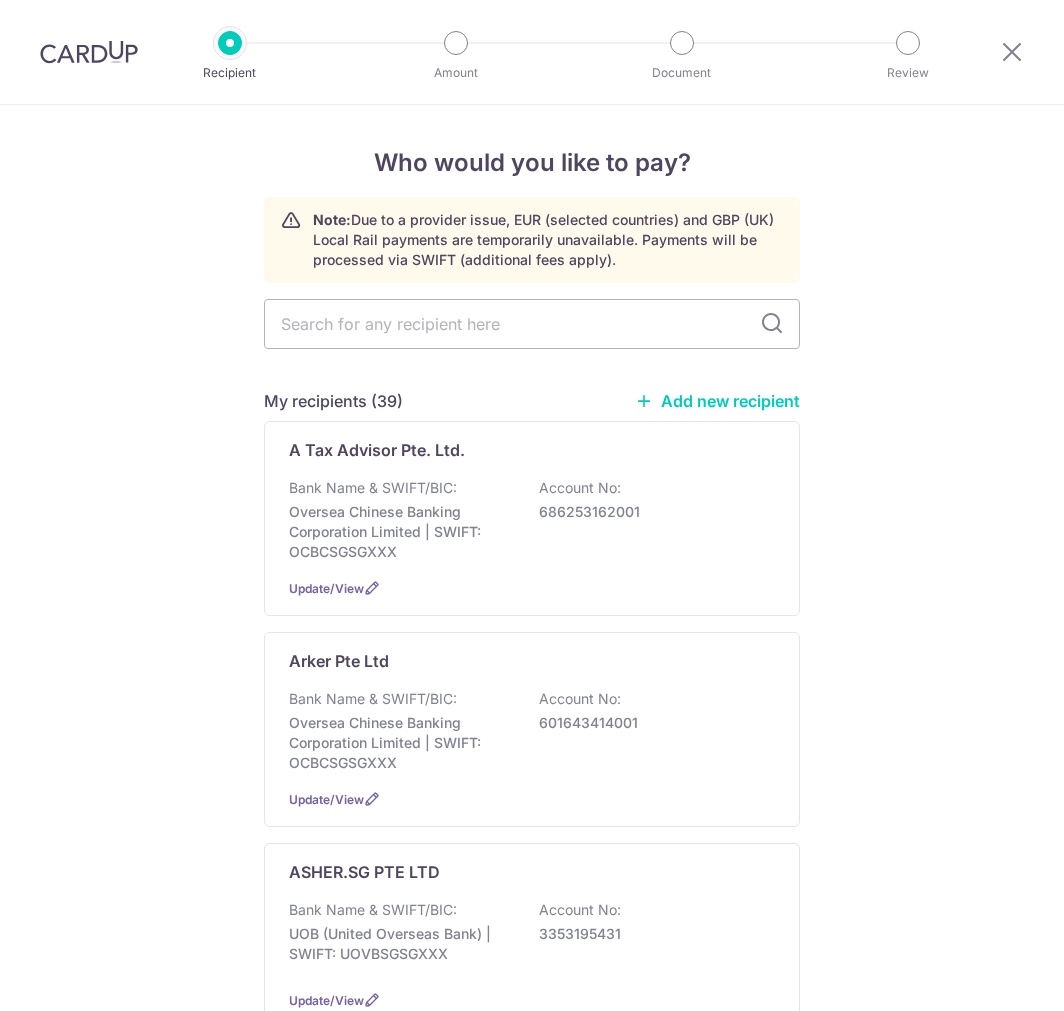 scroll, scrollTop: 0, scrollLeft: 0, axis: both 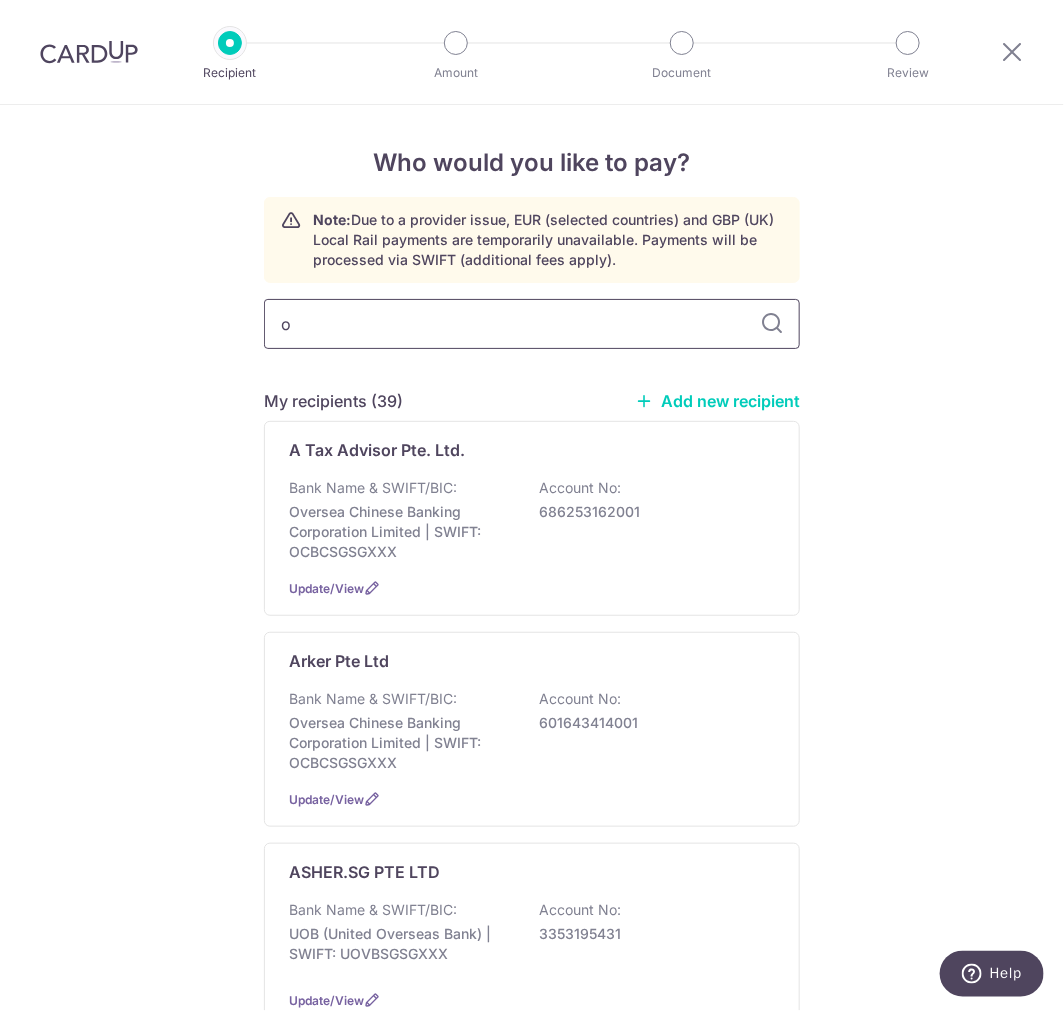 type on "oh" 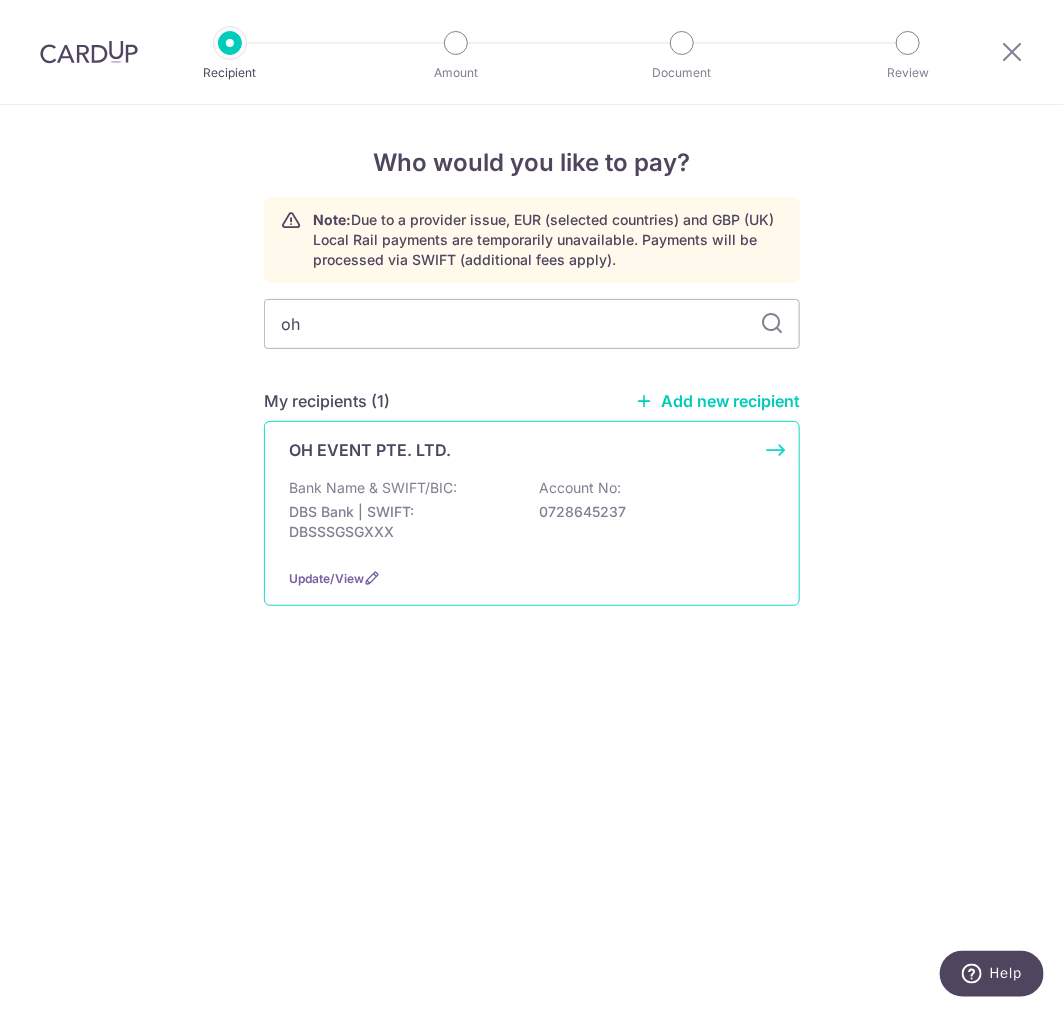 click on "DBS Bank | SWIFT: DBSSSGSGXXX" at bounding box center [401, 522] 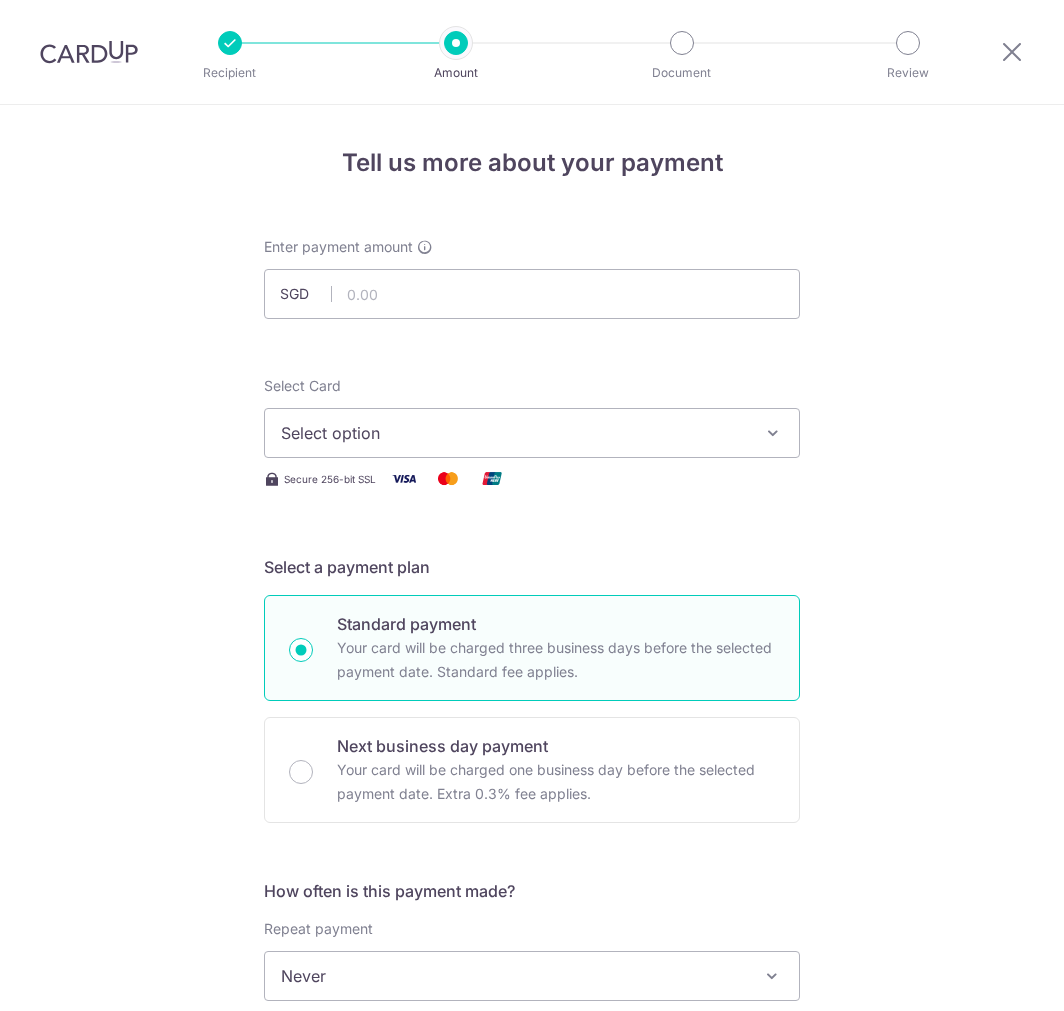scroll, scrollTop: 0, scrollLeft: 0, axis: both 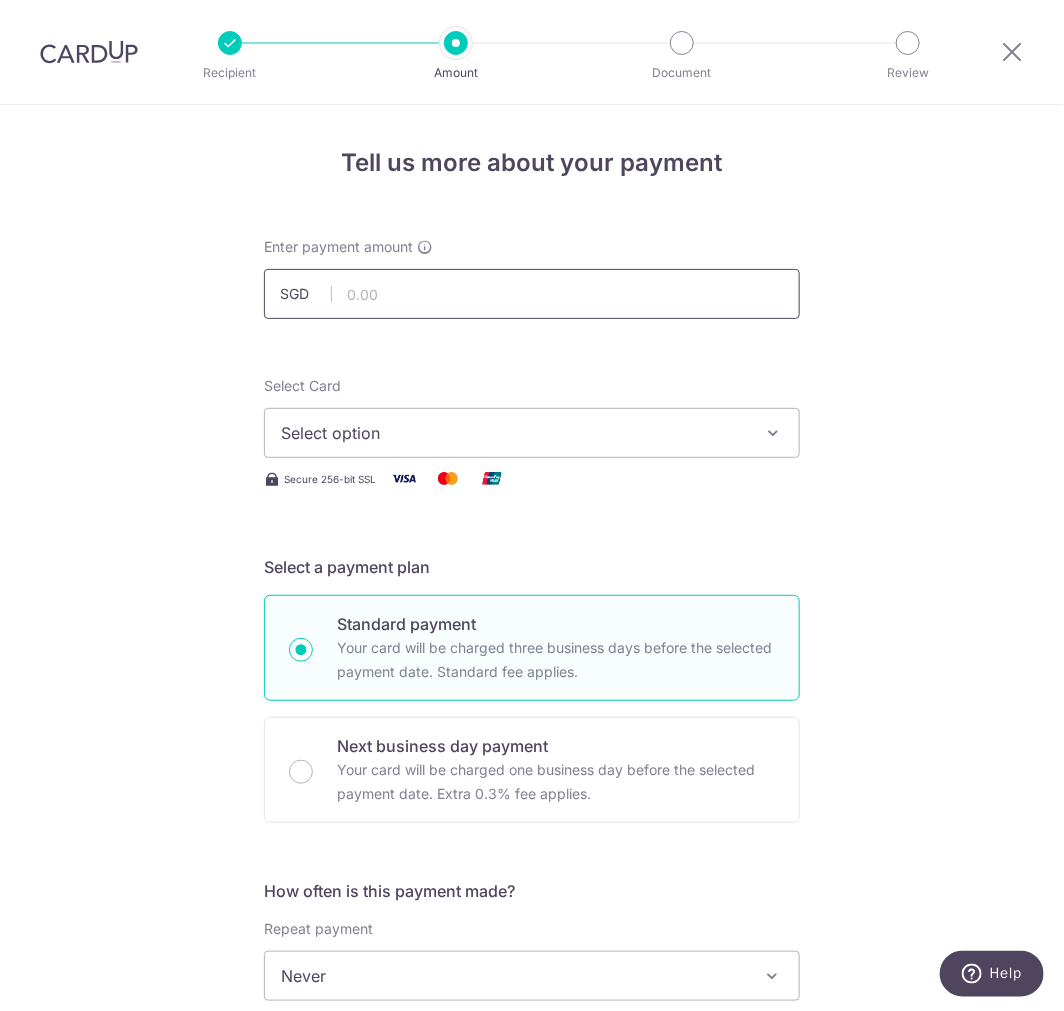 click at bounding box center (532, 294) 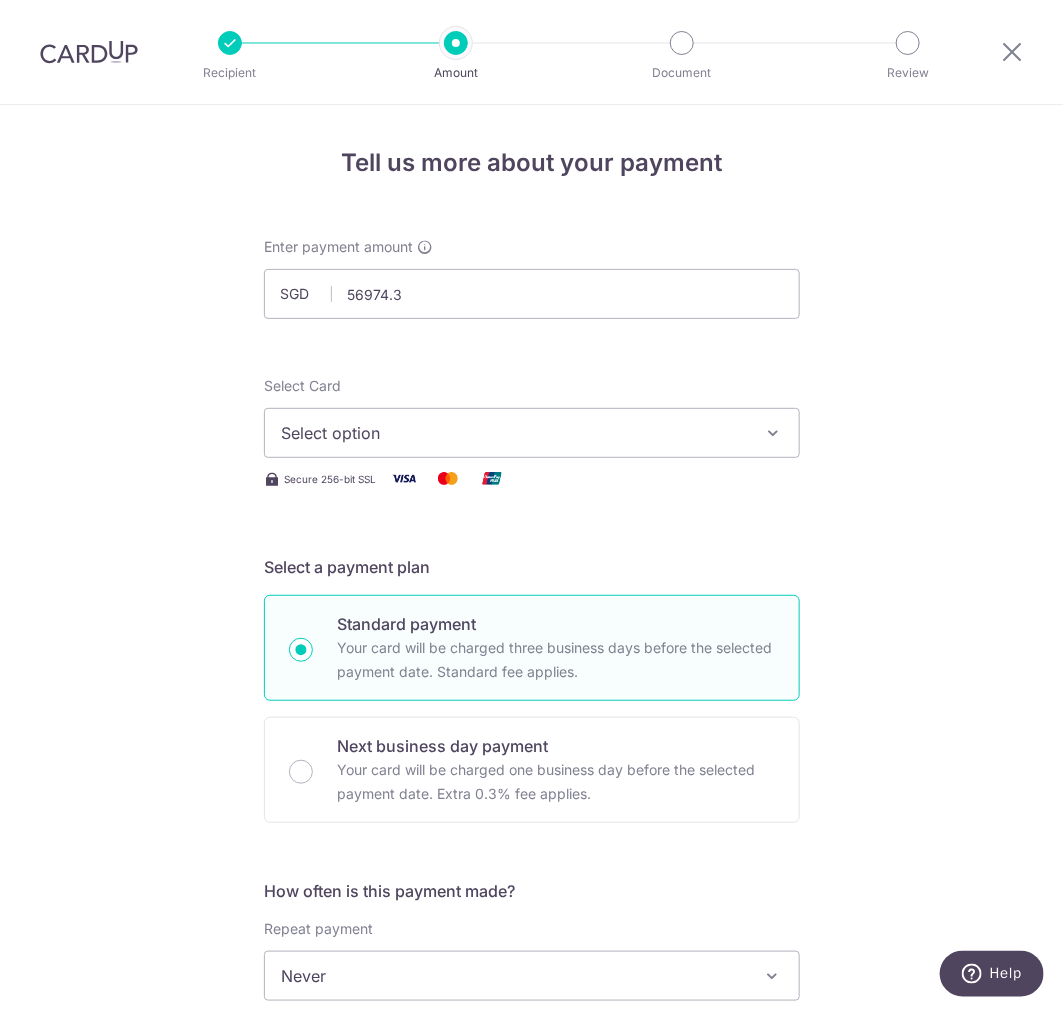 type on "56,974.30" 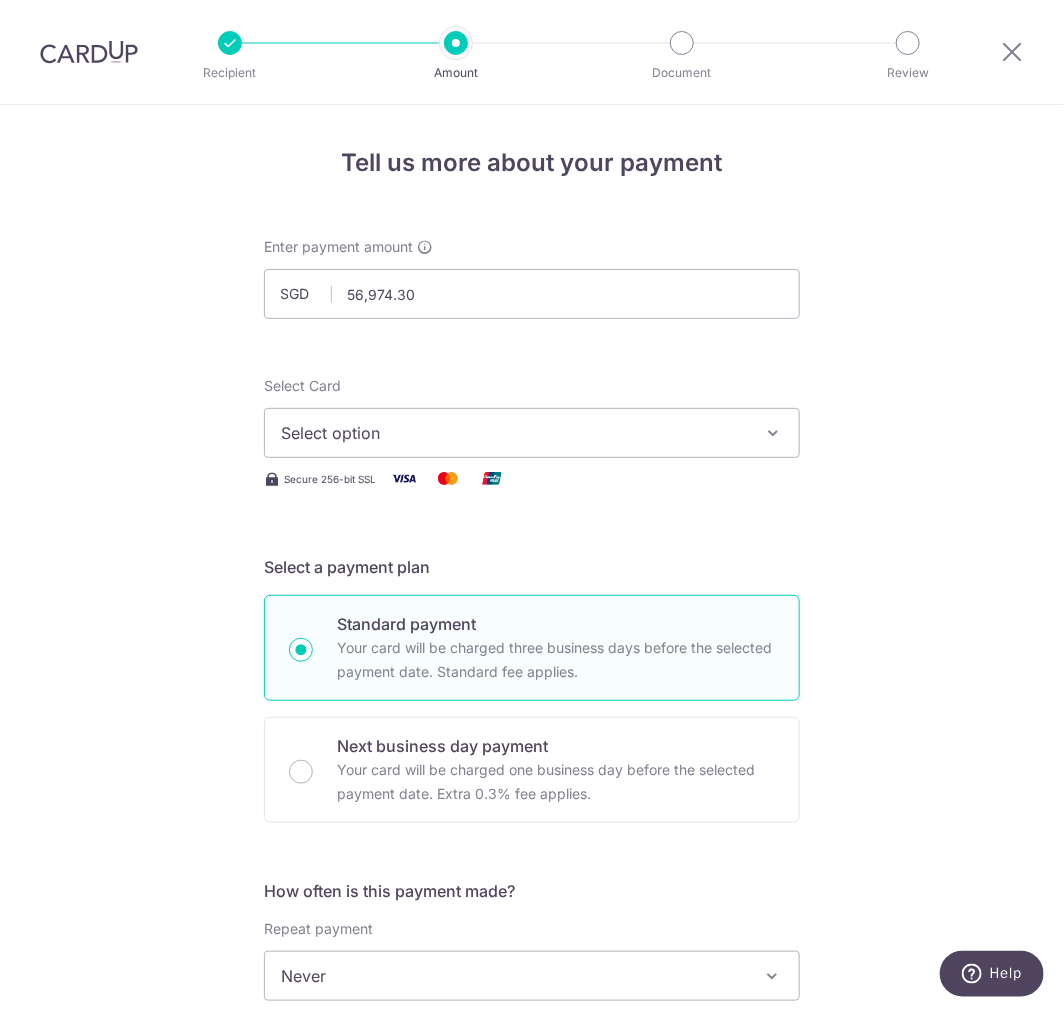 click on "Select option" at bounding box center (532, 433) 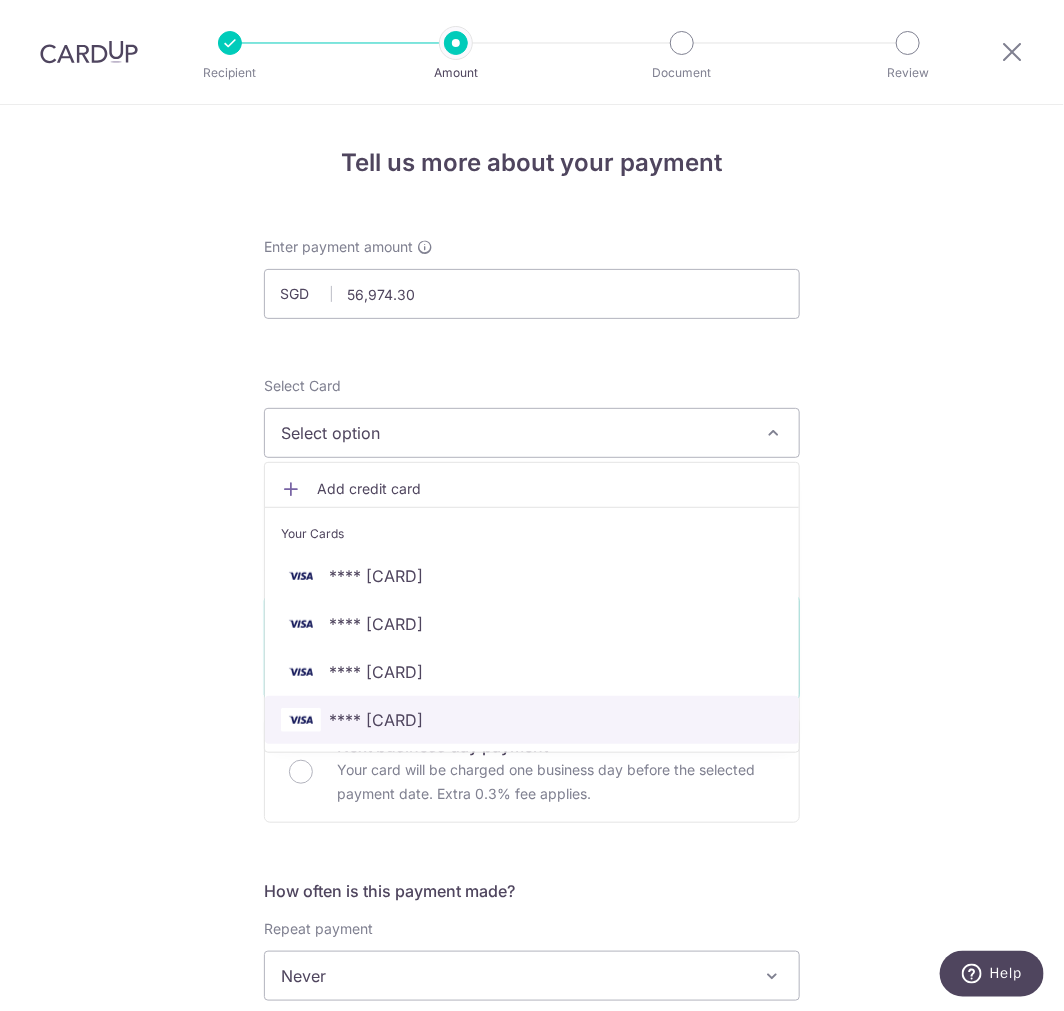 click on "**** 4723" at bounding box center [376, 720] 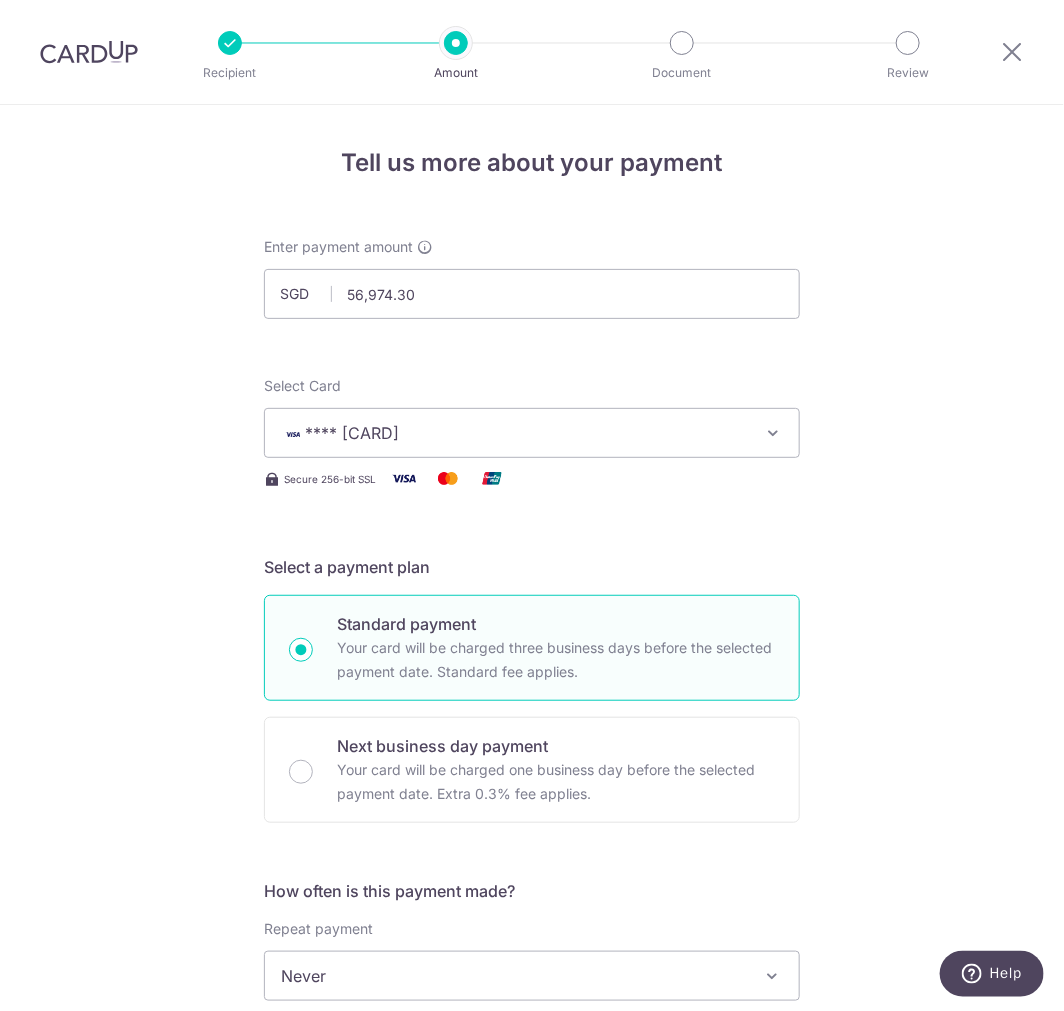 click on "Tell us more about your payment
Enter payment amount
SGD
56,974.30
56974.30
Select Card
**** 4723
Add credit card
Your Cards
**** 3461
**** 7975
**** 9269
**** 4723
Secure 256-bit SSL
Text
New card details
Card" at bounding box center (532, 1009) 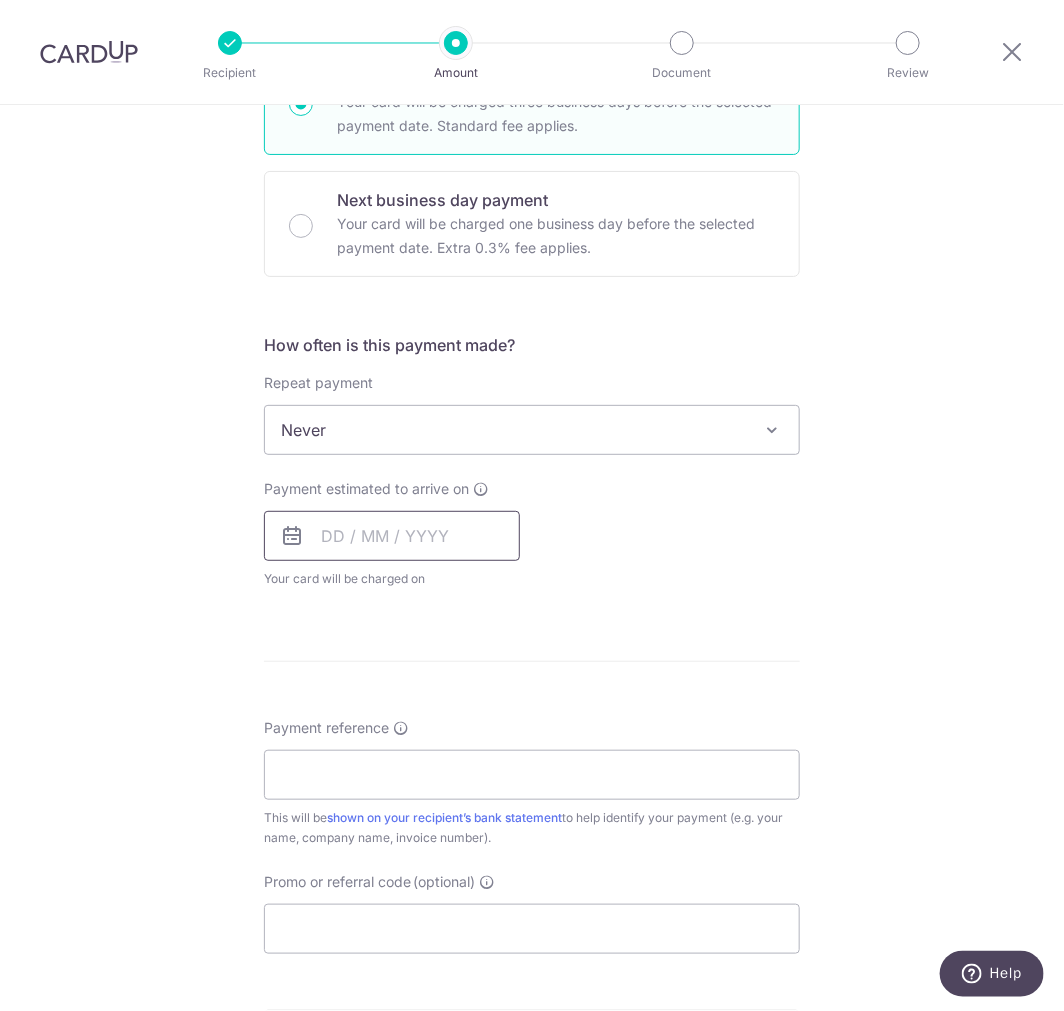 scroll, scrollTop: 555, scrollLeft: 0, axis: vertical 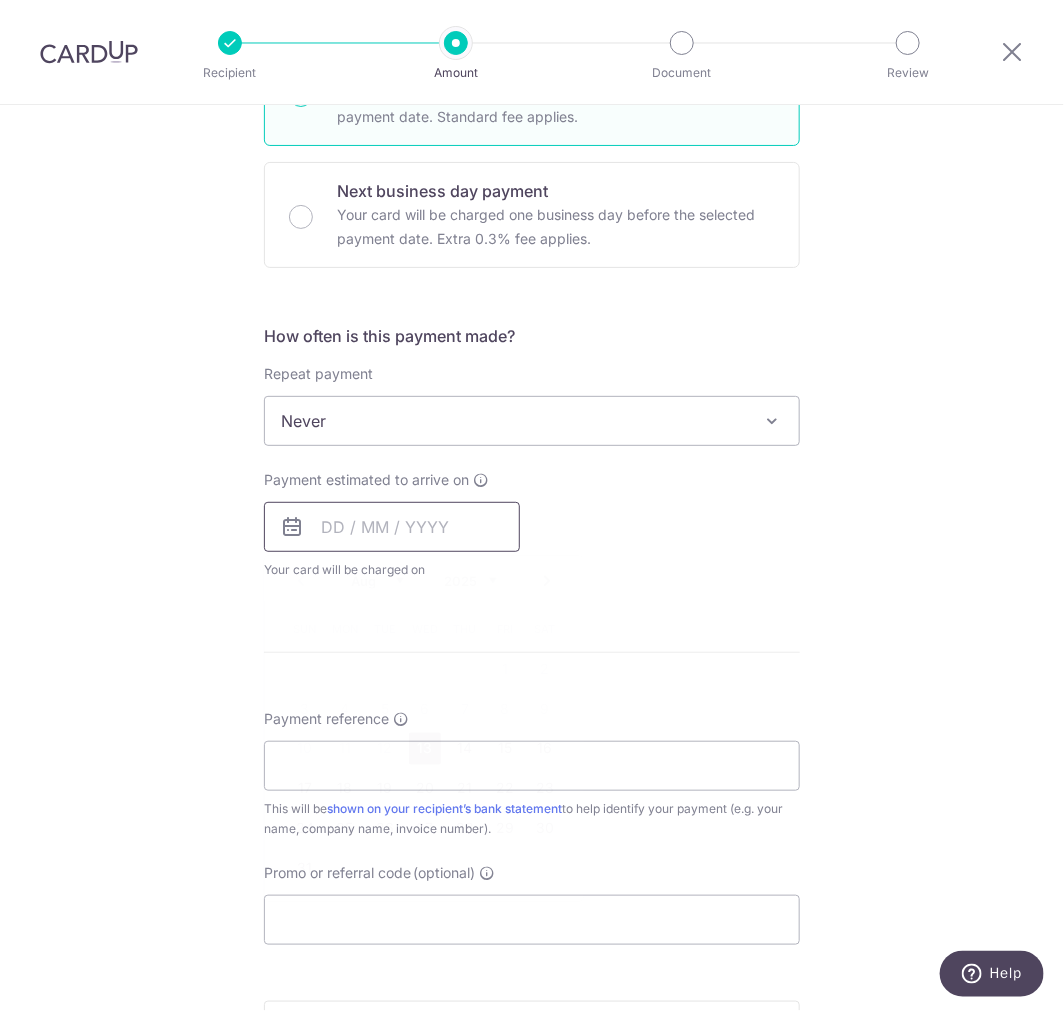 drag, startPoint x: 314, startPoint y: 530, endPoint x: 314, endPoint y: 571, distance: 41 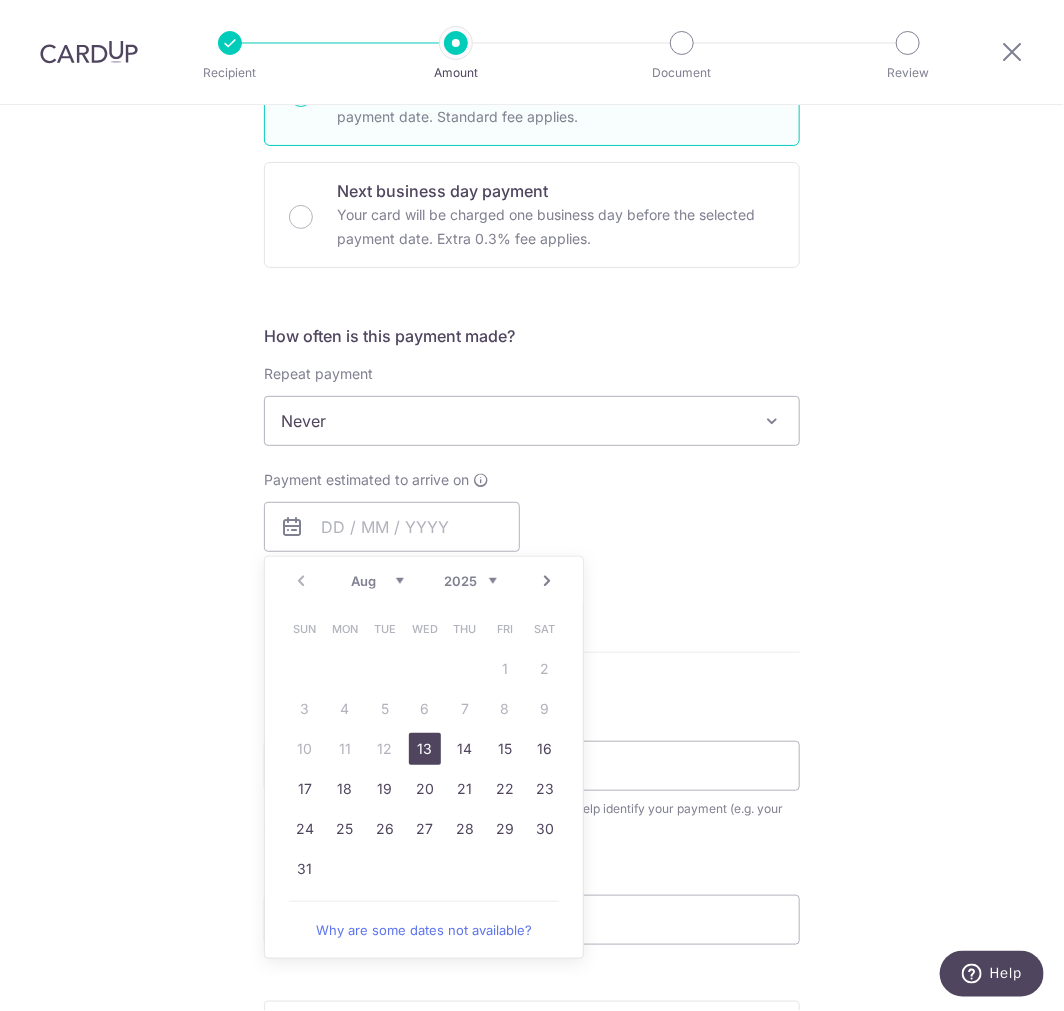 drag, startPoint x: 414, startPoint y: 747, endPoint x: 180, endPoint y: 703, distance: 238.10081 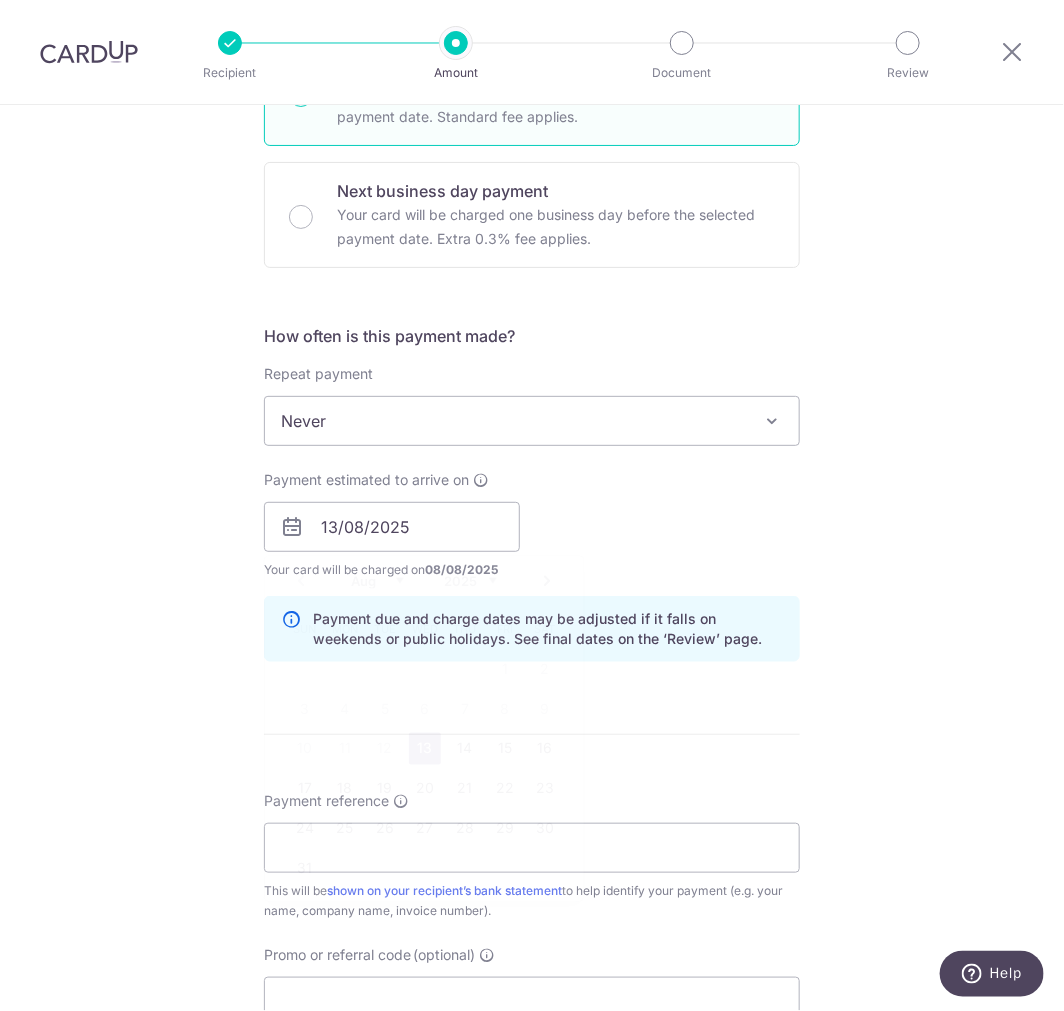 click on "Tell us more about your payment
Enter payment amount
SGD
56,974.30
56974.30
Select Card
**** 4723
Add credit card
Your Cards
**** 3461
**** 7975
**** 9269
**** 4723
Secure 256-bit SSL
Text
New card details
Card" at bounding box center [532, 495] 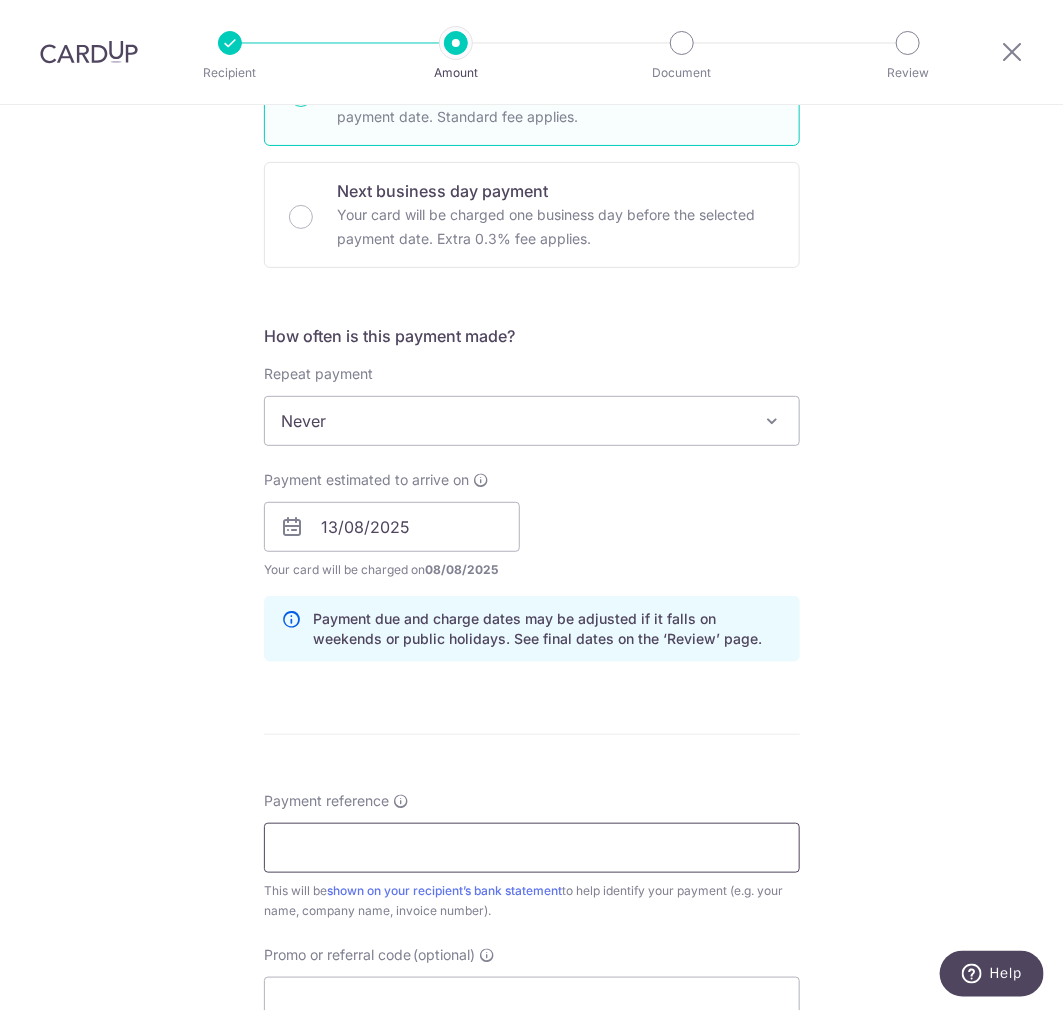 click on "Payment reference" at bounding box center [532, 848] 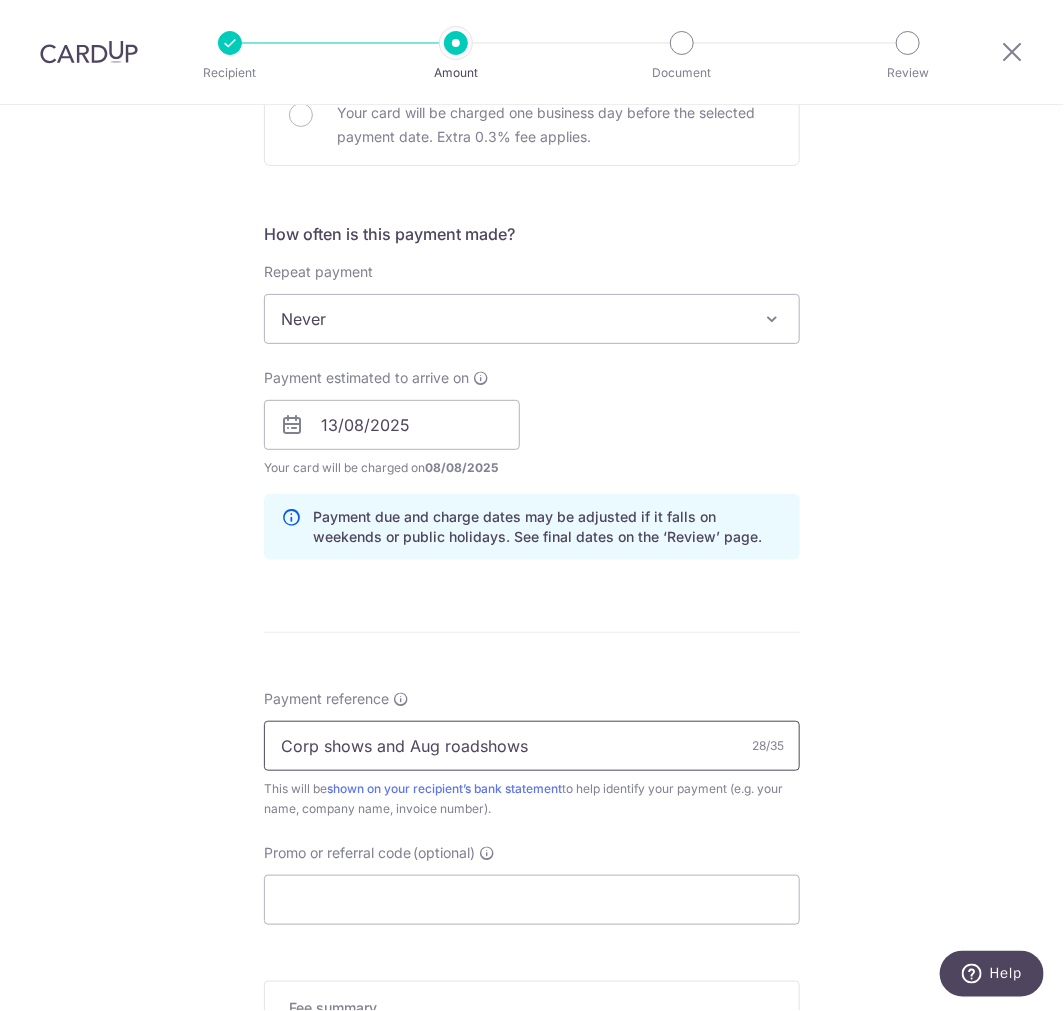 scroll, scrollTop: 888, scrollLeft: 0, axis: vertical 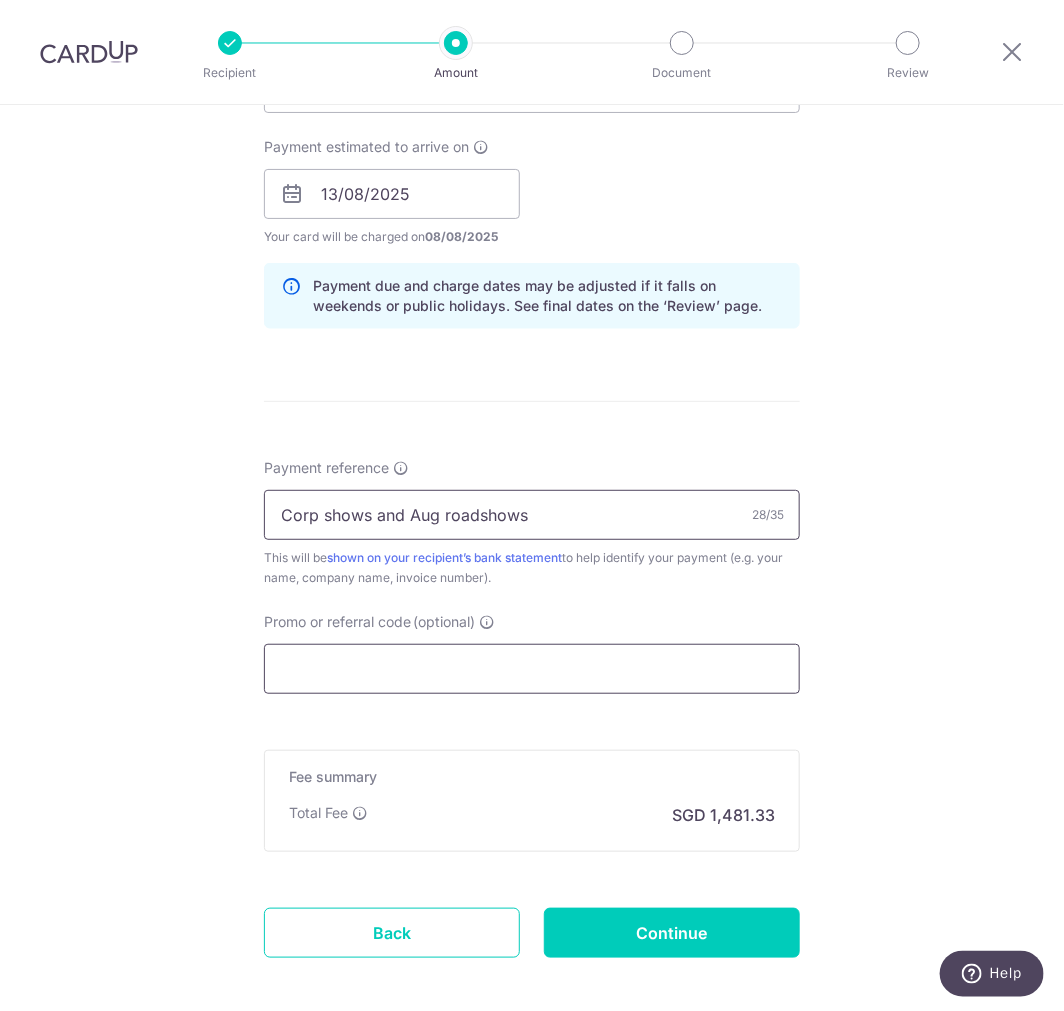 type on "Corp shows and Aug roadshows" 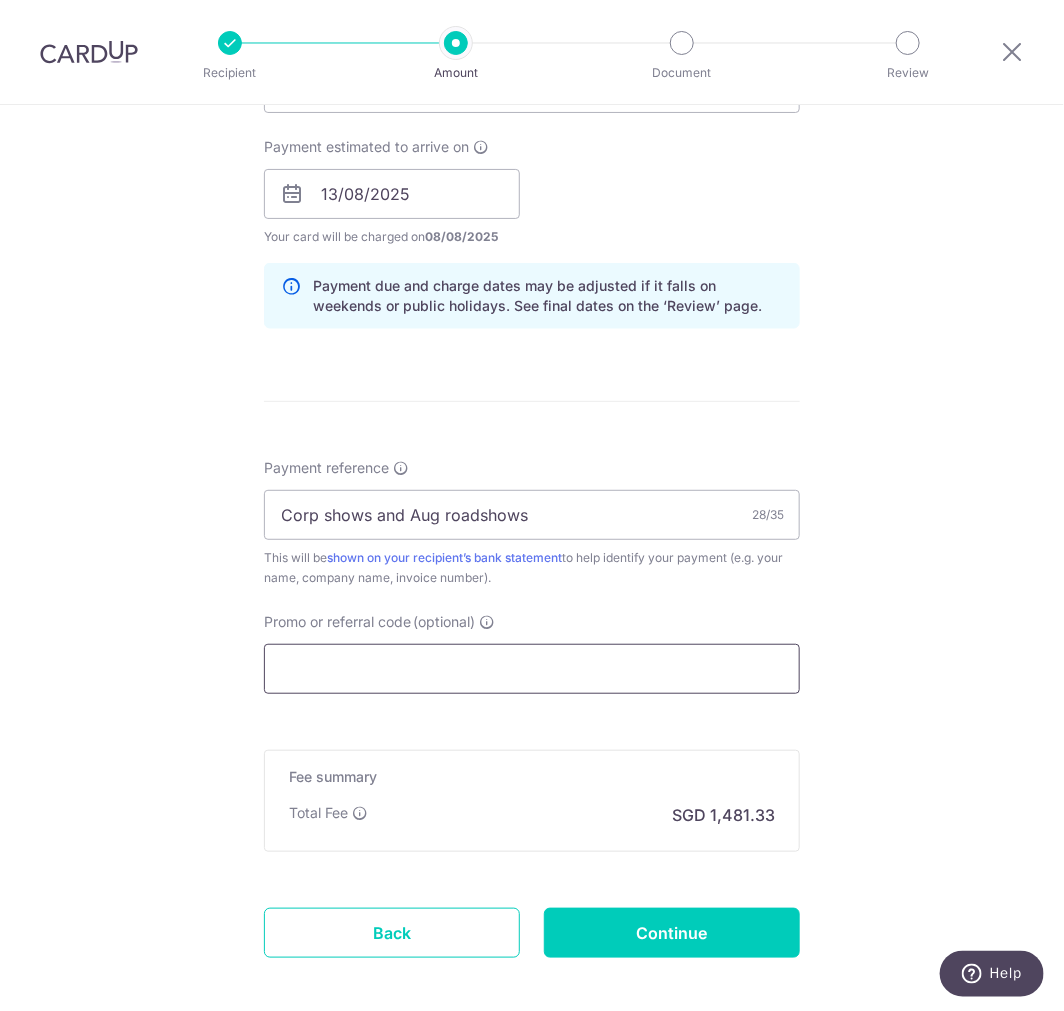 click on "Promo or referral code
(optional)" at bounding box center [532, 669] 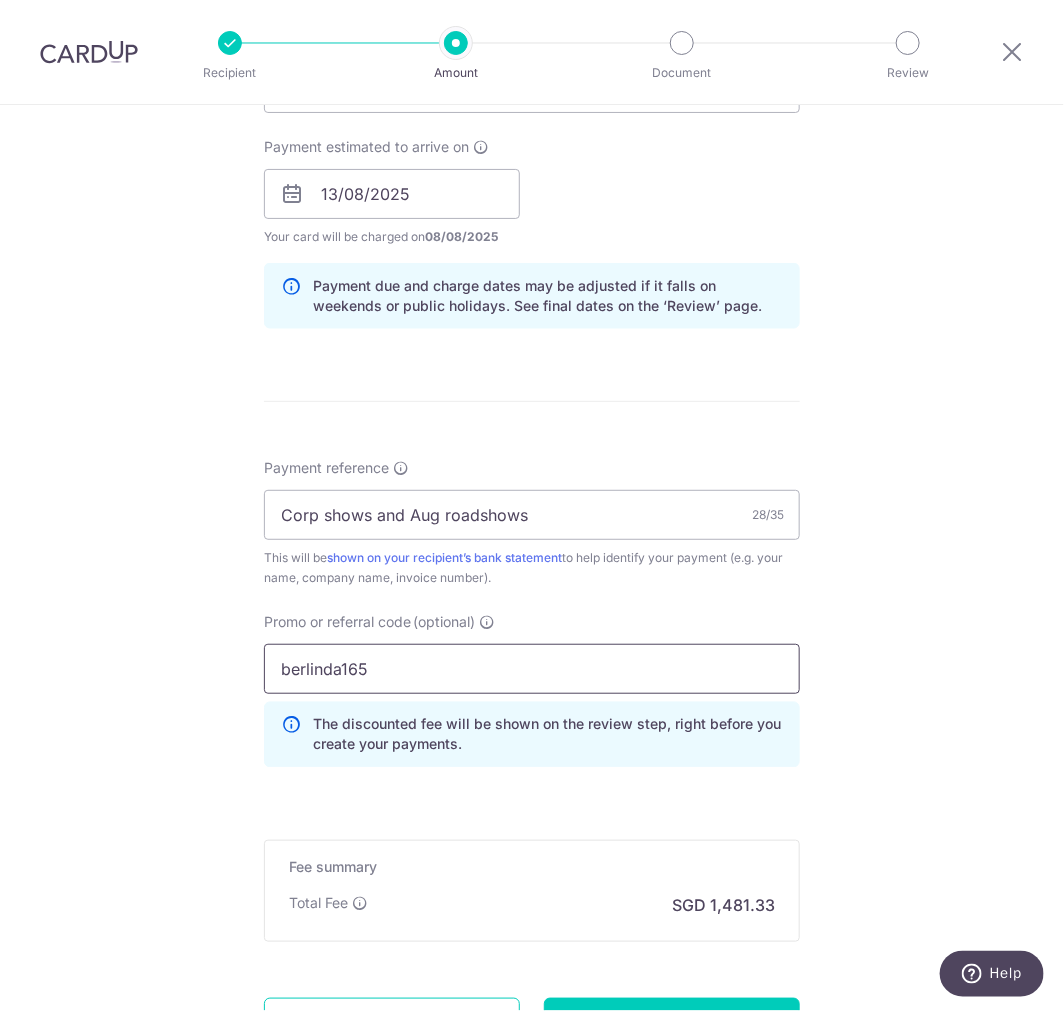 type on "berlinda165" 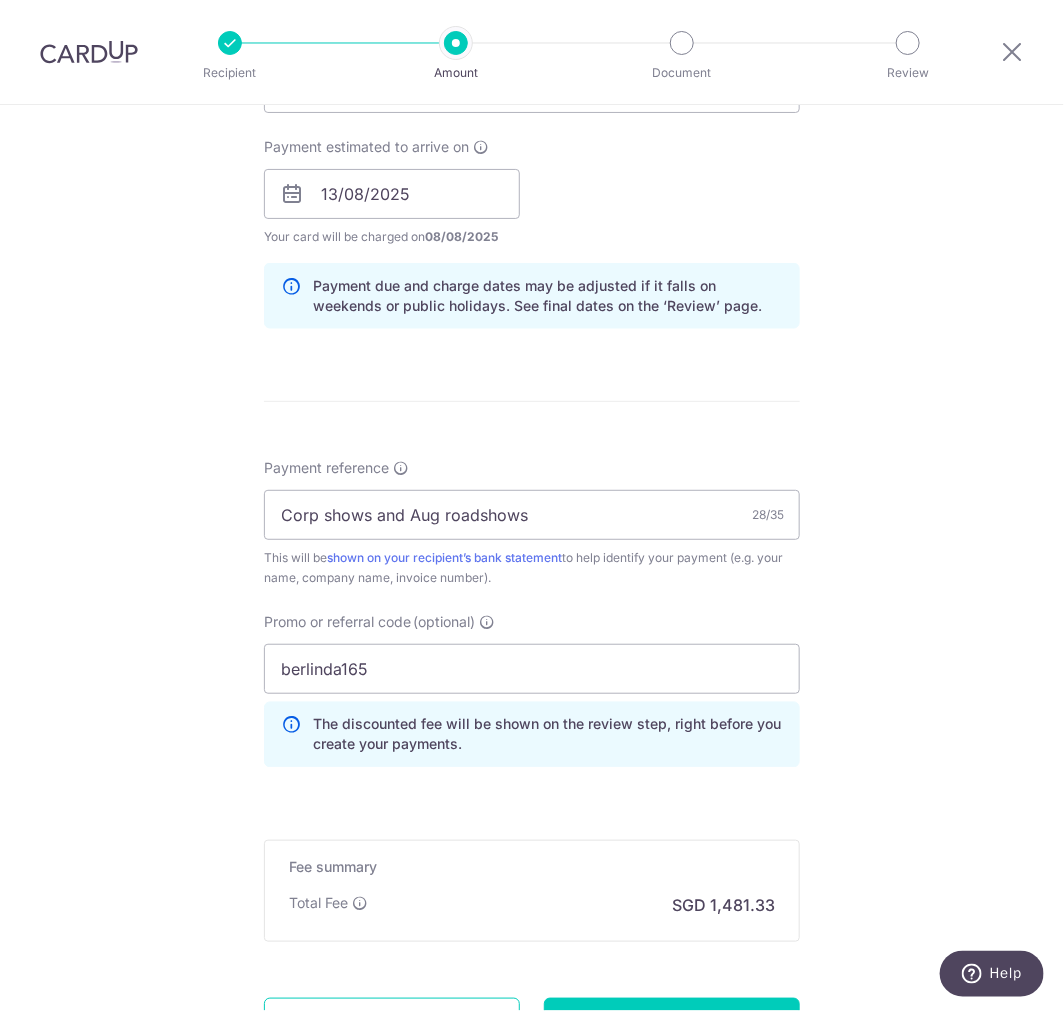 click on "Tell us more about your payment
Enter payment amount
SGD
56,974.30
56974.30
Select Card
**** 4723
Add credit card
Your Cards
**** 3461
**** 7975
**** 9269
**** 4723
Secure 256-bit SSL
Text
New card details
Card" at bounding box center (532, 207) 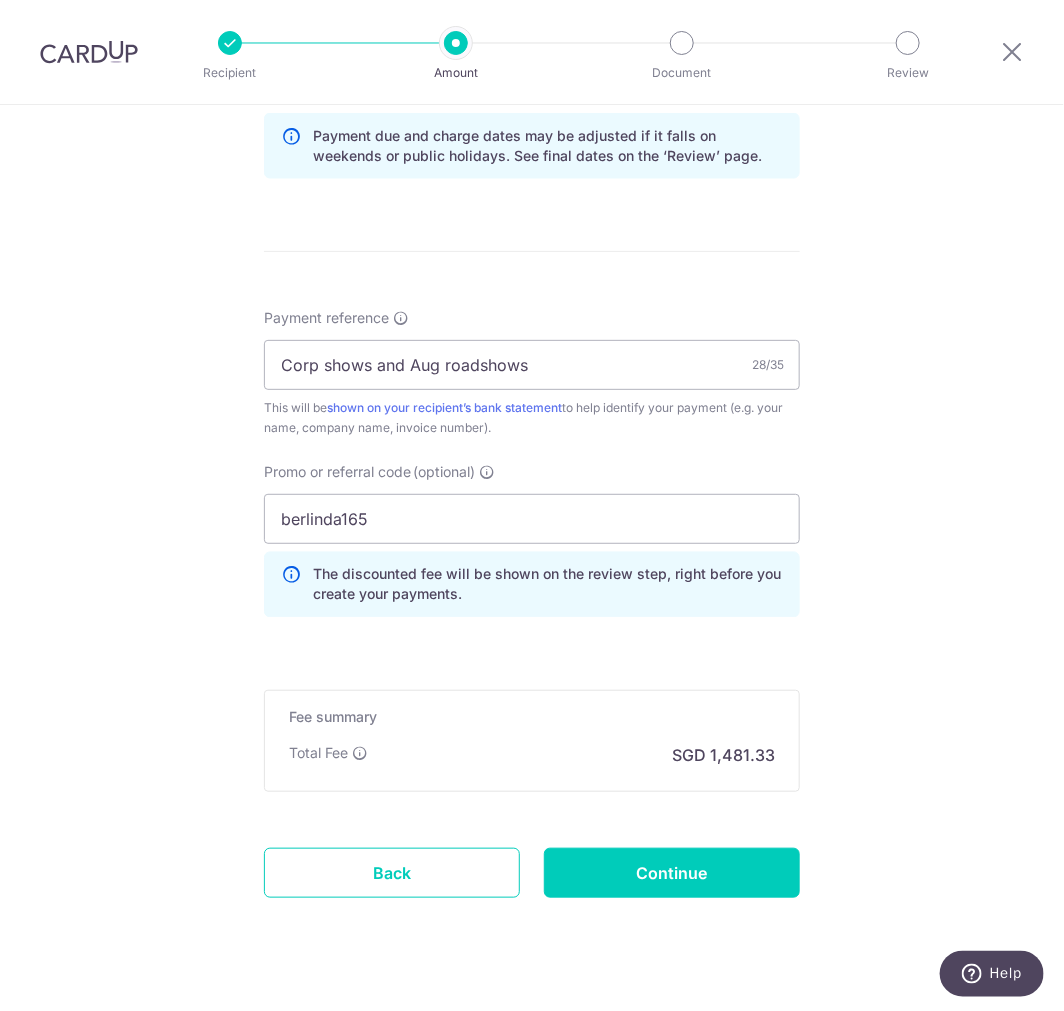scroll, scrollTop: 1075, scrollLeft: 0, axis: vertical 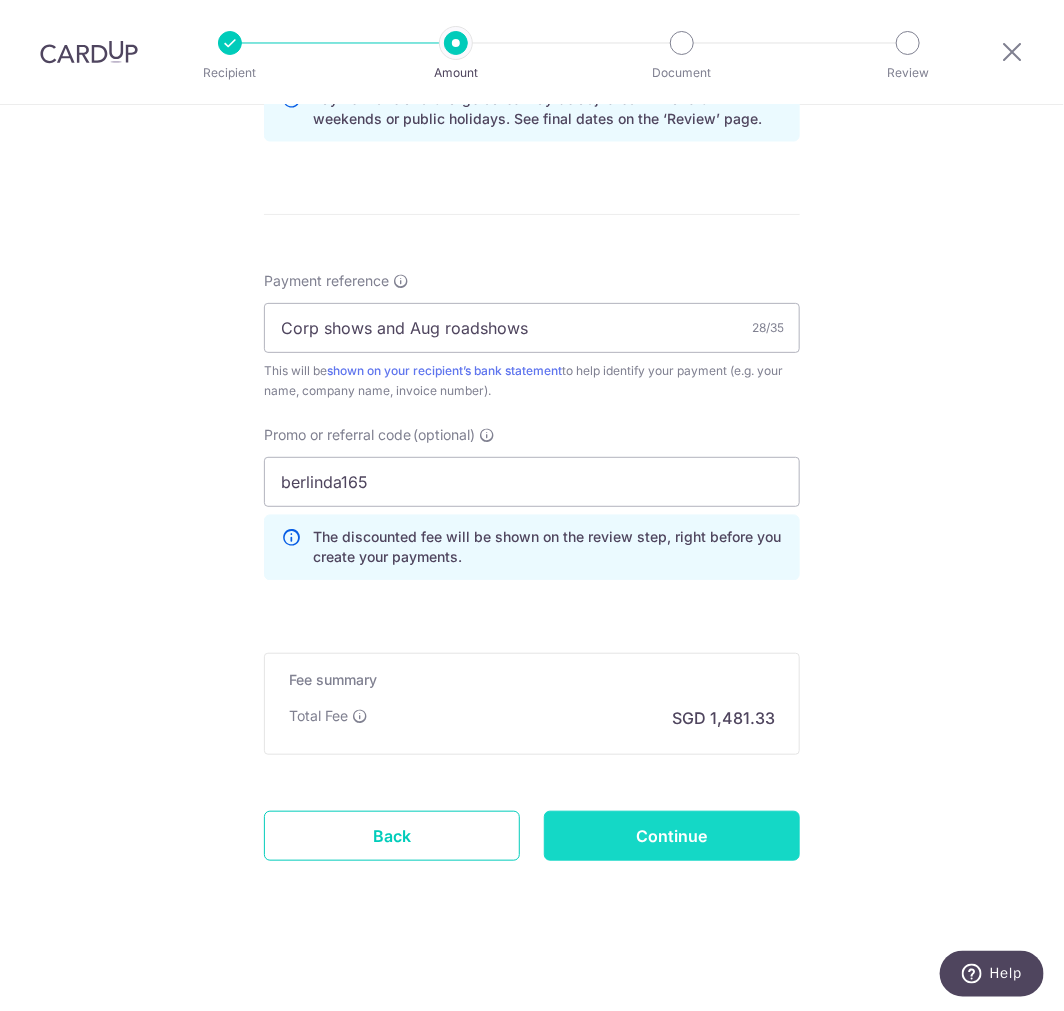 click on "Continue" at bounding box center (672, 836) 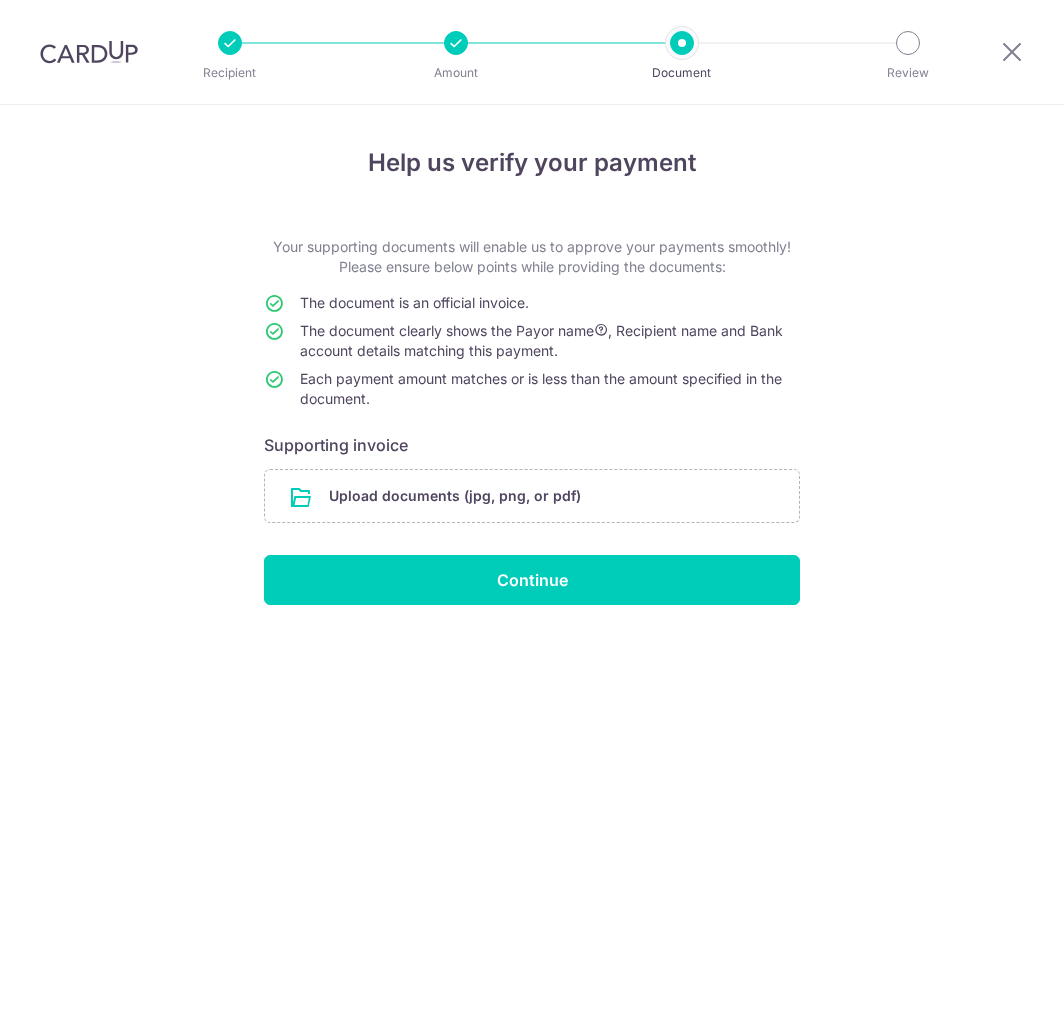 scroll, scrollTop: 0, scrollLeft: 0, axis: both 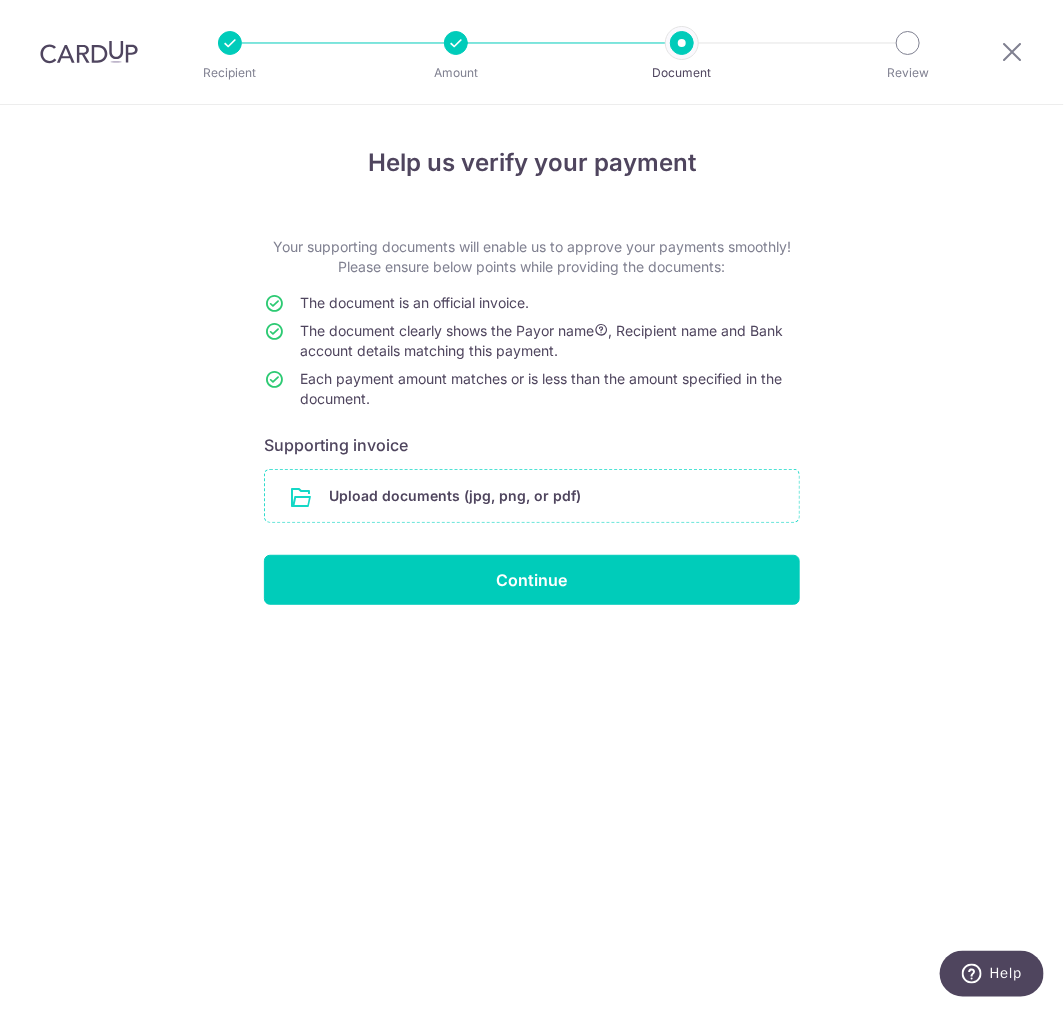 click at bounding box center (532, 496) 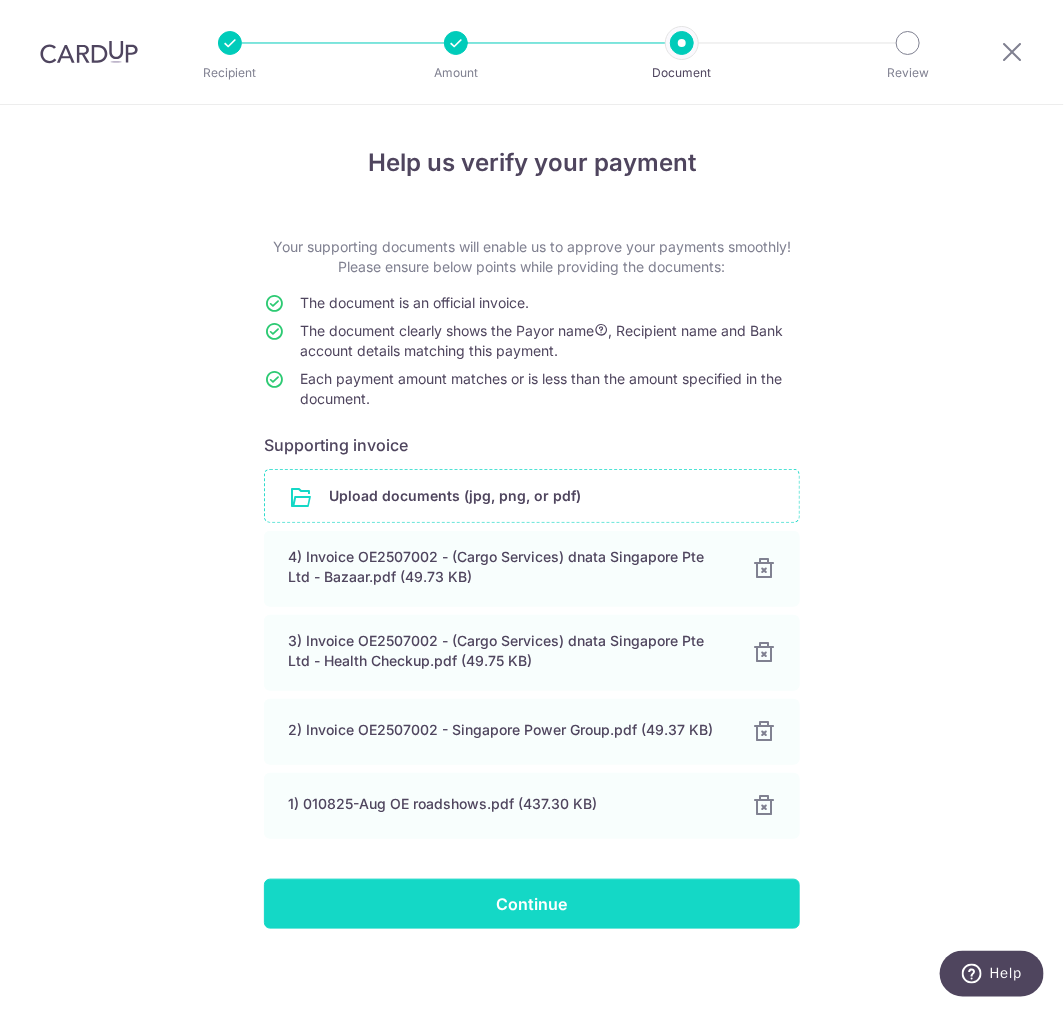 click on "Continue" at bounding box center [532, 904] 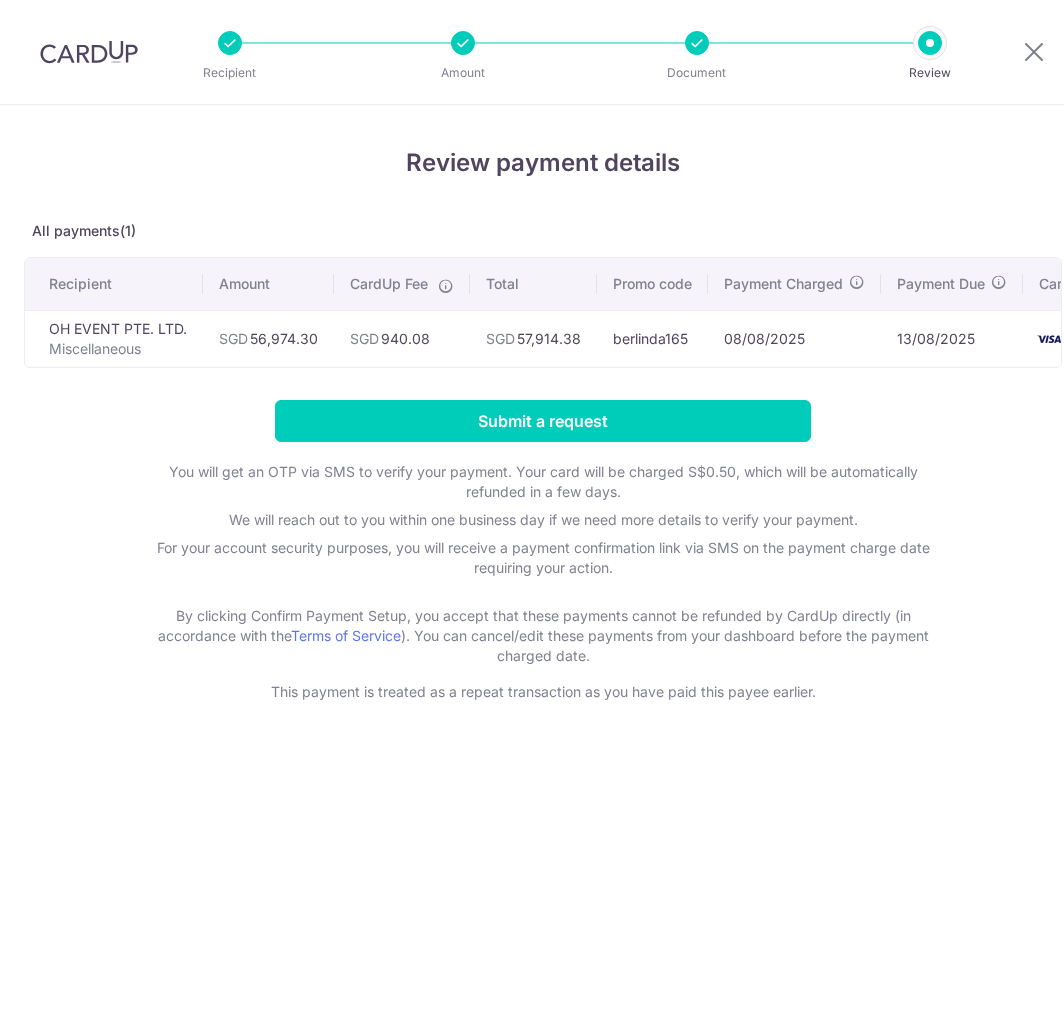 scroll, scrollTop: 0, scrollLeft: 0, axis: both 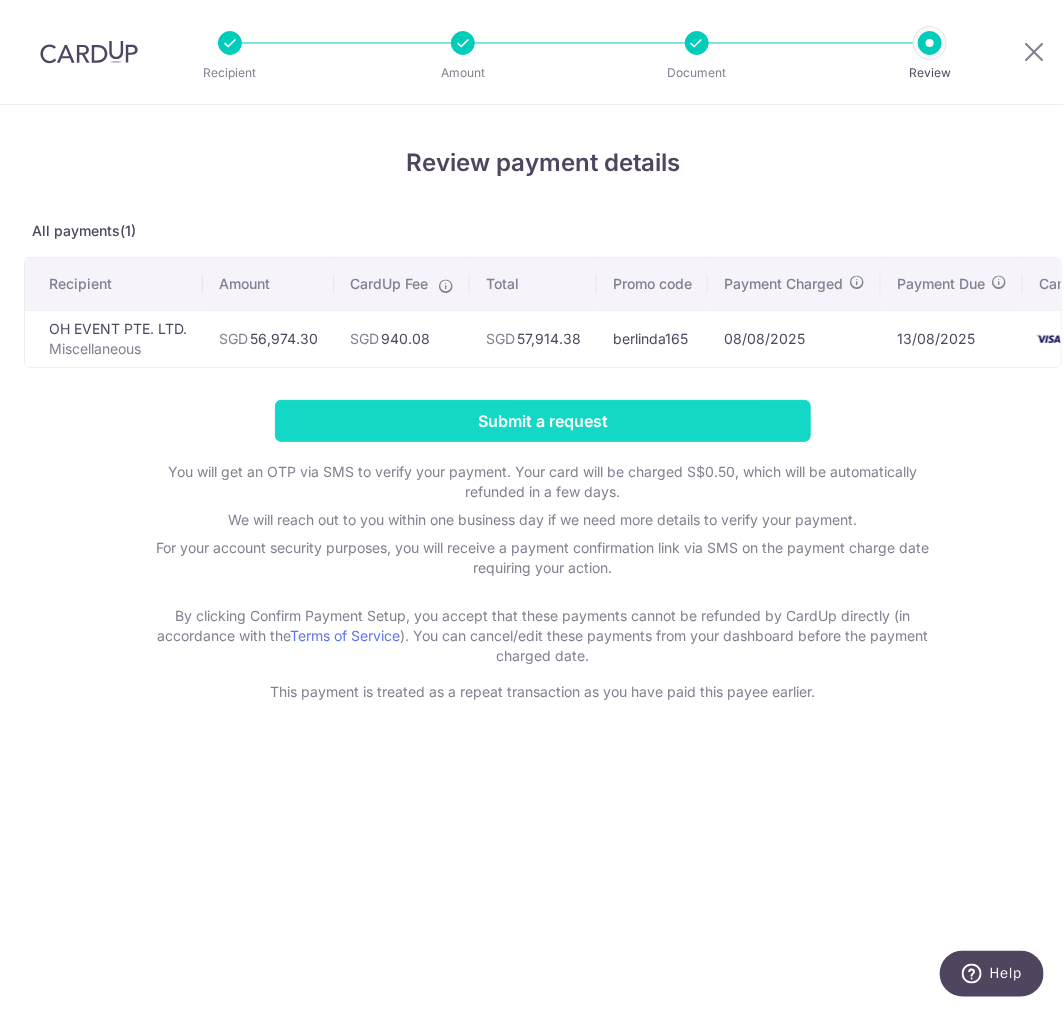 click on "Submit a request" at bounding box center (543, 421) 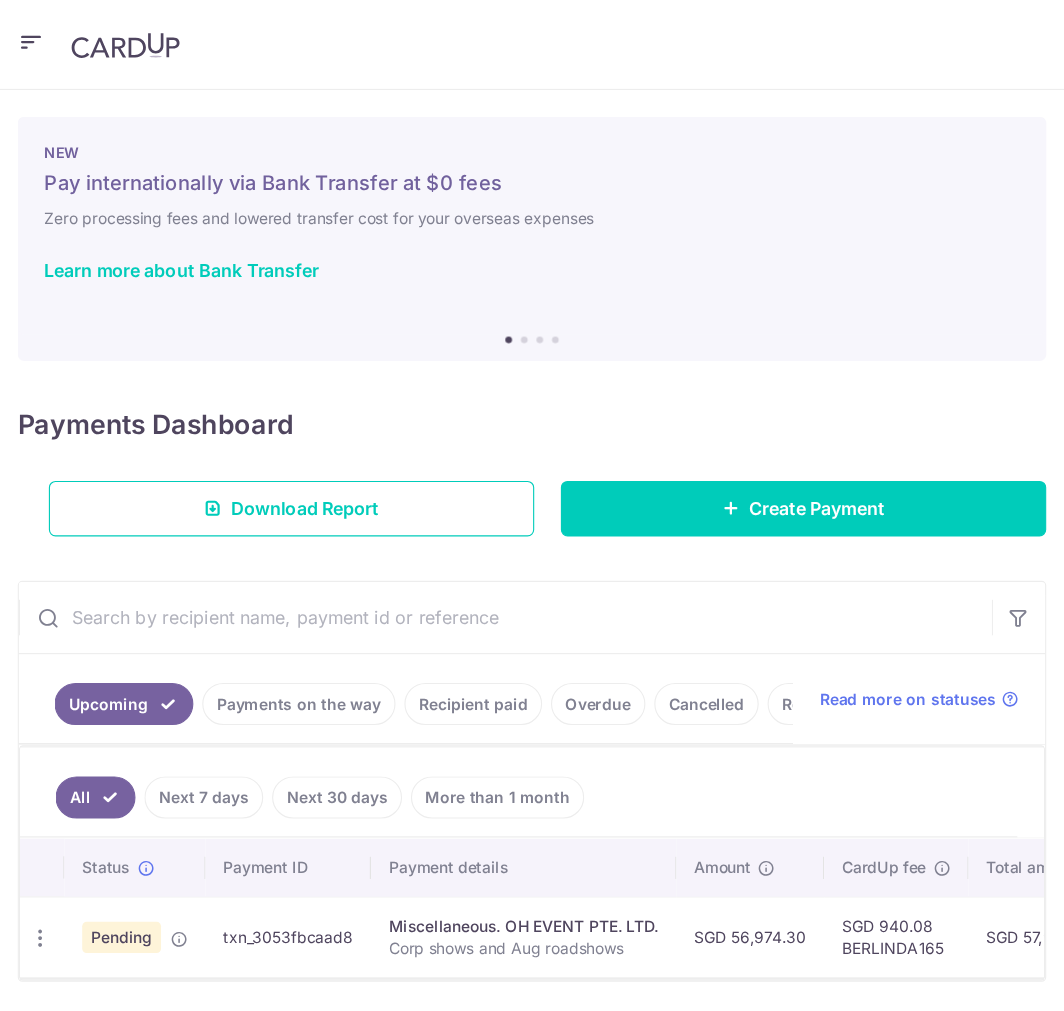 scroll, scrollTop: 0, scrollLeft: 0, axis: both 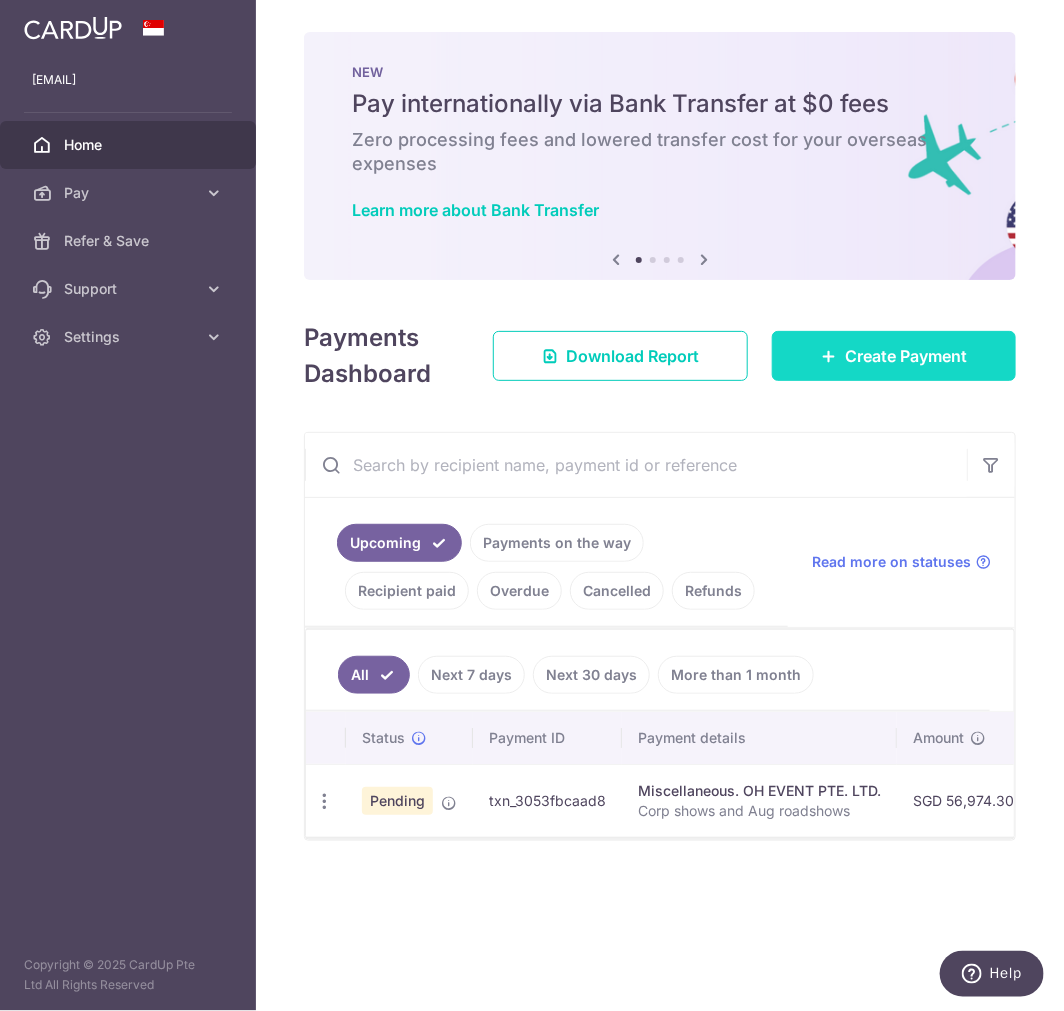 click on "Create Payment" at bounding box center (894, 356) 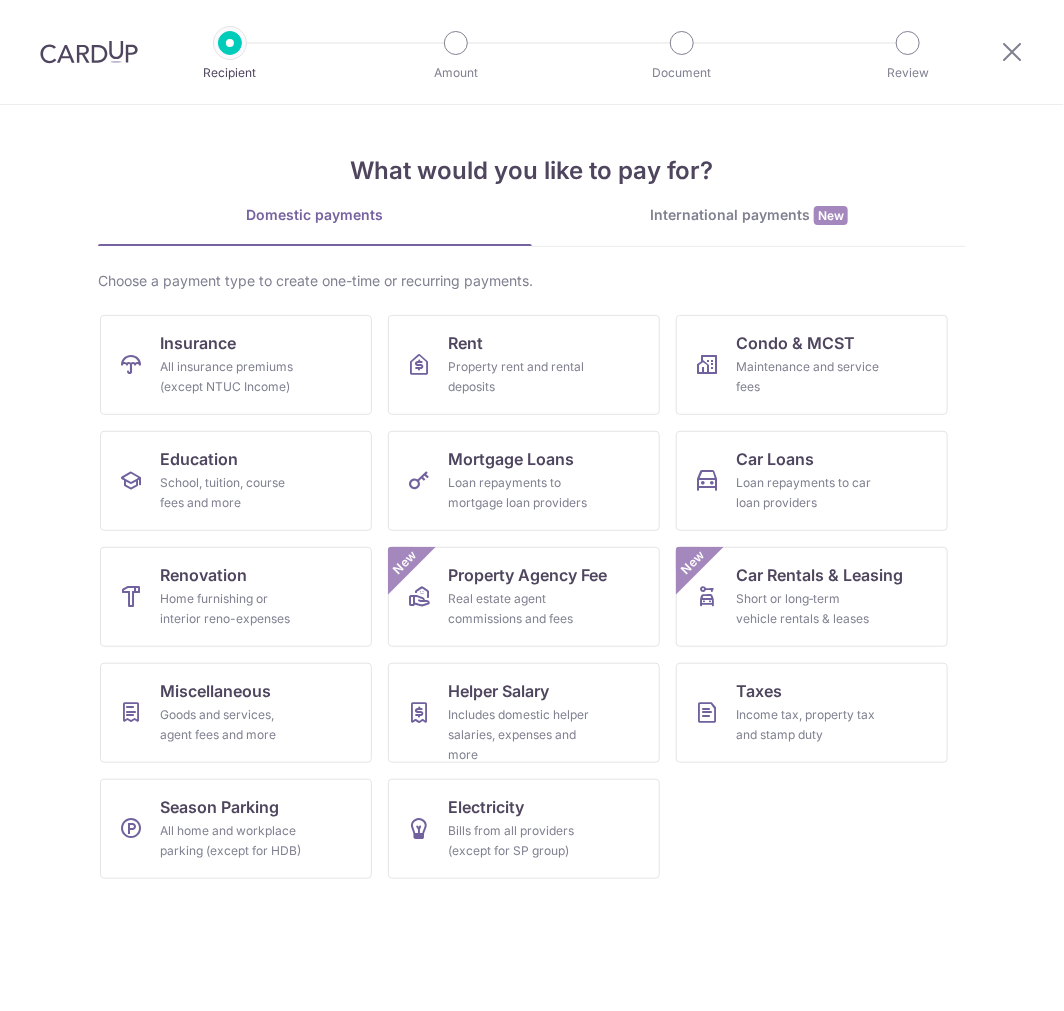 scroll, scrollTop: 0, scrollLeft: 0, axis: both 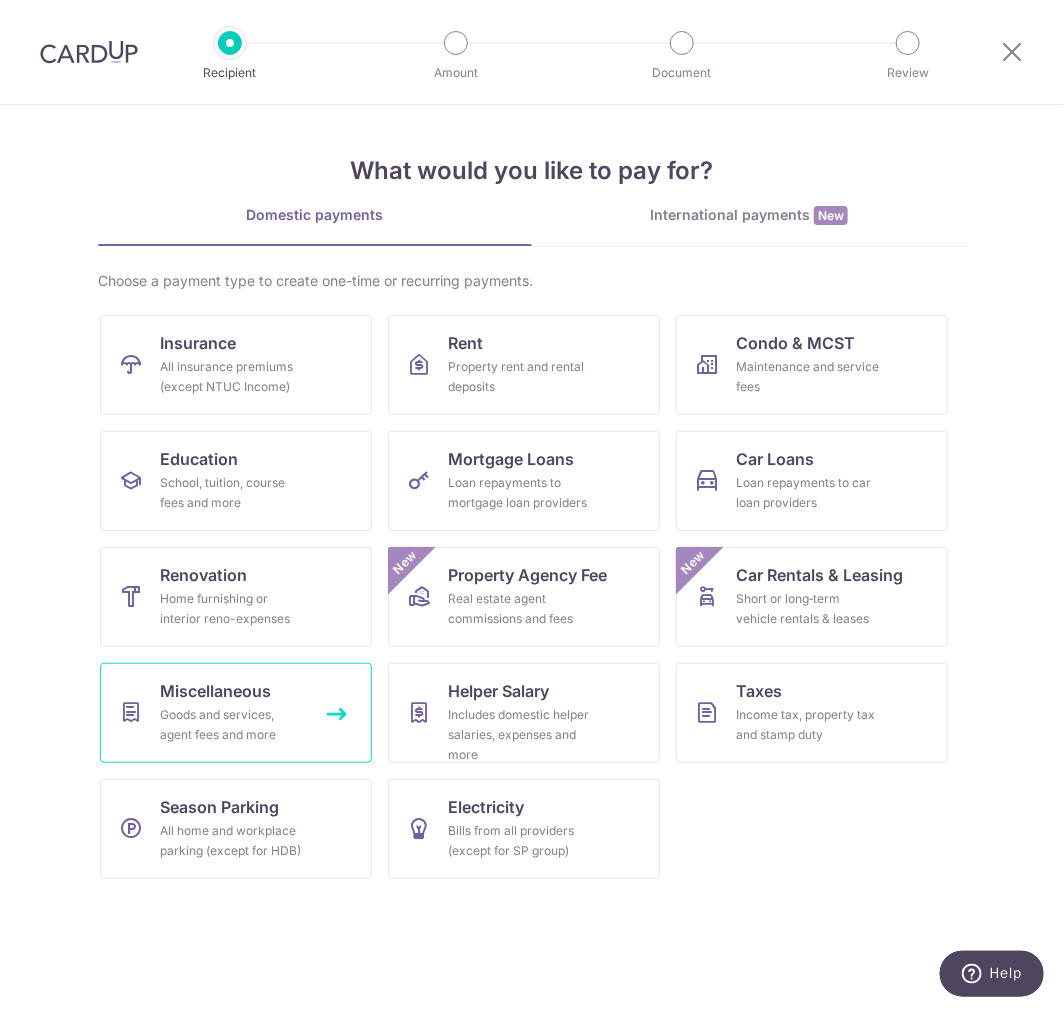 click on "Goods and services, agent fees and more" at bounding box center (232, 725) 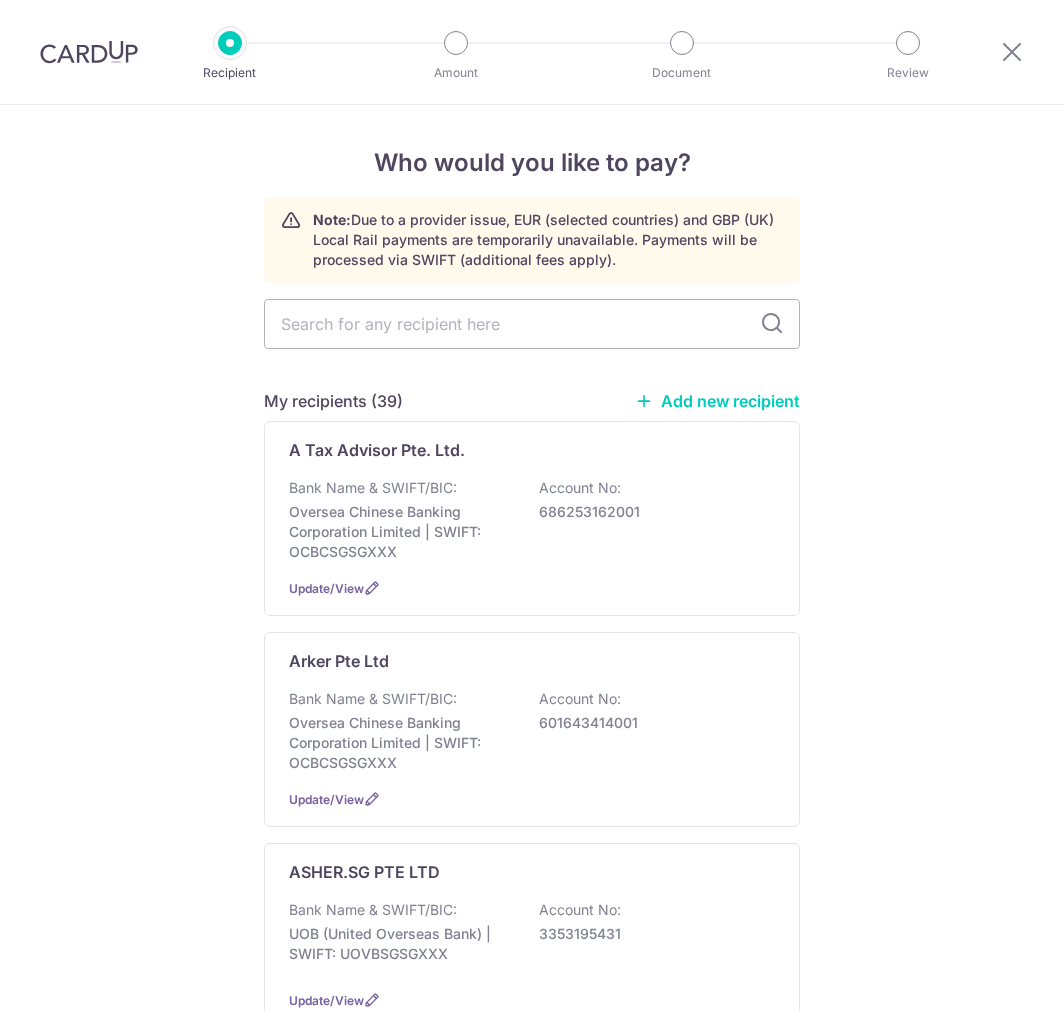 scroll, scrollTop: 0, scrollLeft: 0, axis: both 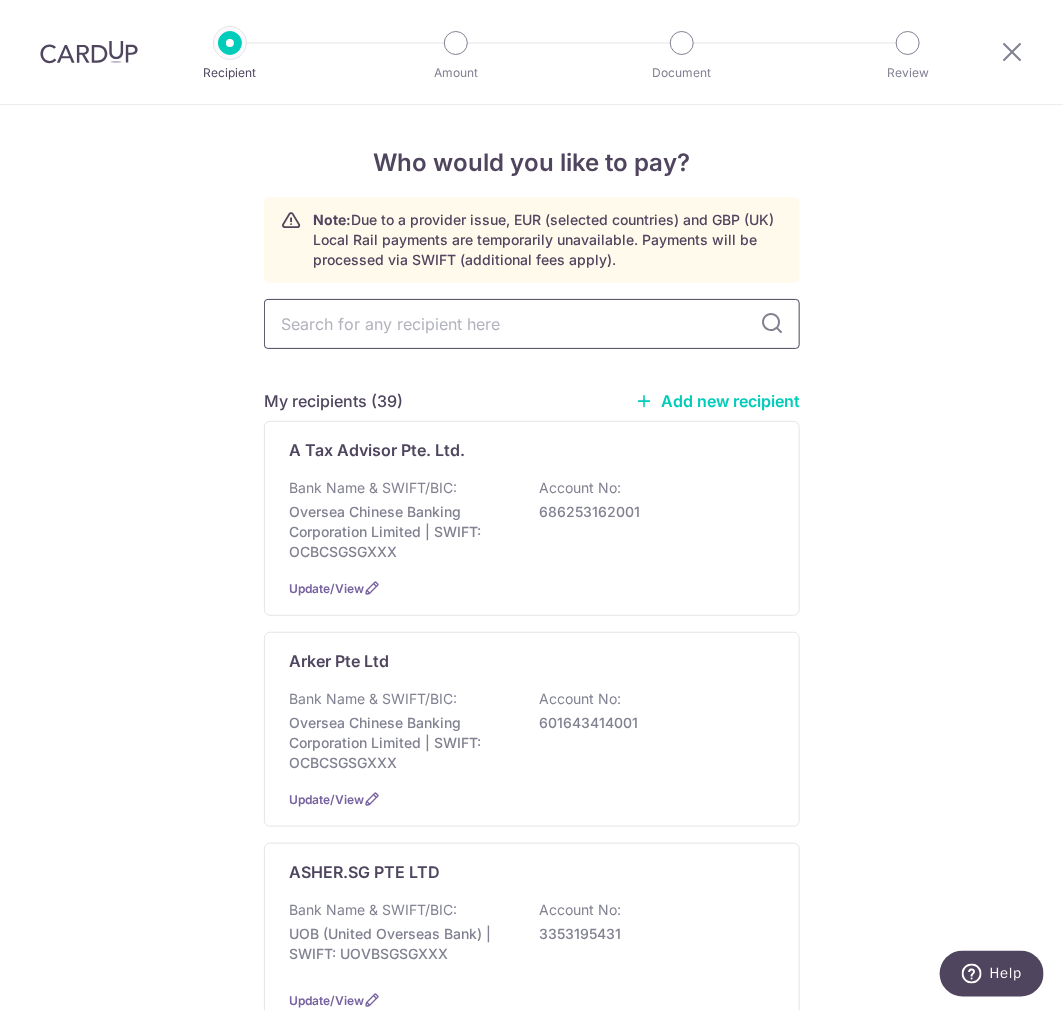 click at bounding box center [532, 324] 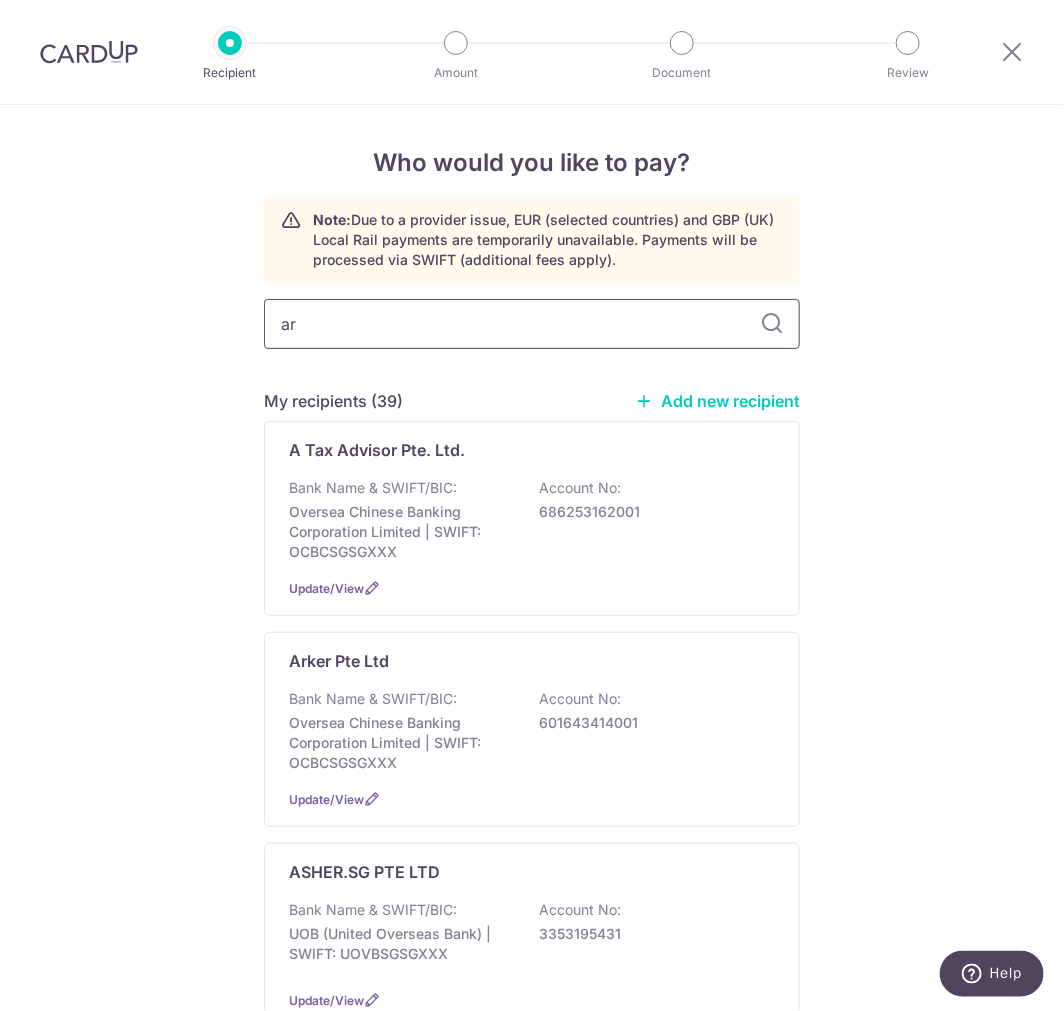 type on "ark" 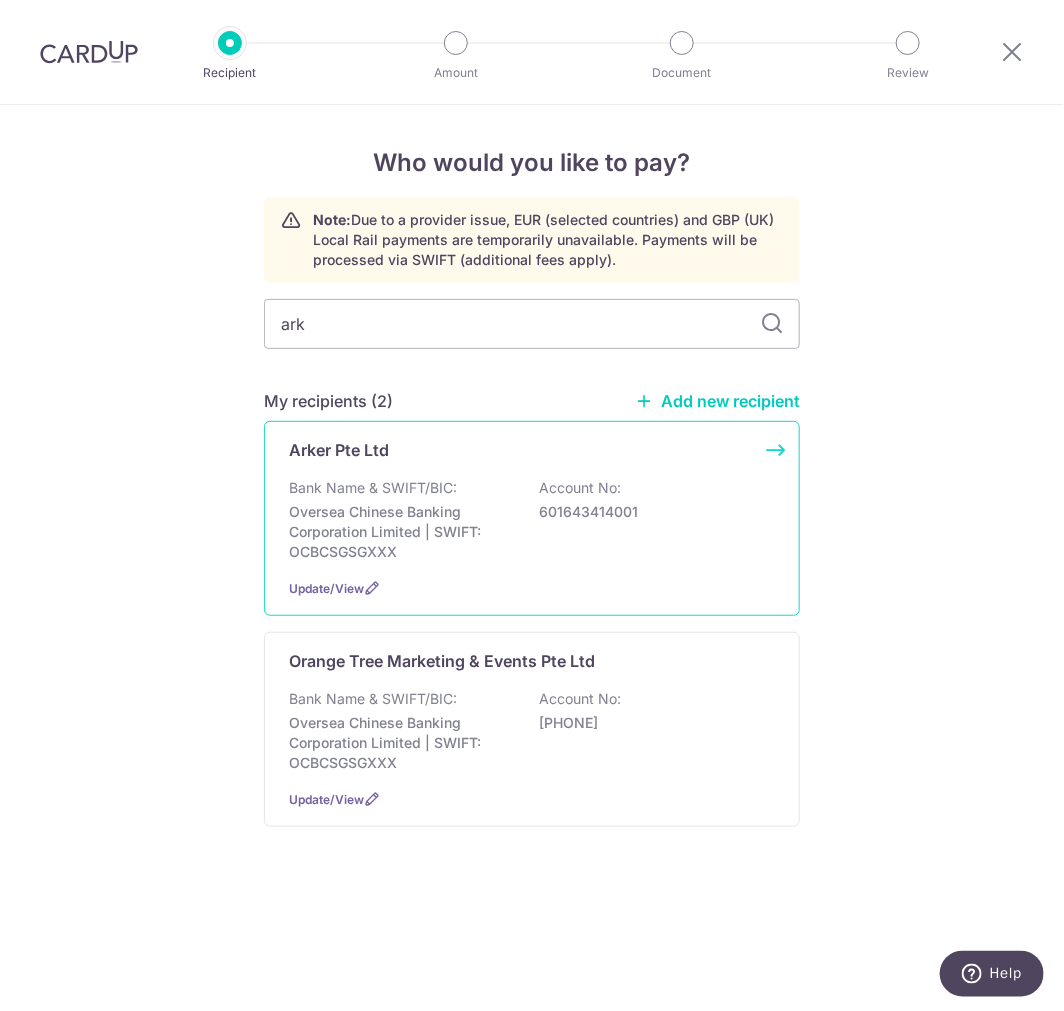 click on "Bank Name & SWIFT/BIC:" at bounding box center (373, 488) 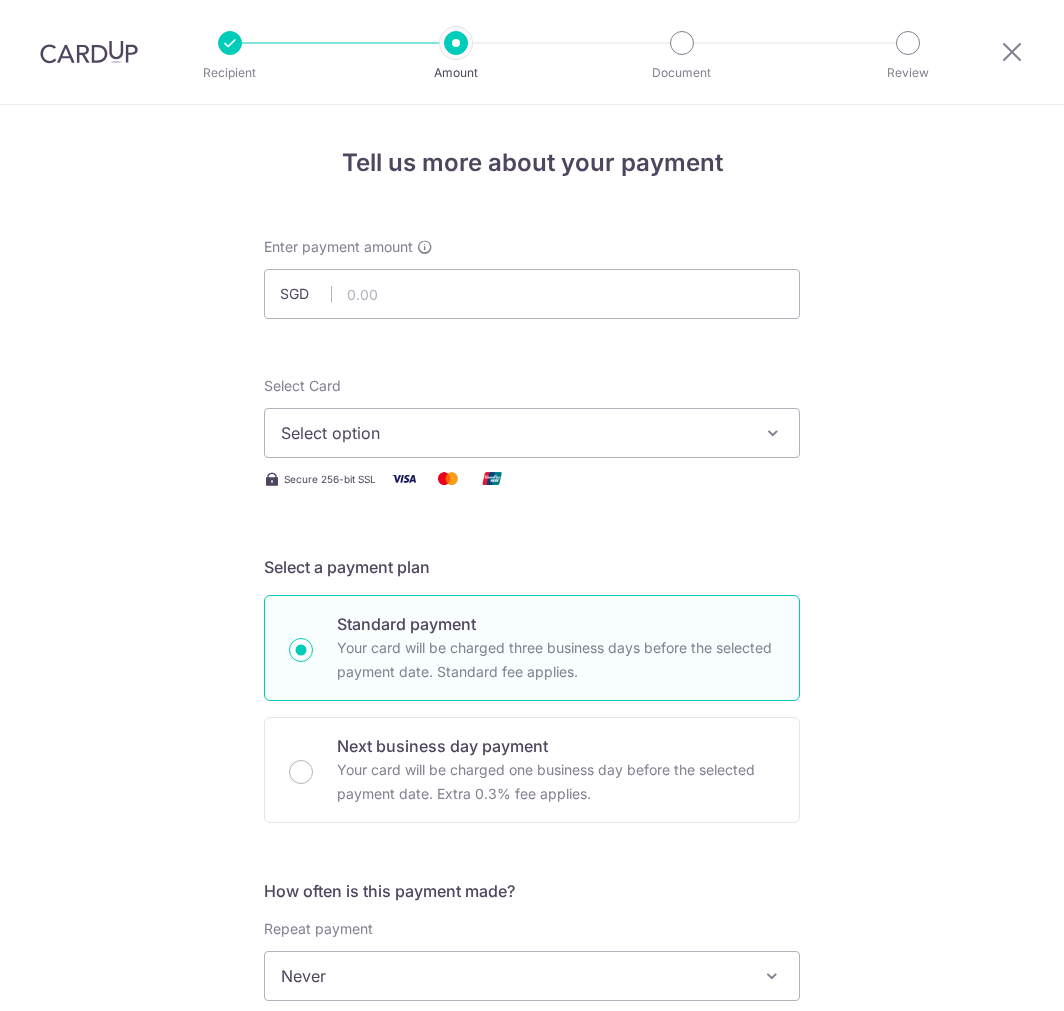 scroll, scrollTop: 0, scrollLeft: 0, axis: both 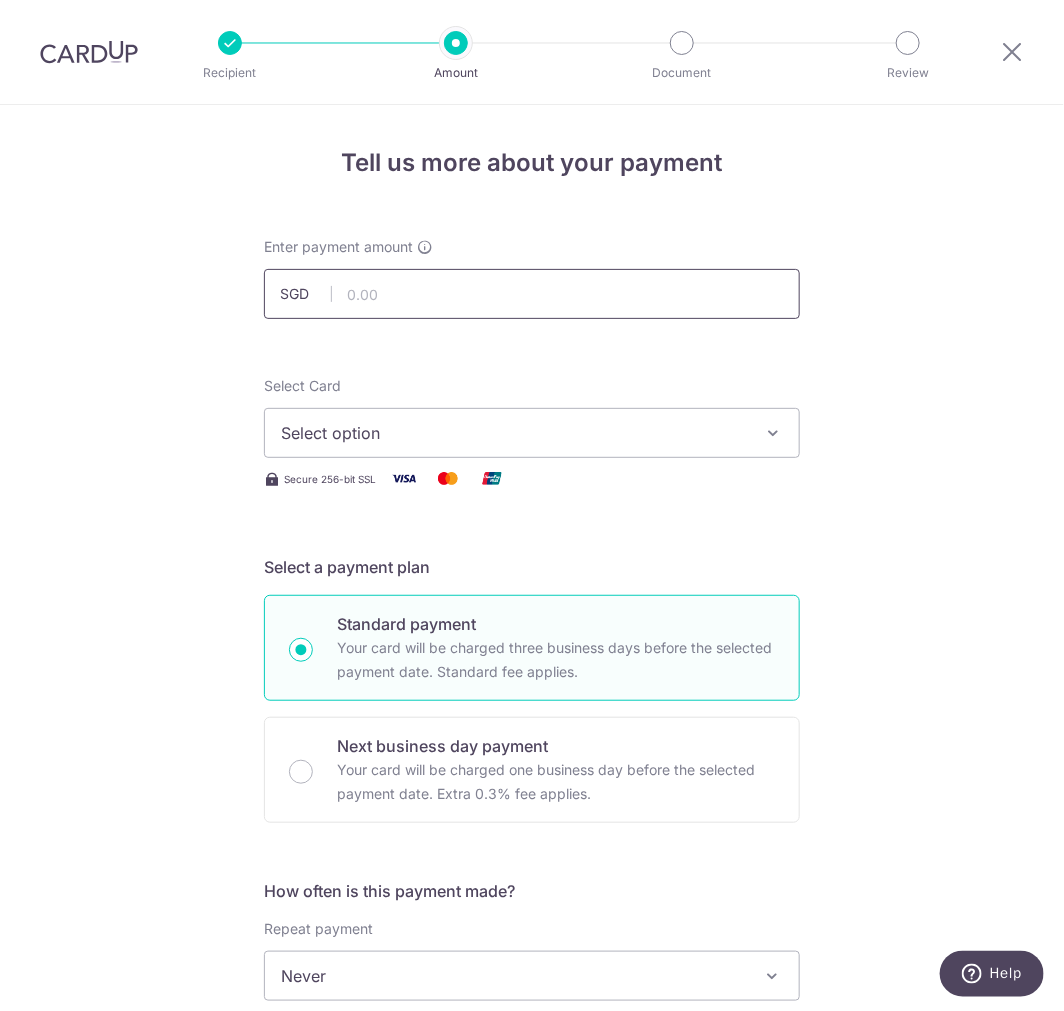 click at bounding box center [532, 294] 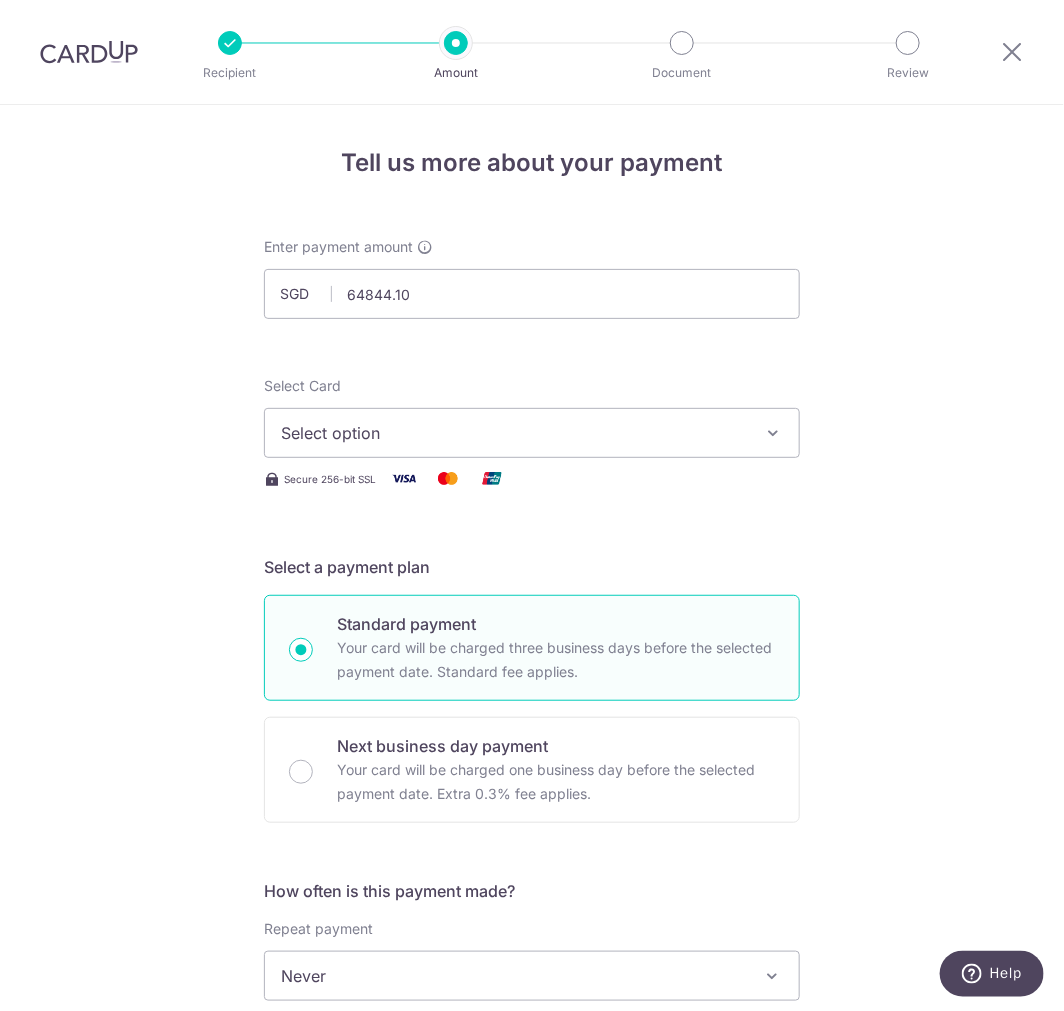 type on "64,844.10" 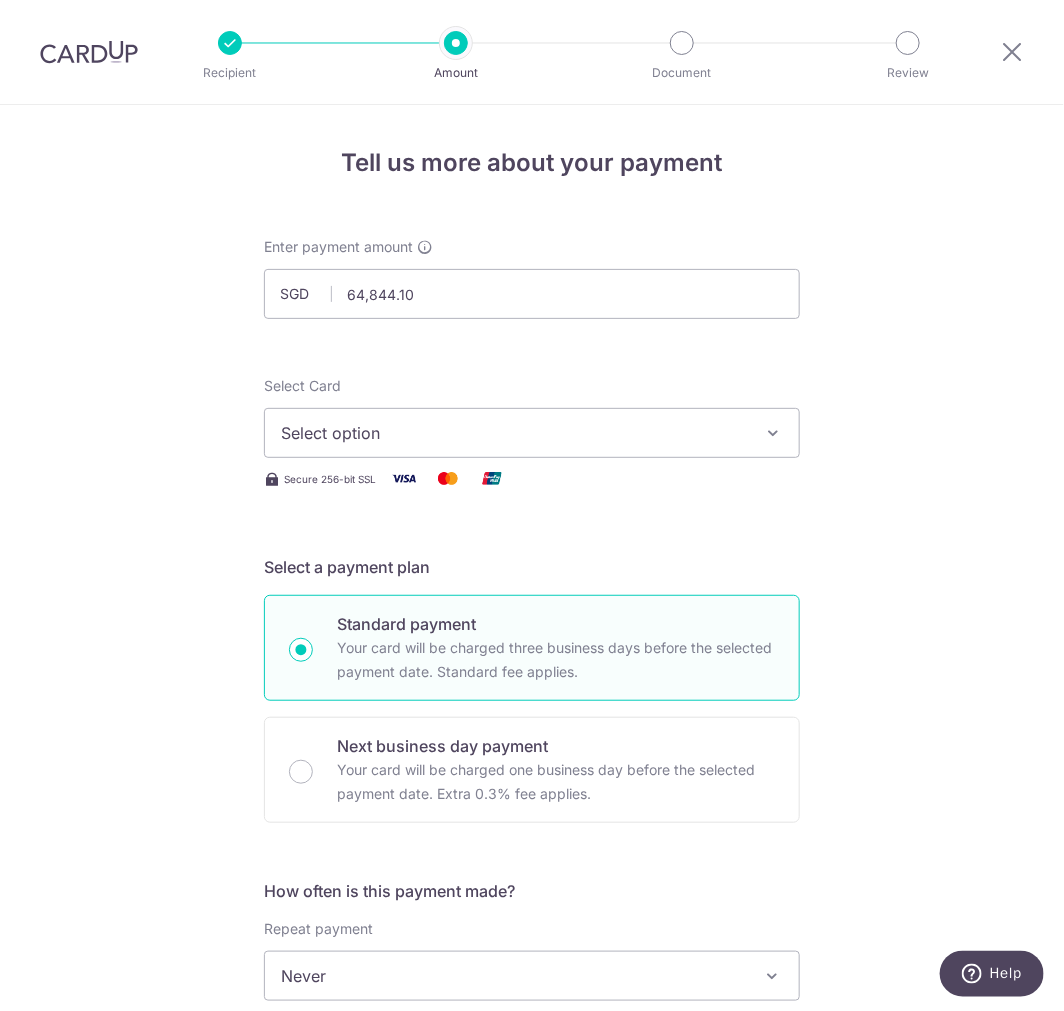 drag, startPoint x: 223, startPoint y: 388, endPoint x: 234, endPoint y: 398, distance: 14.866069 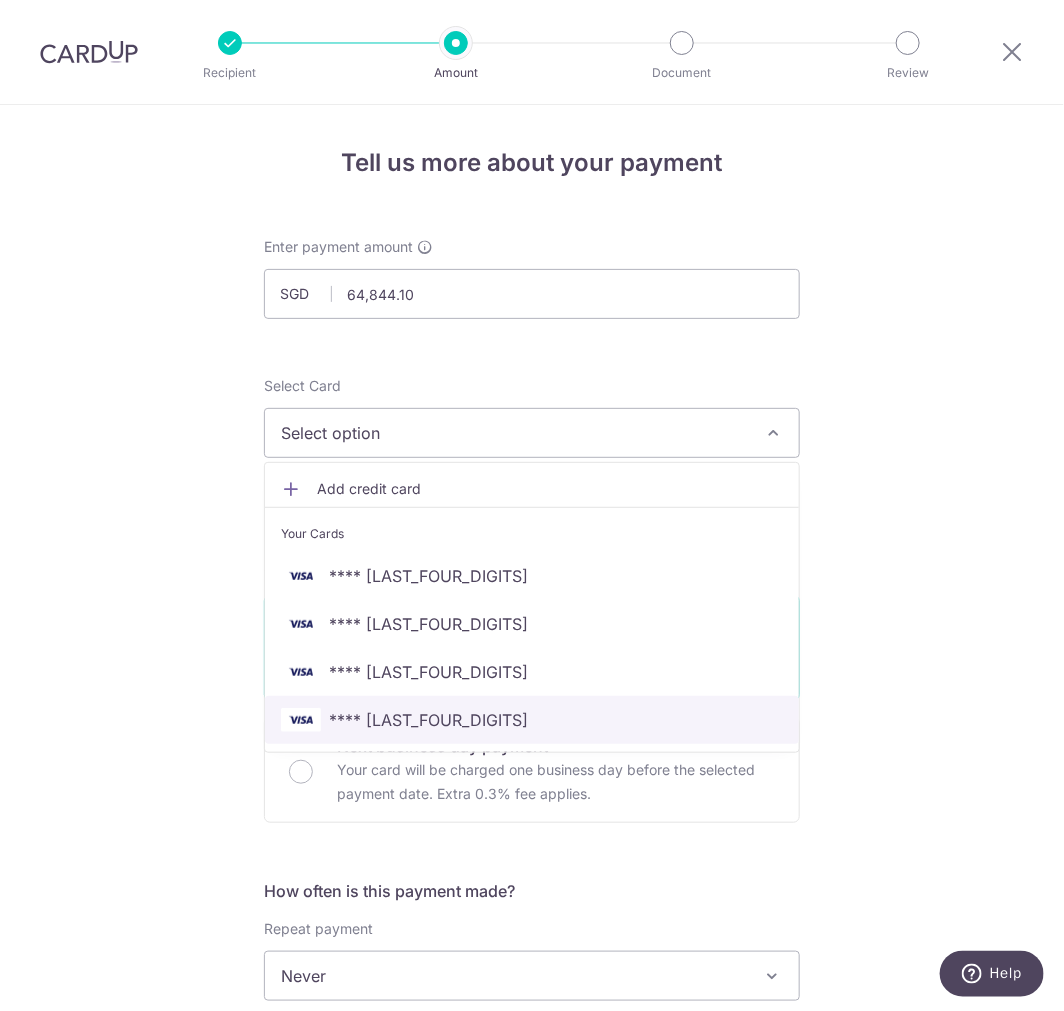 click on "**** 4723" at bounding box center (428, 720) 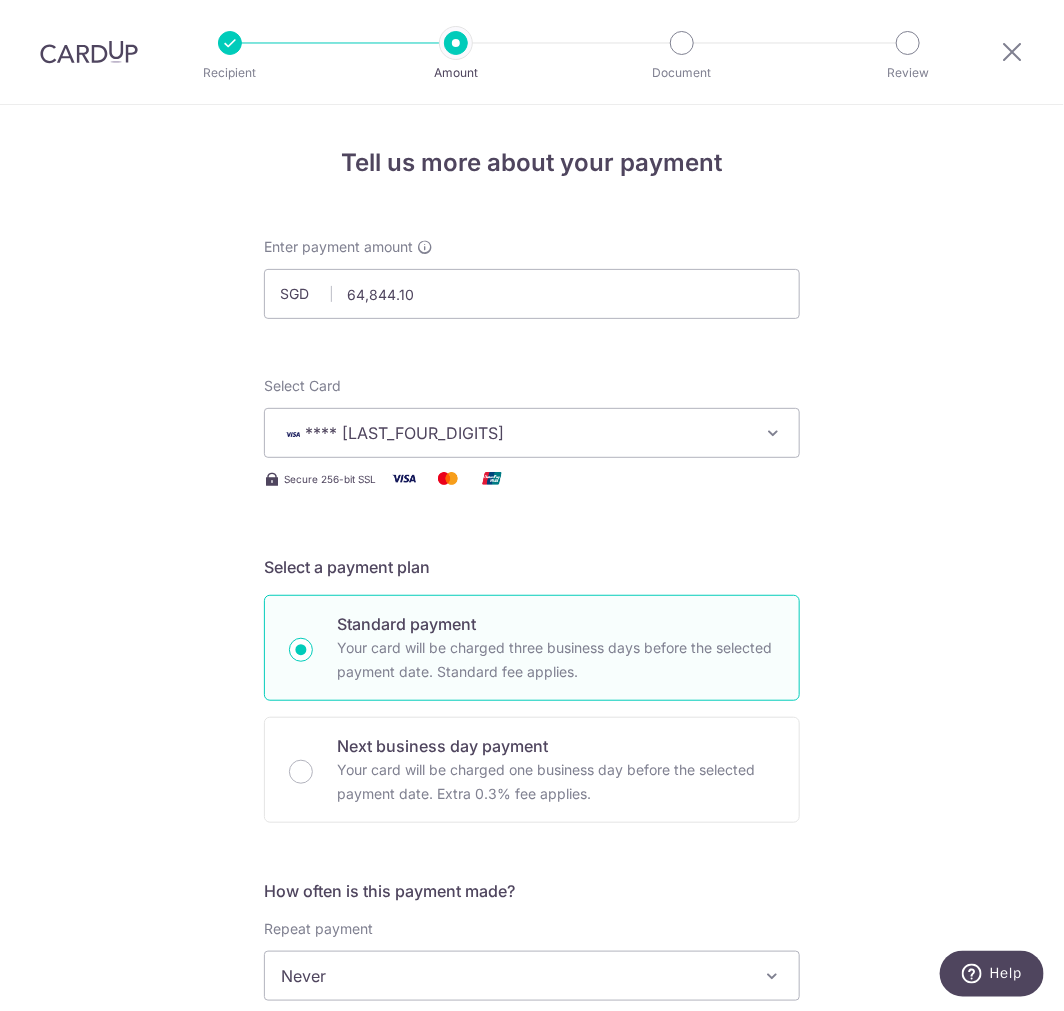 click on "Tell us more about your payment
Enter payment amount
SGD
64,844.10
64844.10
Select Card
**** 4723
Add credit card
Your Cards
**** 3461
**** 7975
**** 9269
**** 4723
Secure 256-bit SSL
Text
New card details
Card" at bounding box center (532, 1009) 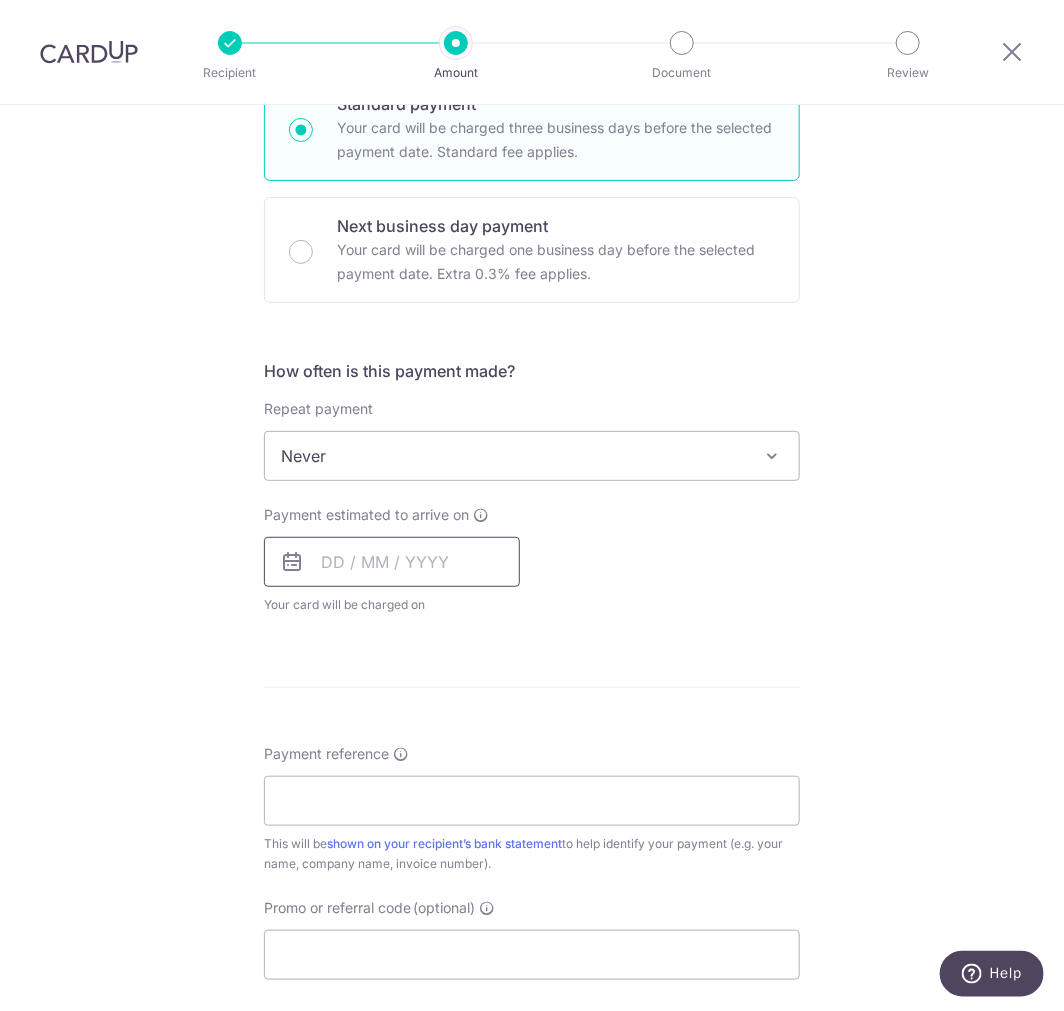 scroll, scrollTop: 555, scrollLeft: 0, axis: vertical 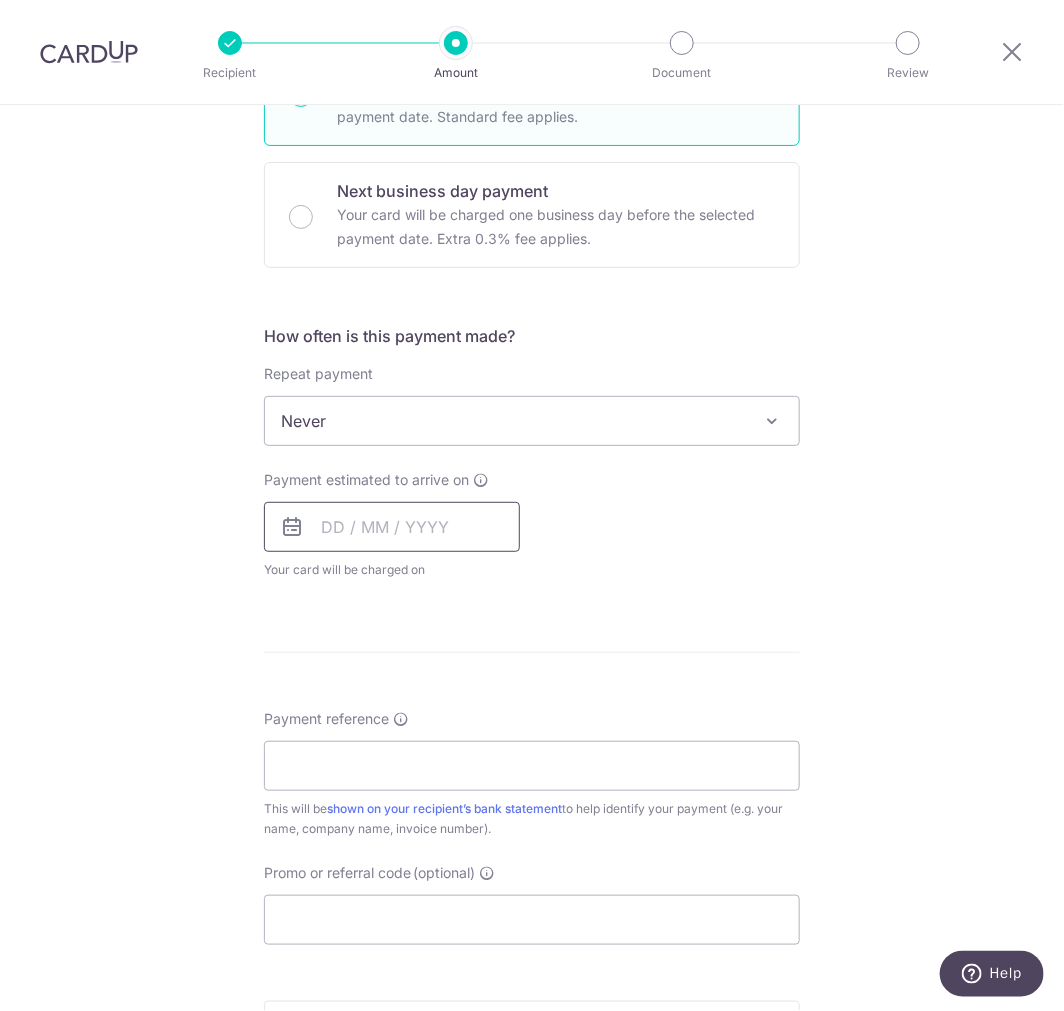 click at bounding box center (392, 527) 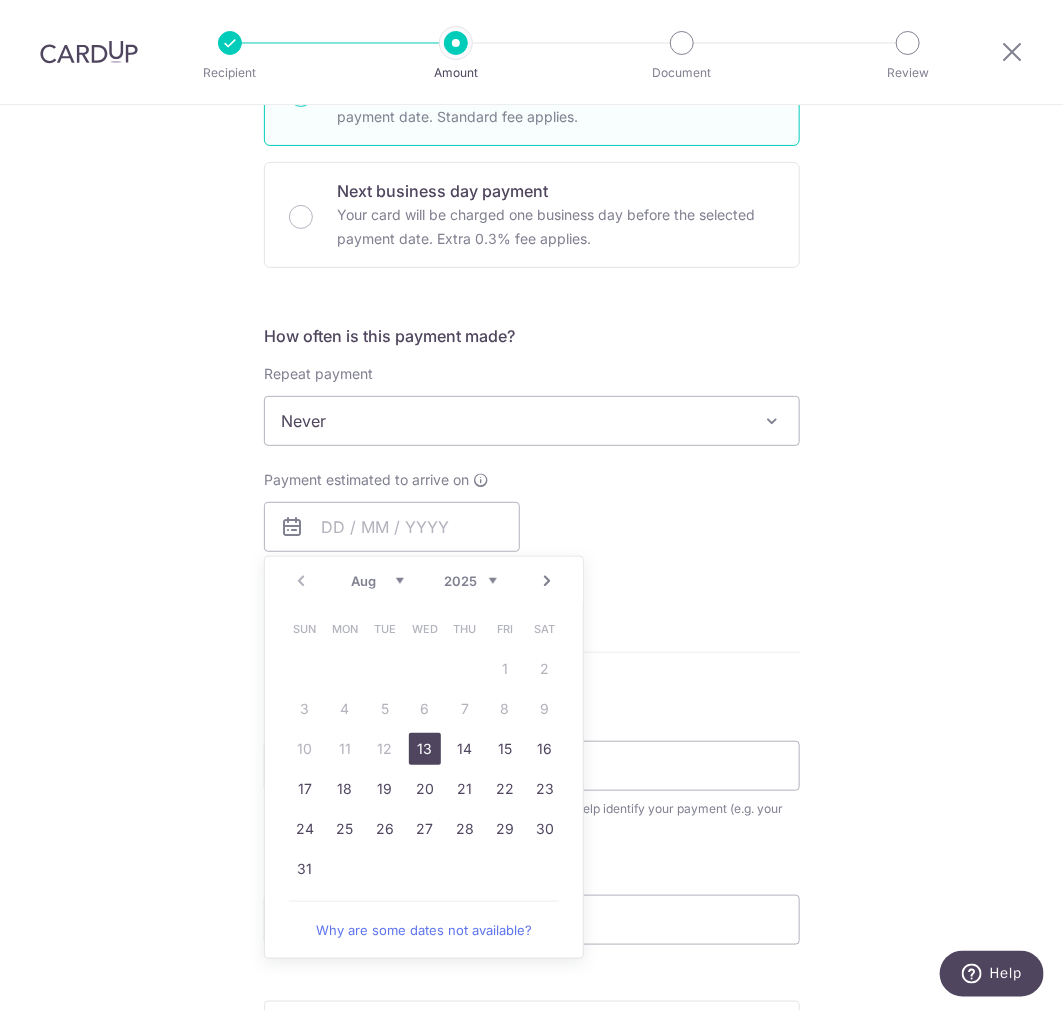 click on "13" at bounding box center (425, 749) 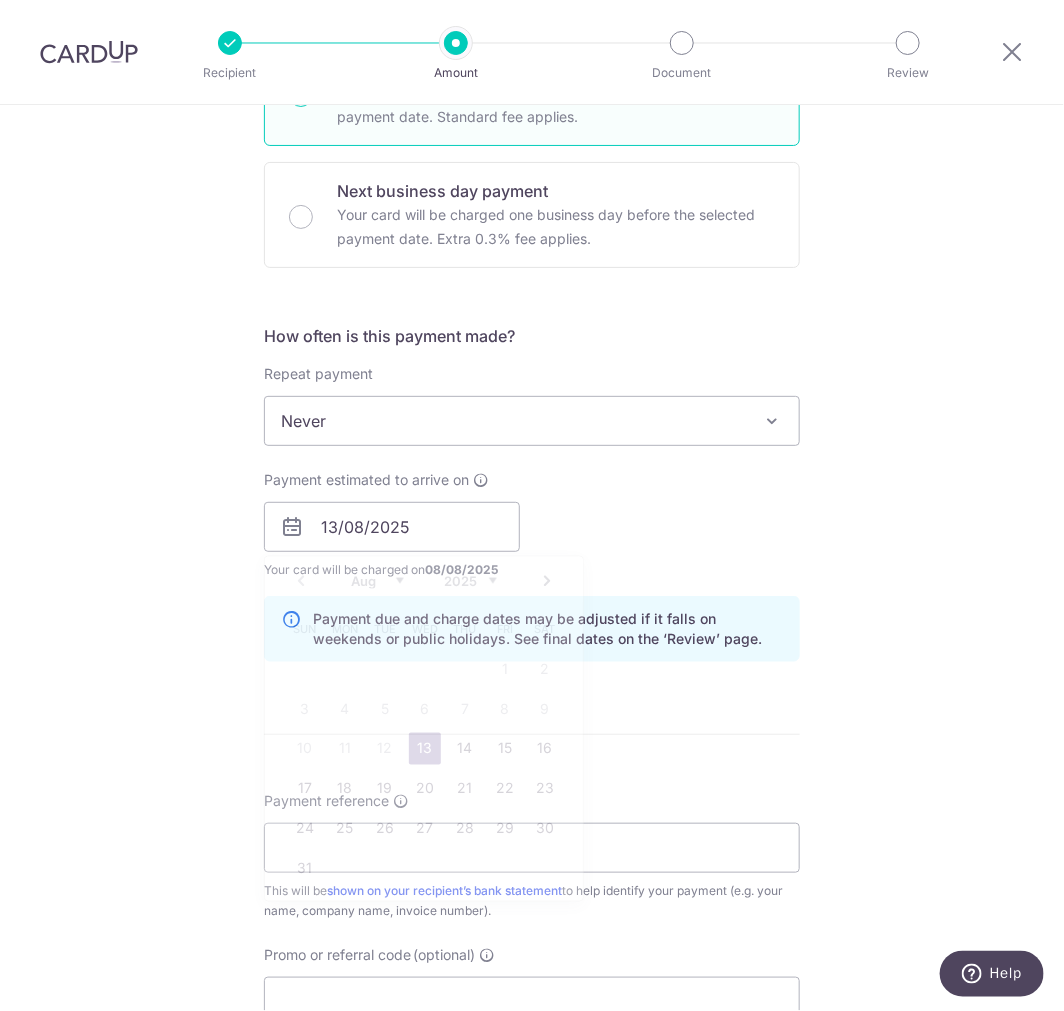 click on "Tell us more about your payment
Enter payment amount
SGD
64,844.10
64844.10
Select Card
**** 4723
Add credit card
Your Cards
**** 3461
**** 7975
**** 9269
**** 4723
Secure 256-bit SSL
Text
New card details
Card" at bounding box center [532, 495] 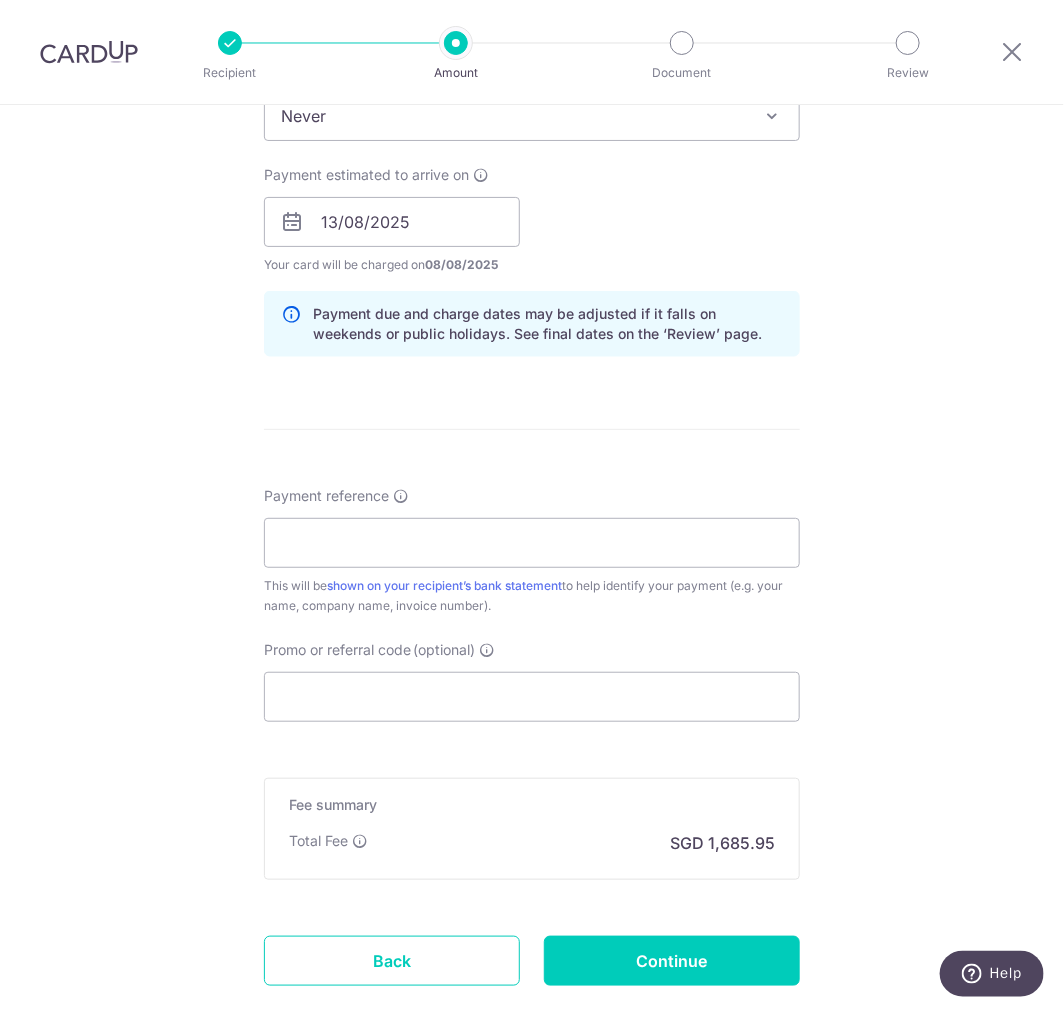 scroll, scrollTop: 888, scrollLeft: 0, axis: vertical 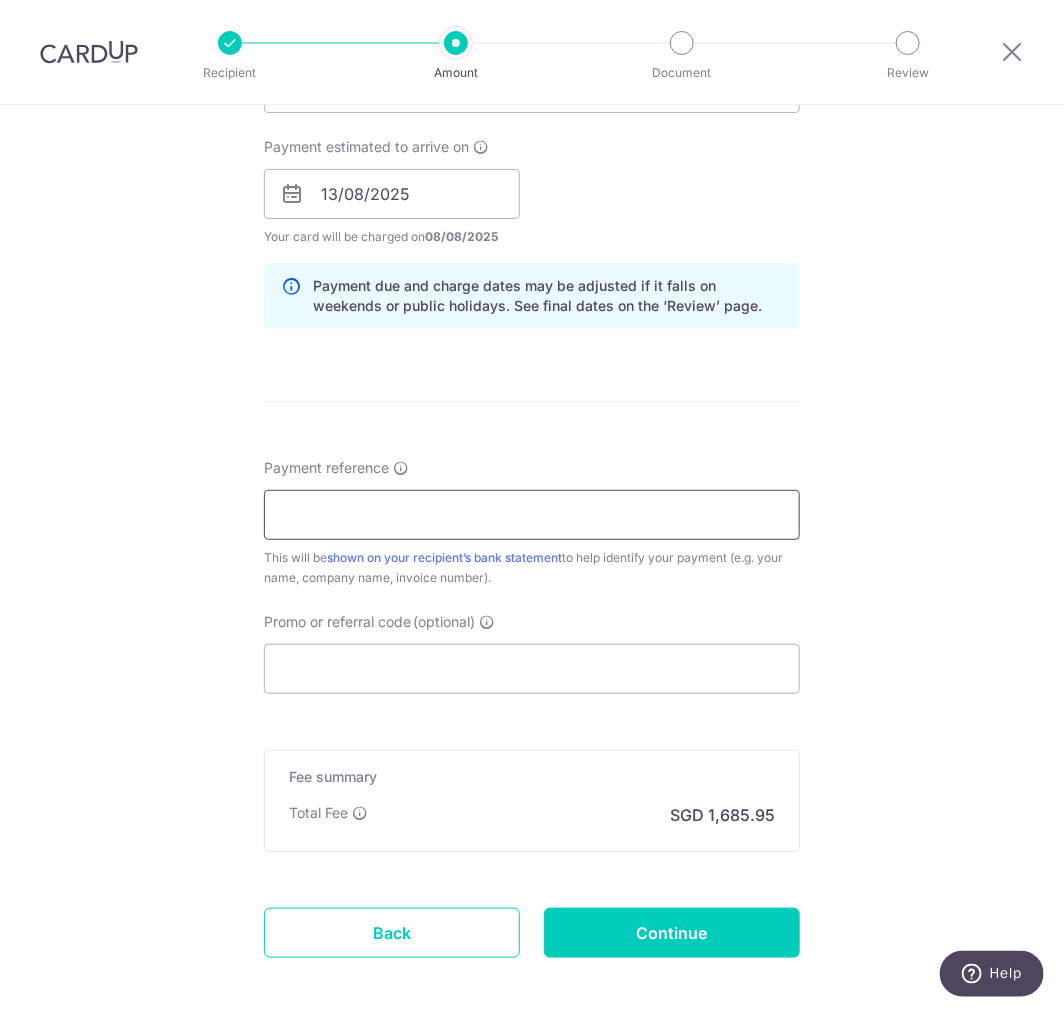 click on "Payment reference" at bounding box center [532, 515] 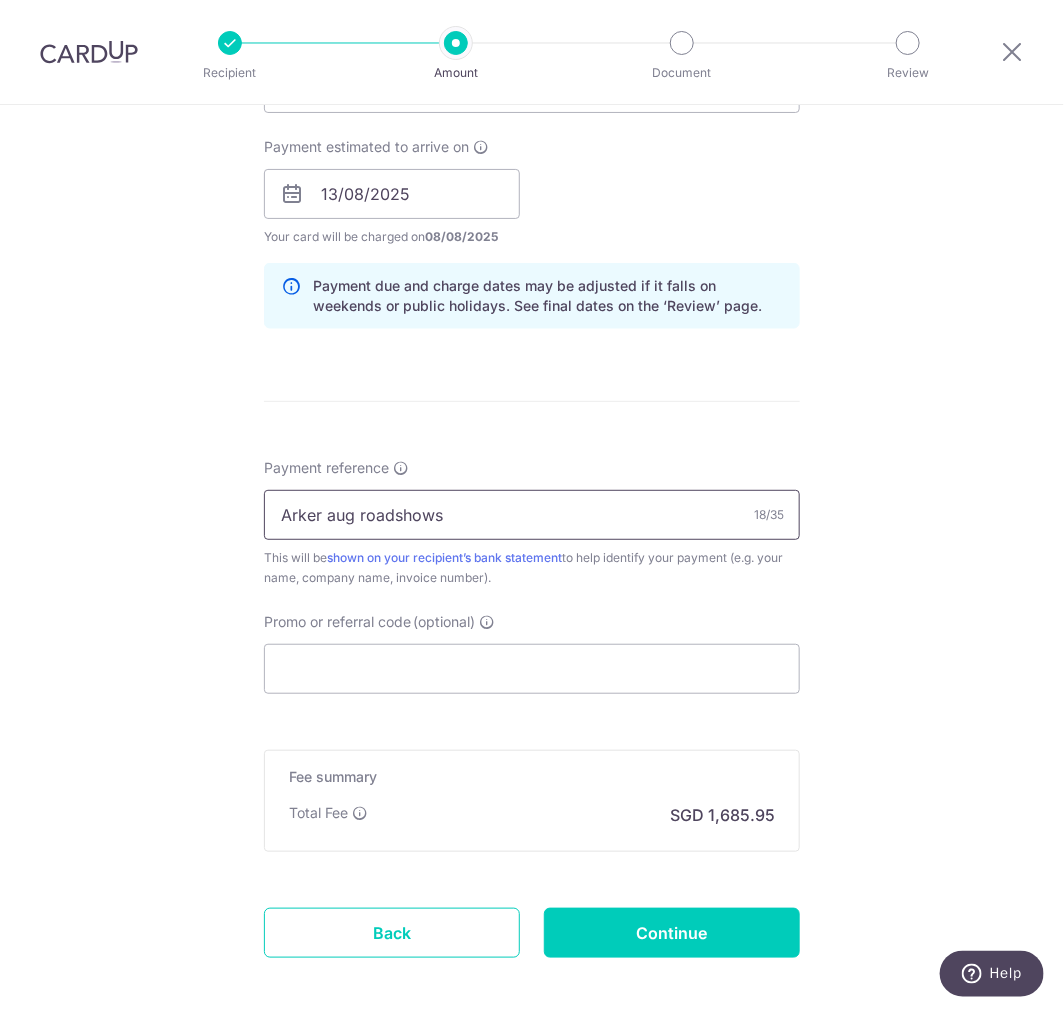 type on "Arker aug roadshows" 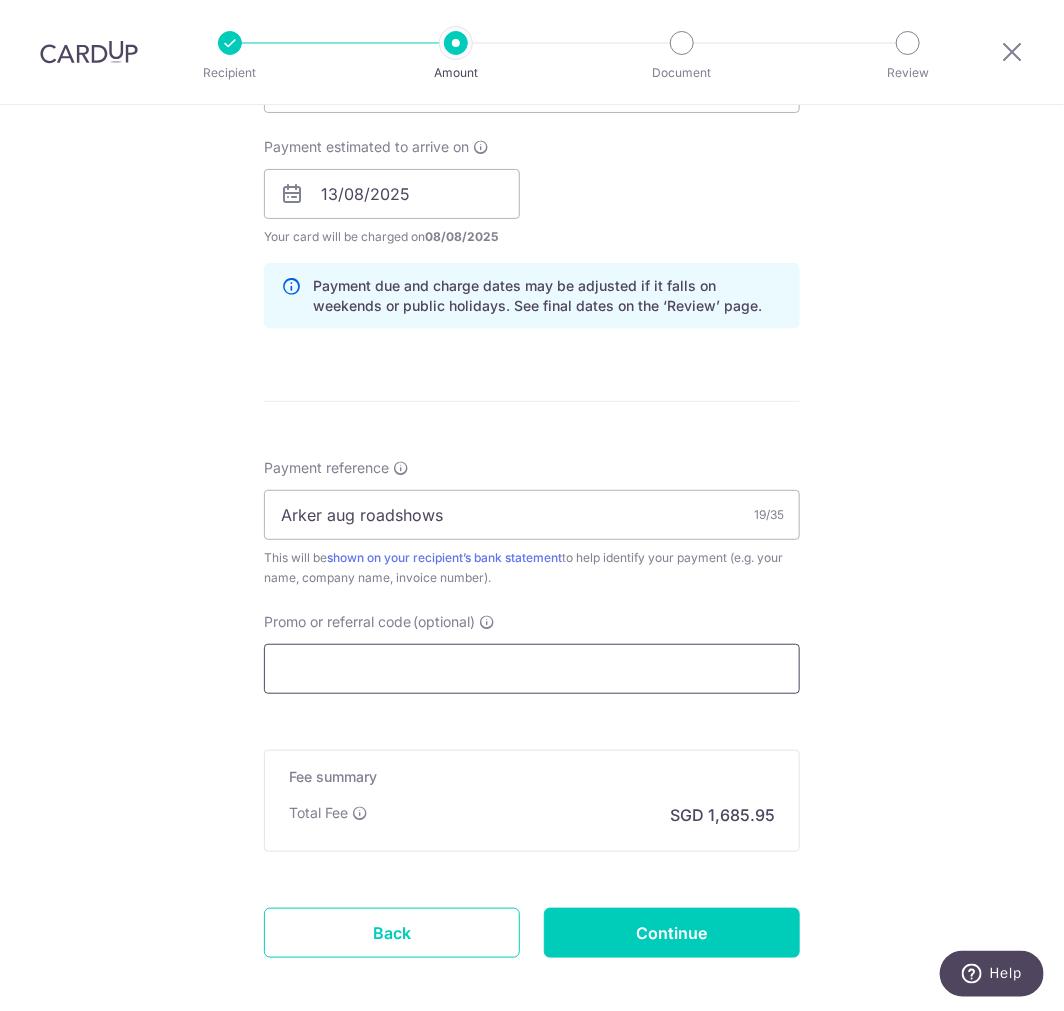 click on "Promo or referral code
(optional)" at bounding box center (532, 669) 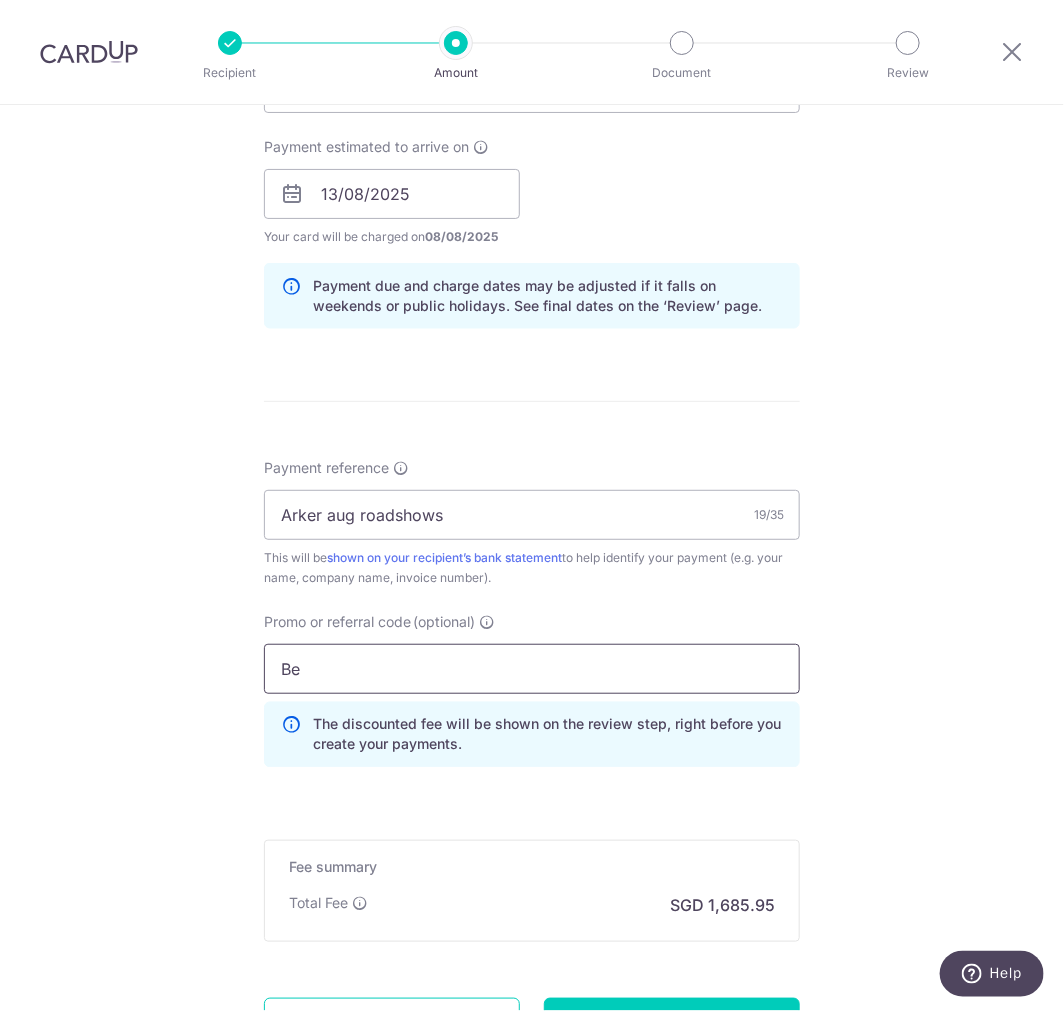 type on "B" 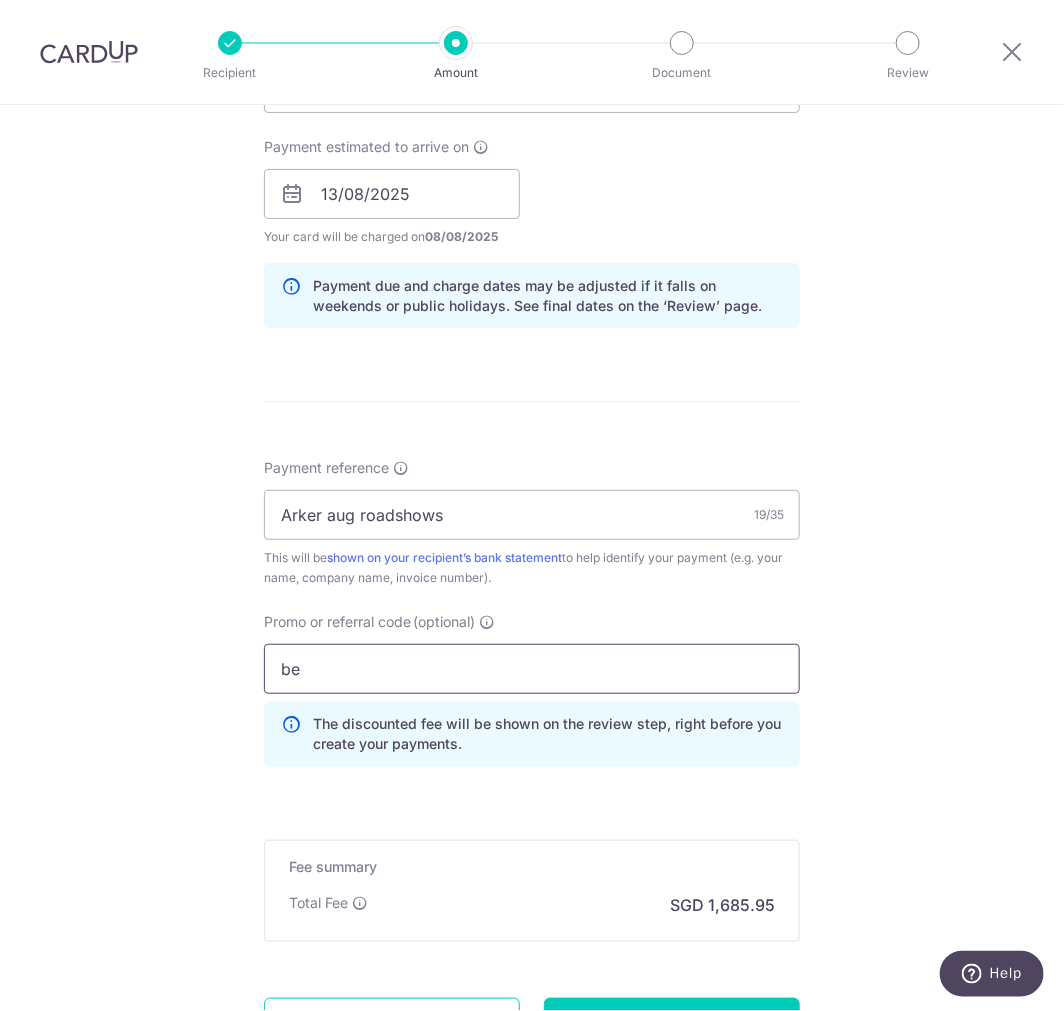 type on "b" 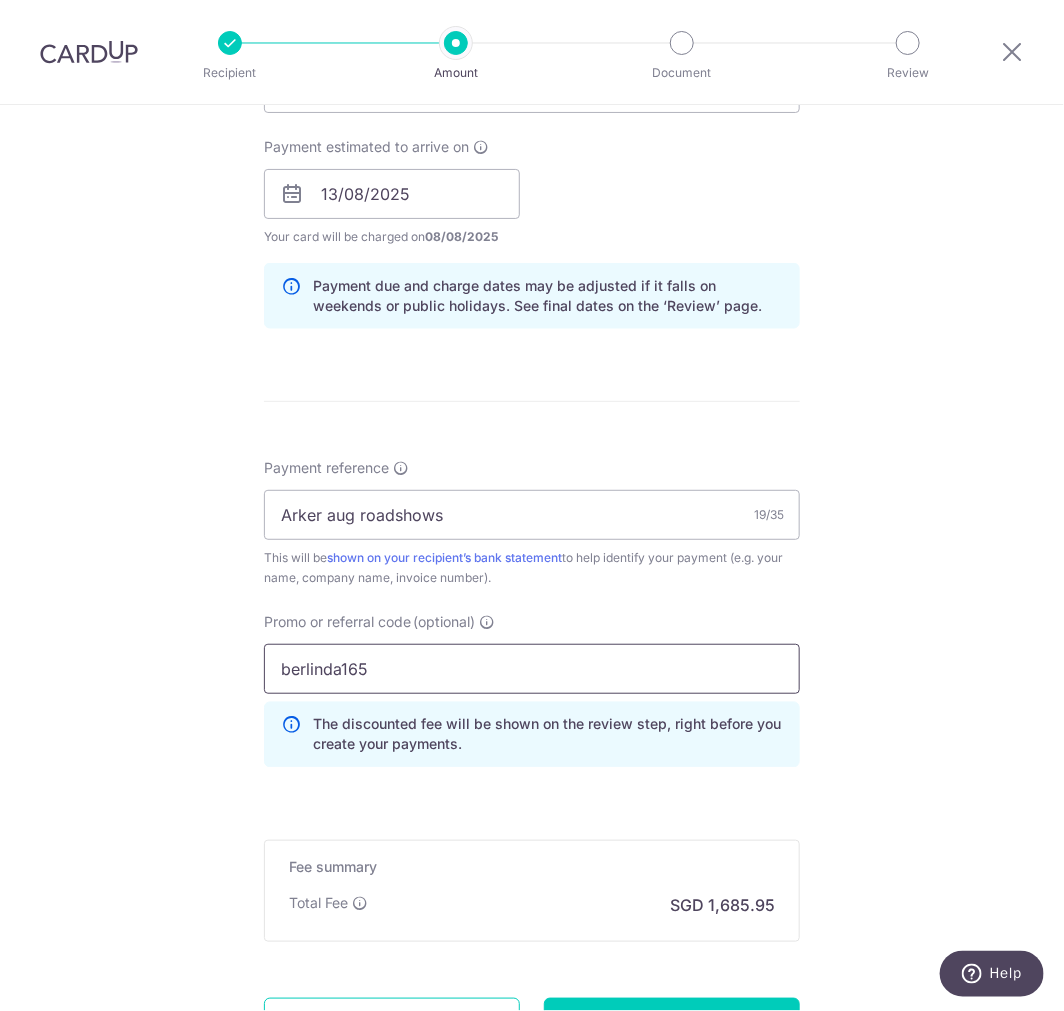 type on "berlinda165" 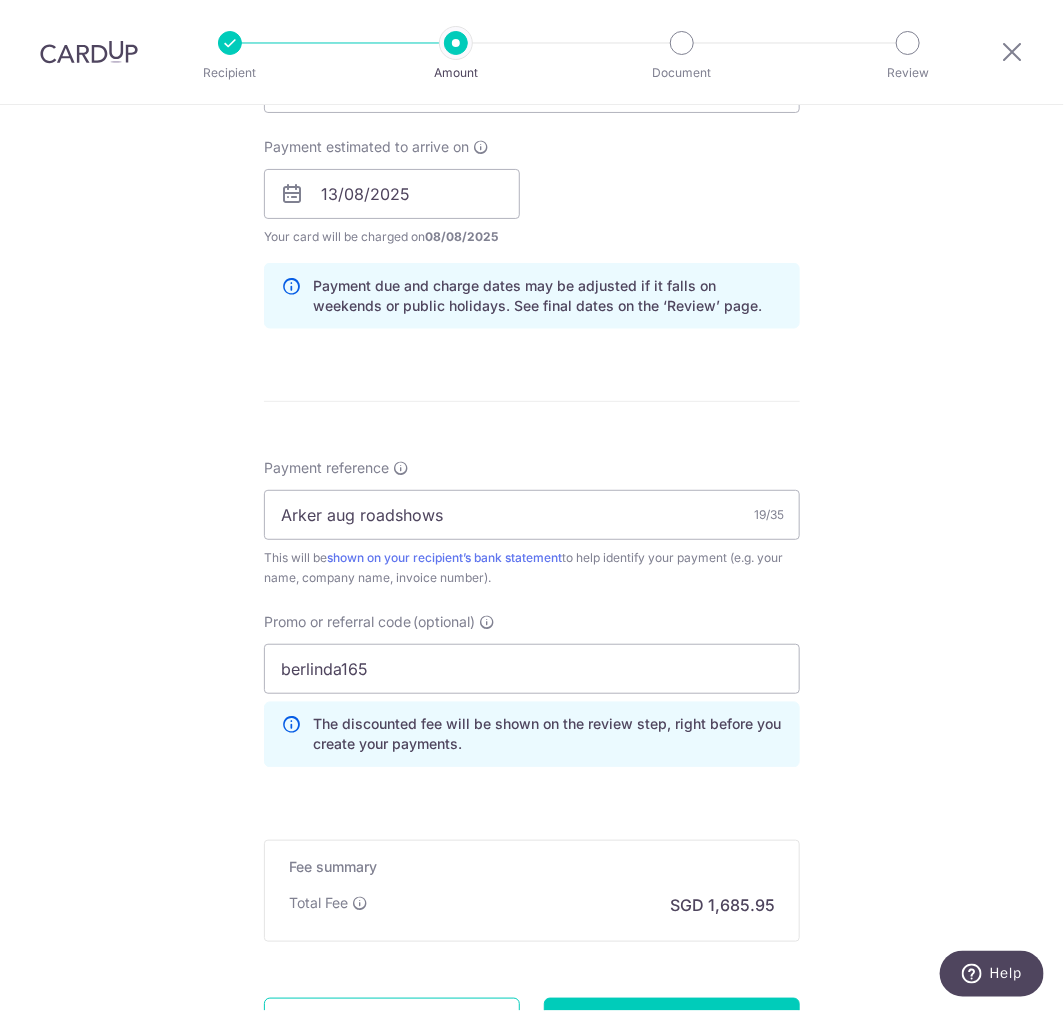 click on "Tell us more about your payment
Enter payment amount
SGD
64,844.10
64844.10
Select Card
**** 4723
Add credit card
Your Cards
**** 3461
**** 7975
**** 9269
**** 4723
Secure 256-bit SSL
Text
New card details
Card" at bounding box center [532, 207] 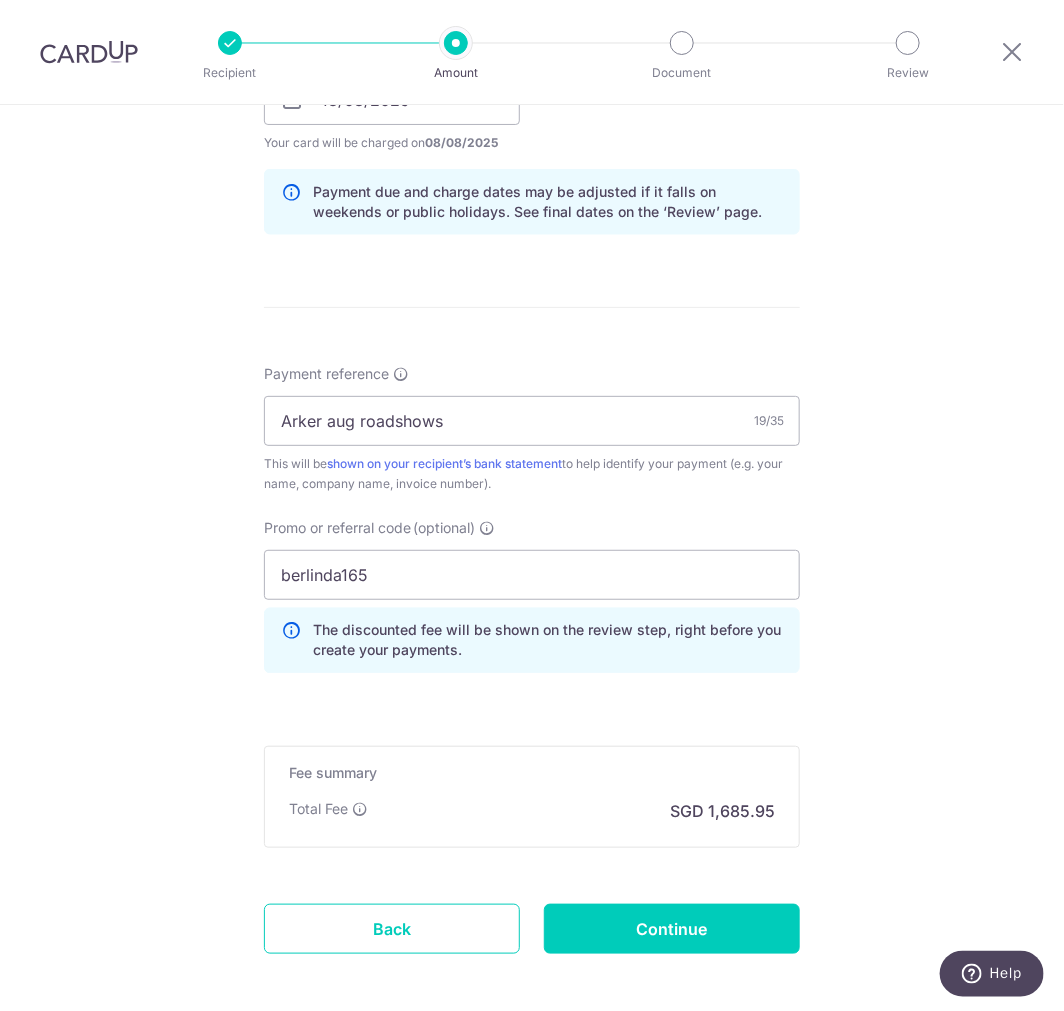 scroll, scrollTop: 1075, scrollLeft: 0, axis: vertical 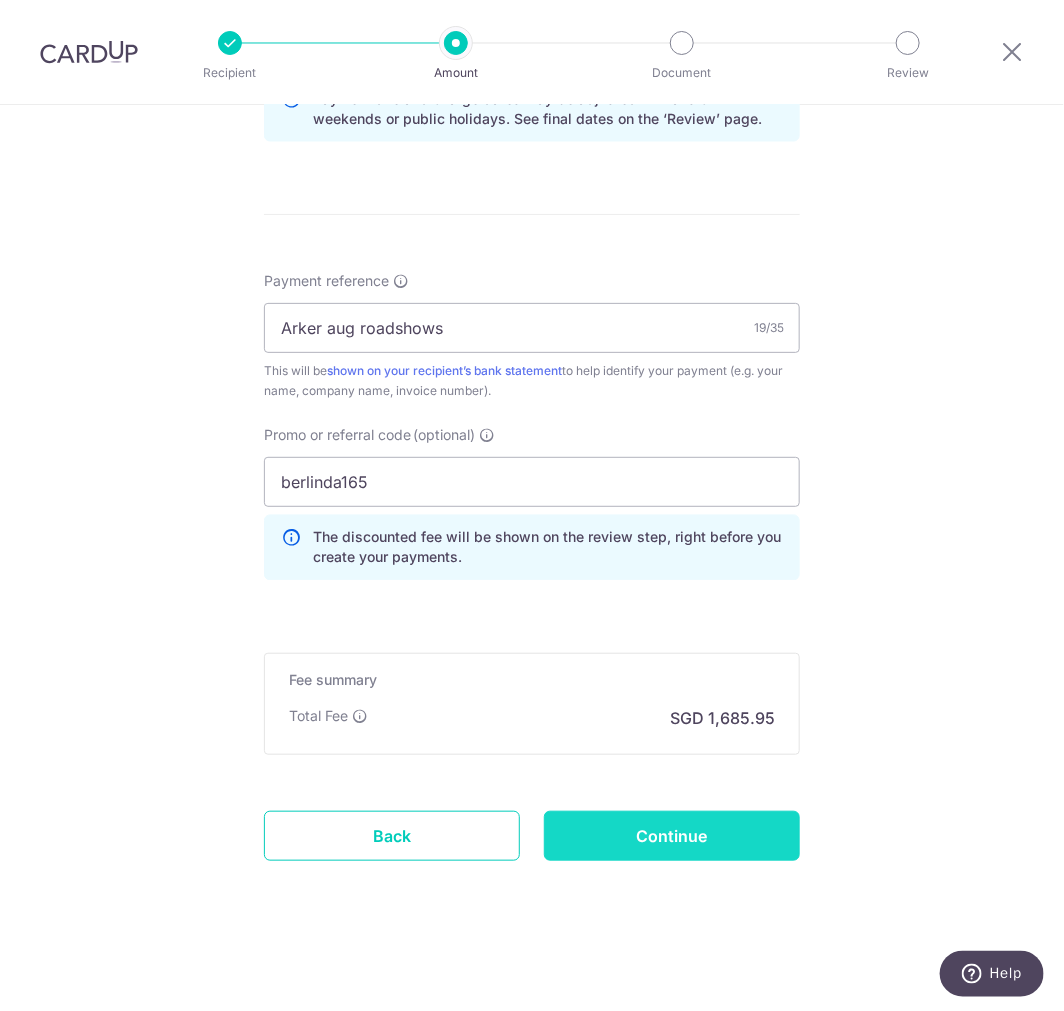 click on "Continue" at bounding box center [672, 836] 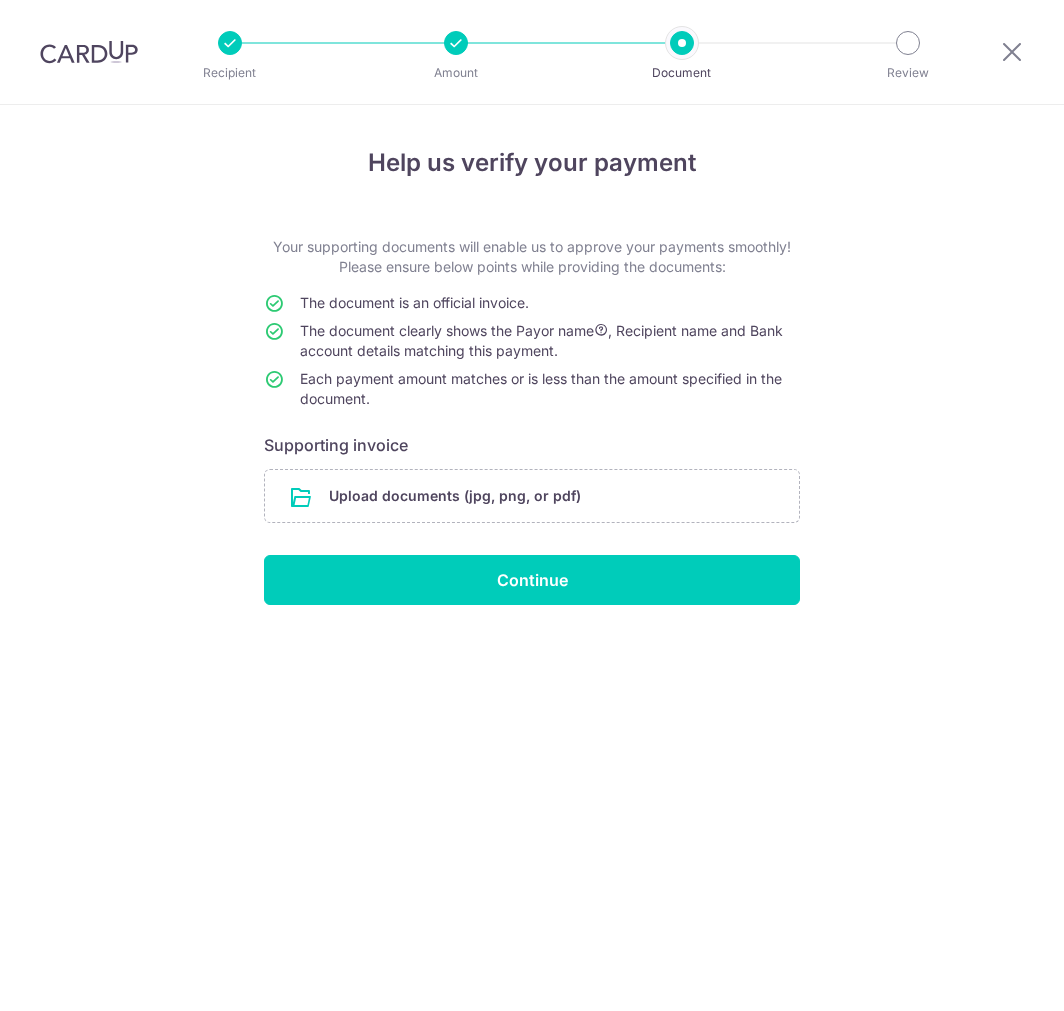 scroll, scrollTop: 0, scrollLeft: 0, axis: both 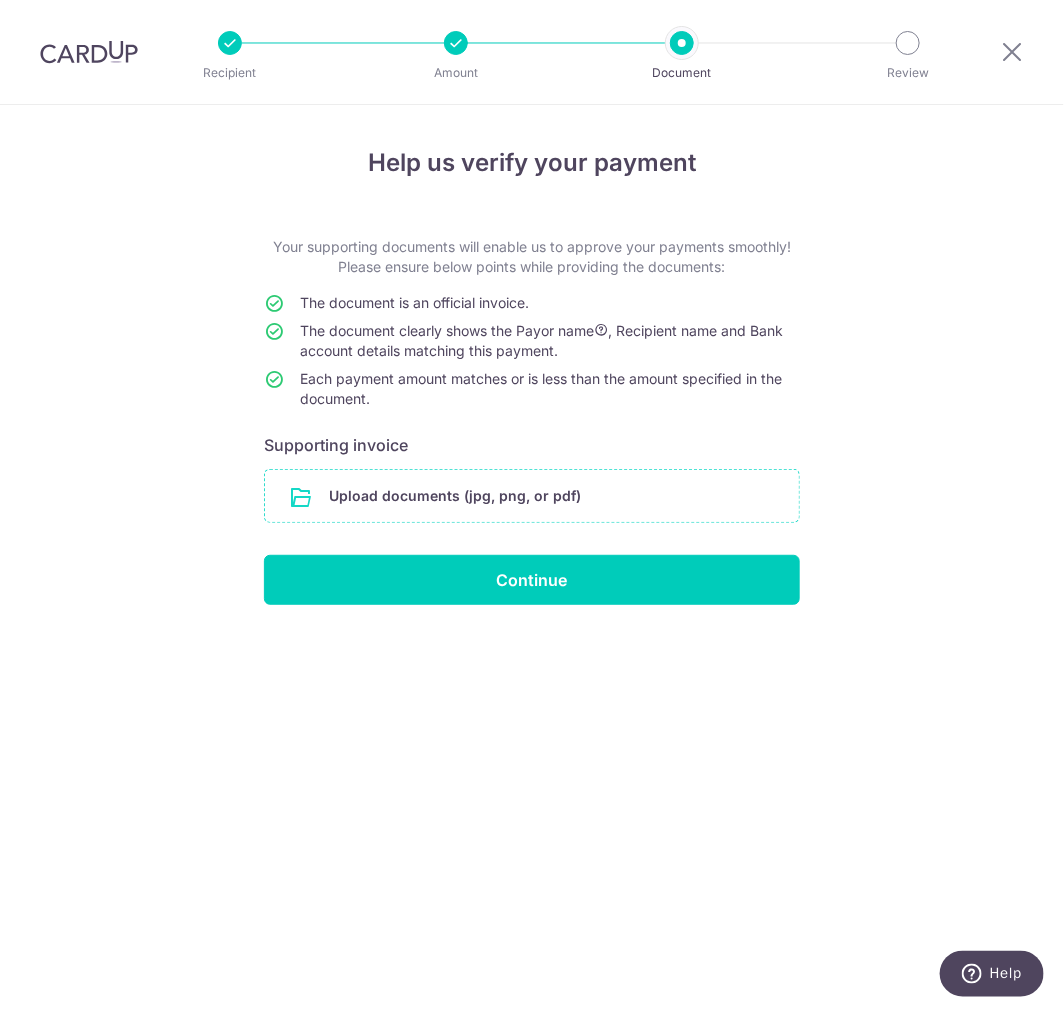 click at bounding box center [532, 496] 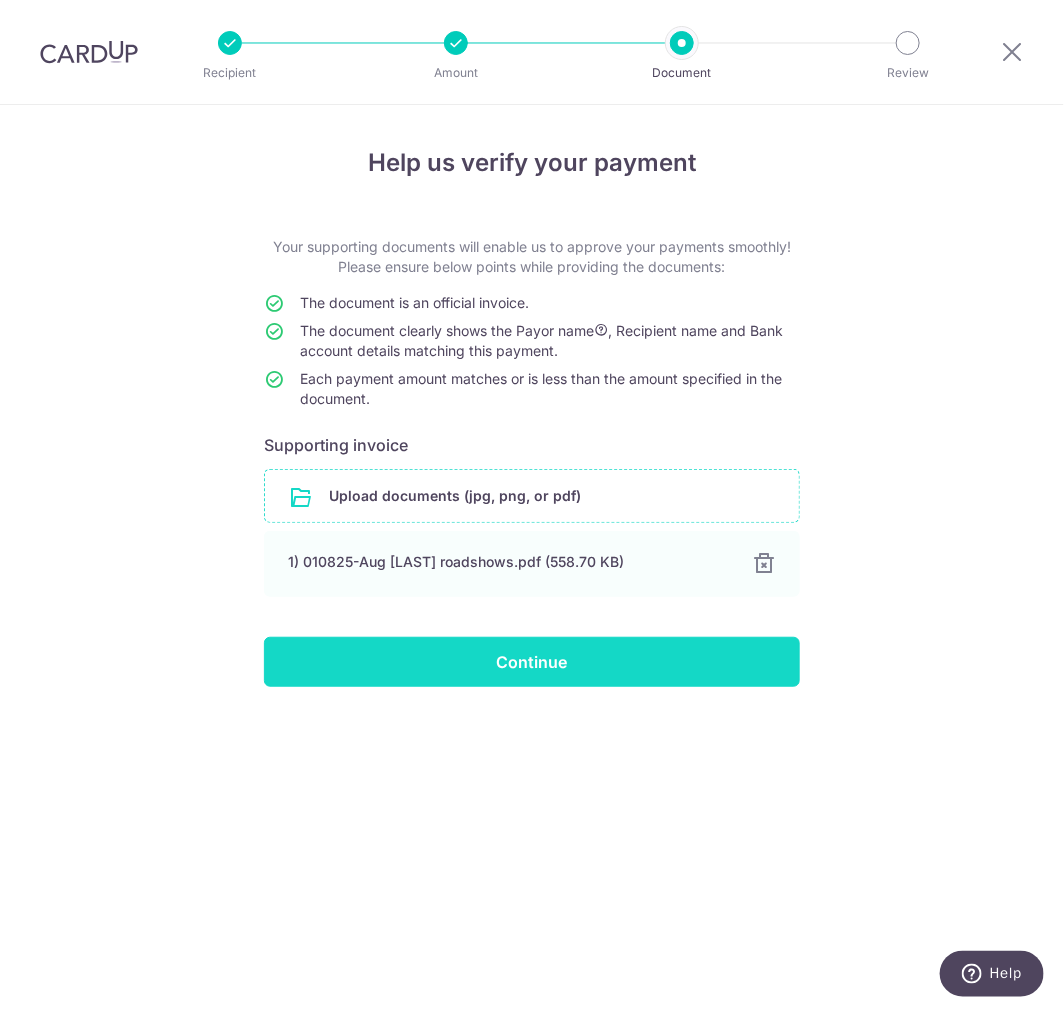 click on "Continue" at bounding box center (532, 662) 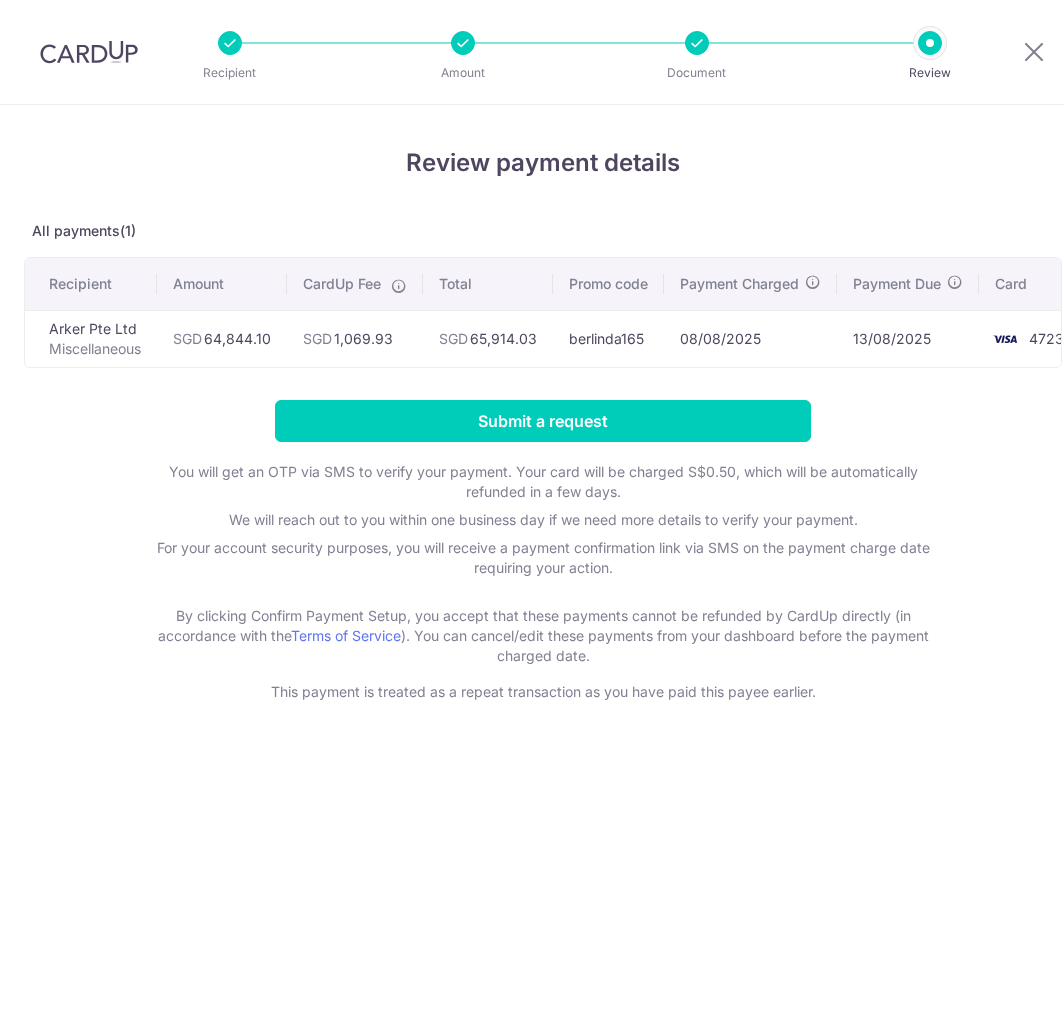 scroll, scrollTop: 0, scrollLeft: 0, axis: both 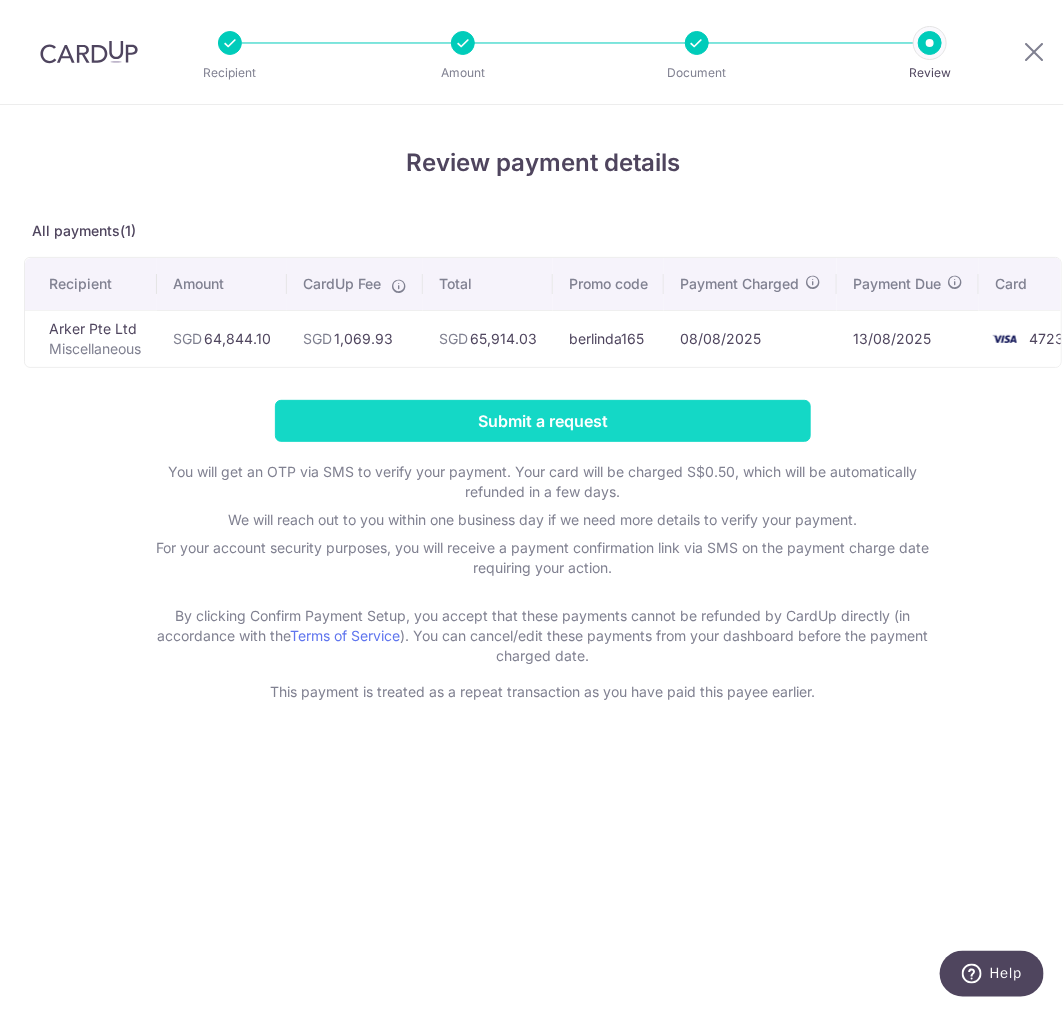 click on "Submit a request" at bounding box center (543, 421) 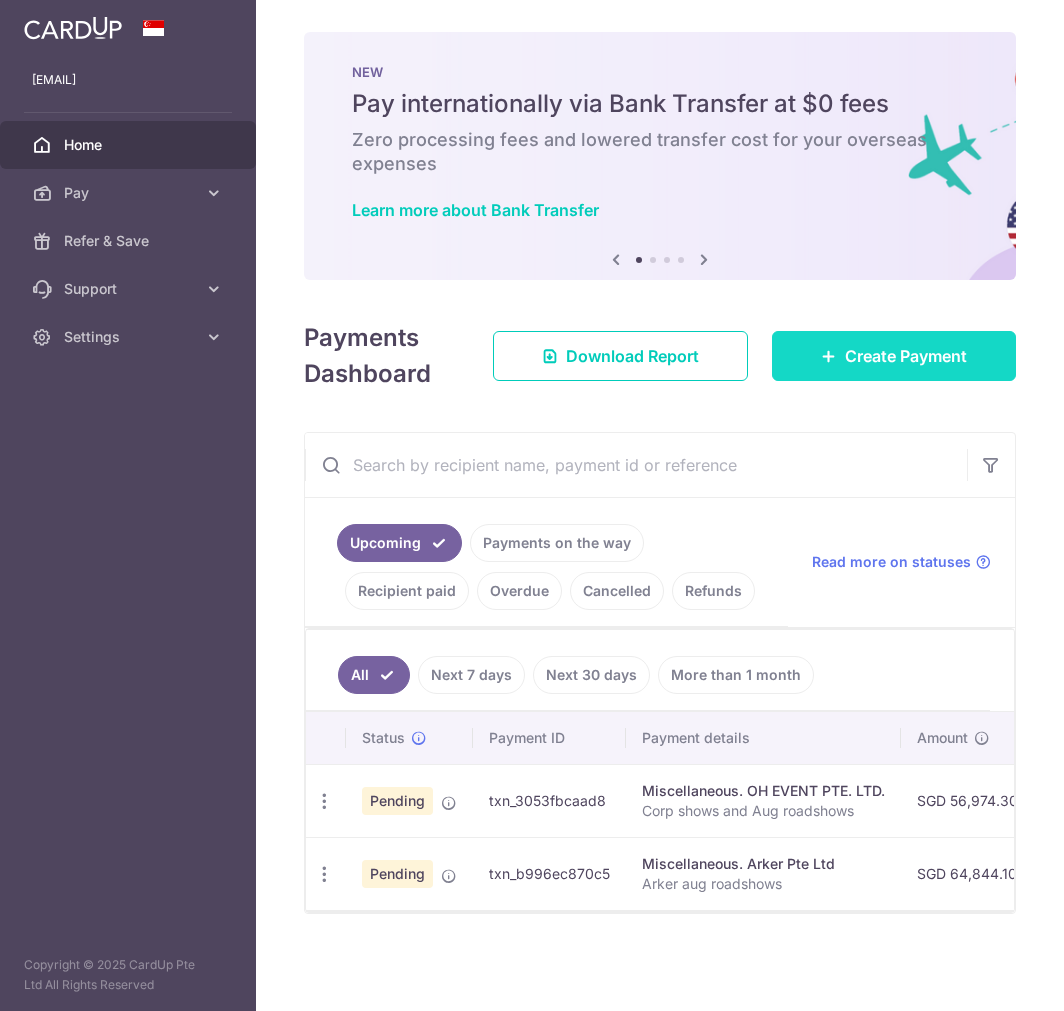 scroll, scrollTop: 0, scrollLeft: 0, axis: both 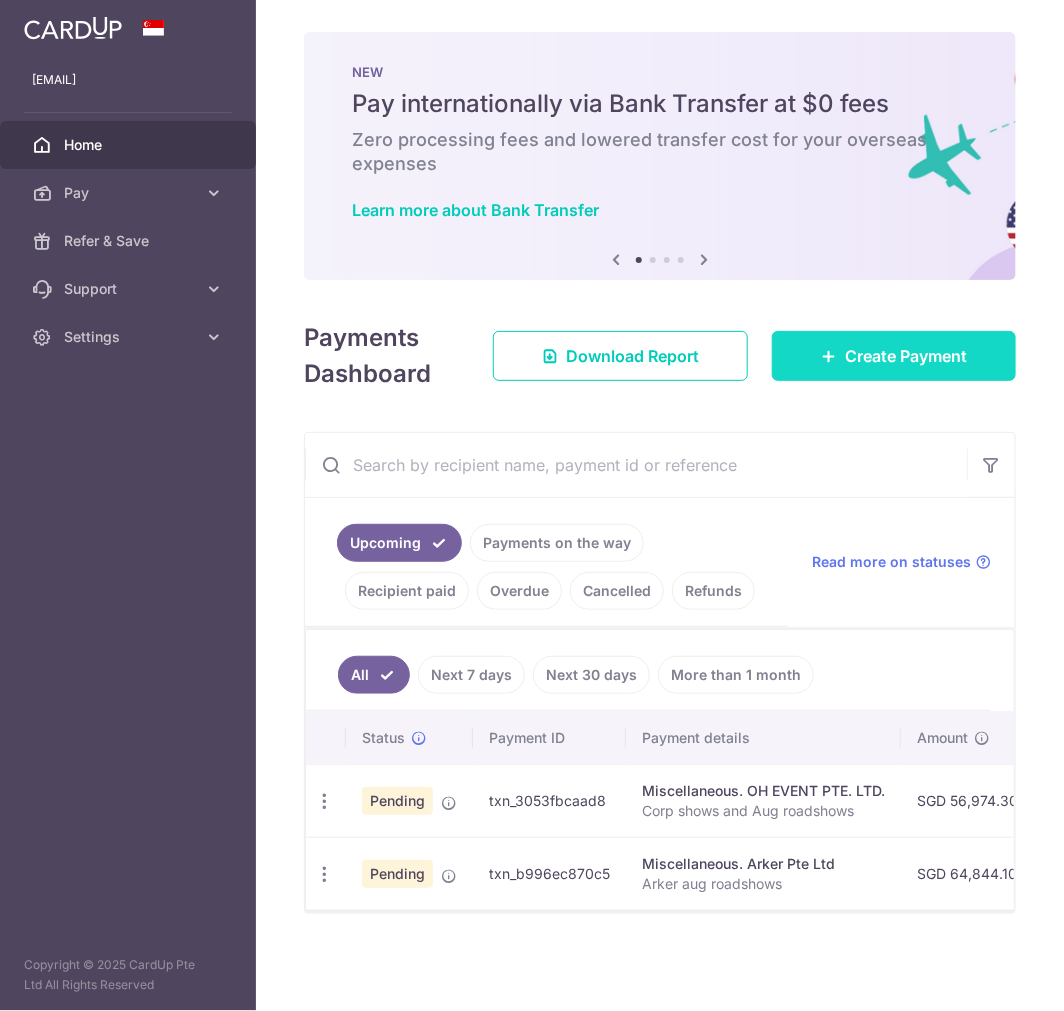 click on "Create Payment" at bounding box center (894, 356) 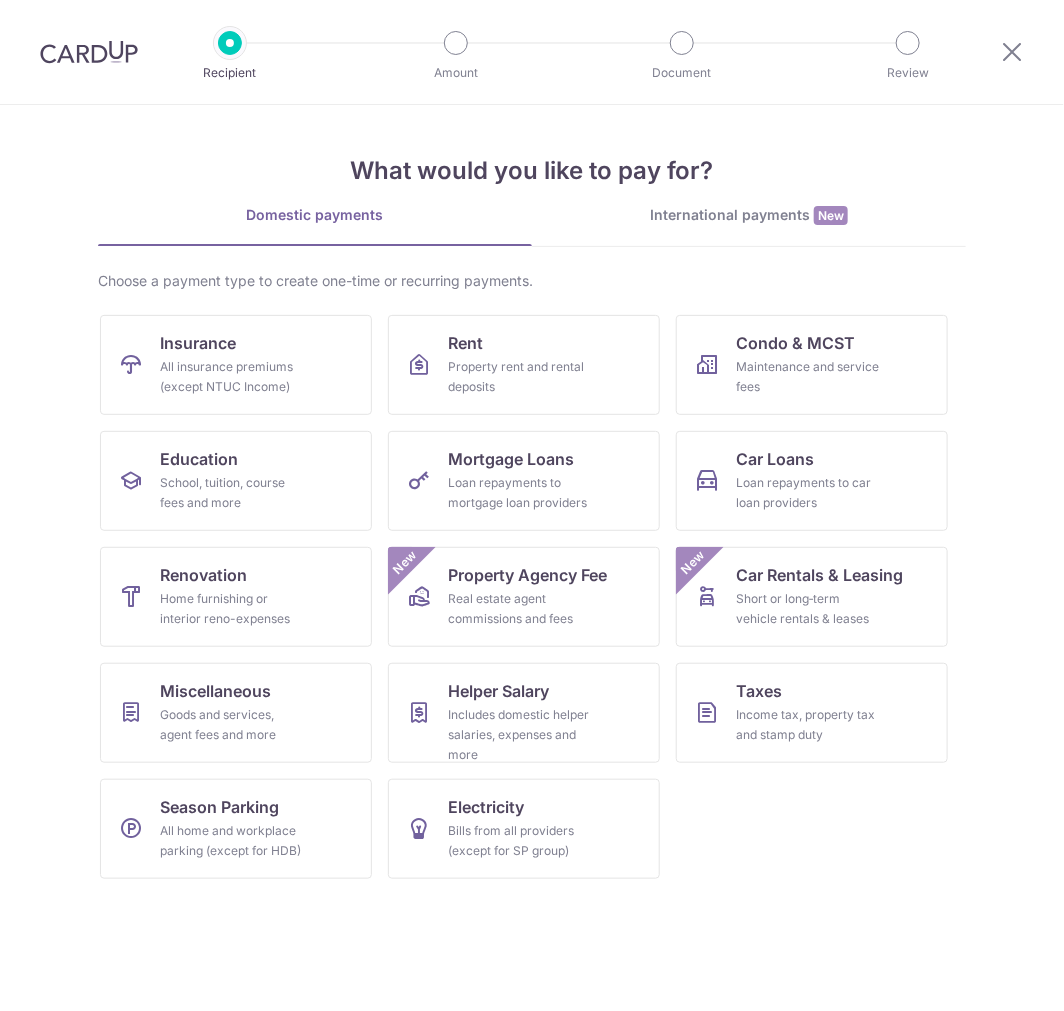 scroll, scrollTop: 0, scrollLeft: 0, axis: both 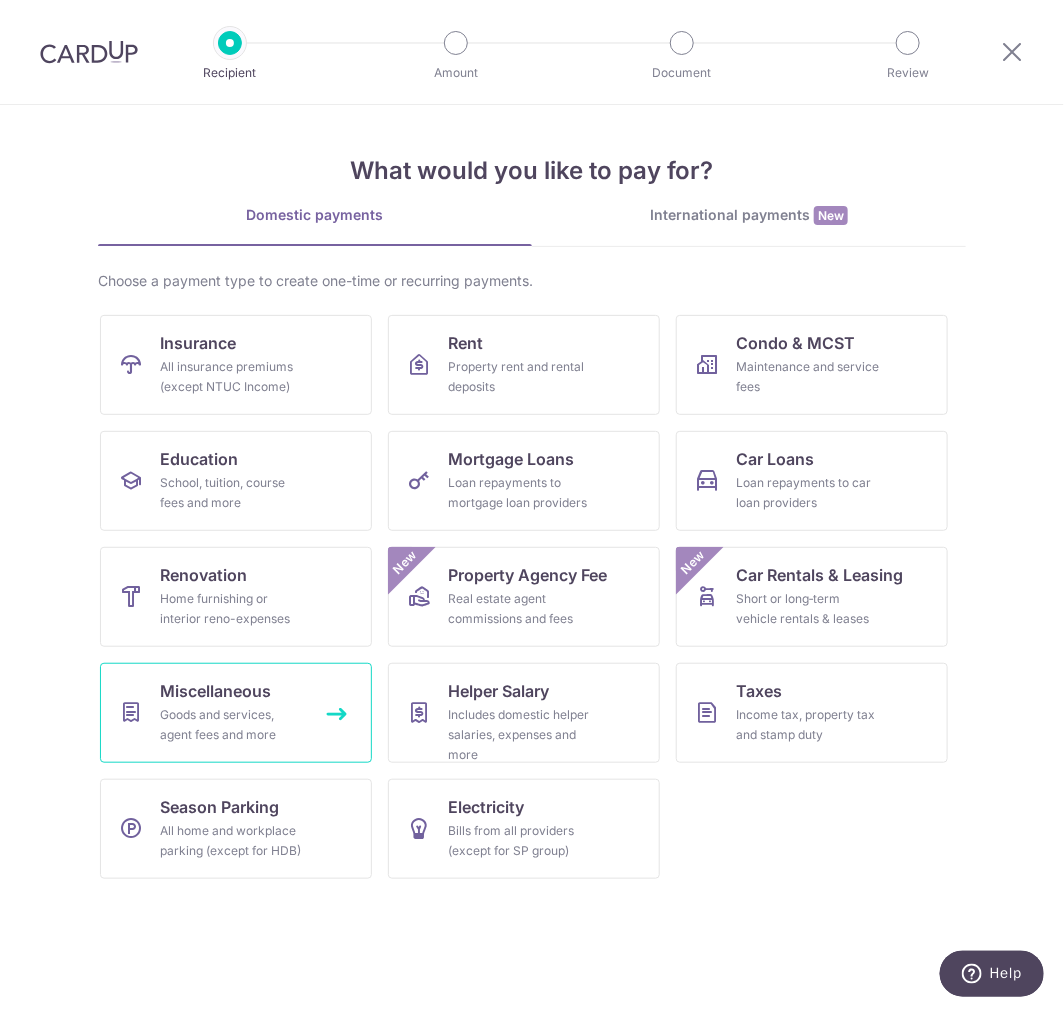 click on "Goods and services, agent fees and more" at bounding box center (232, 725) 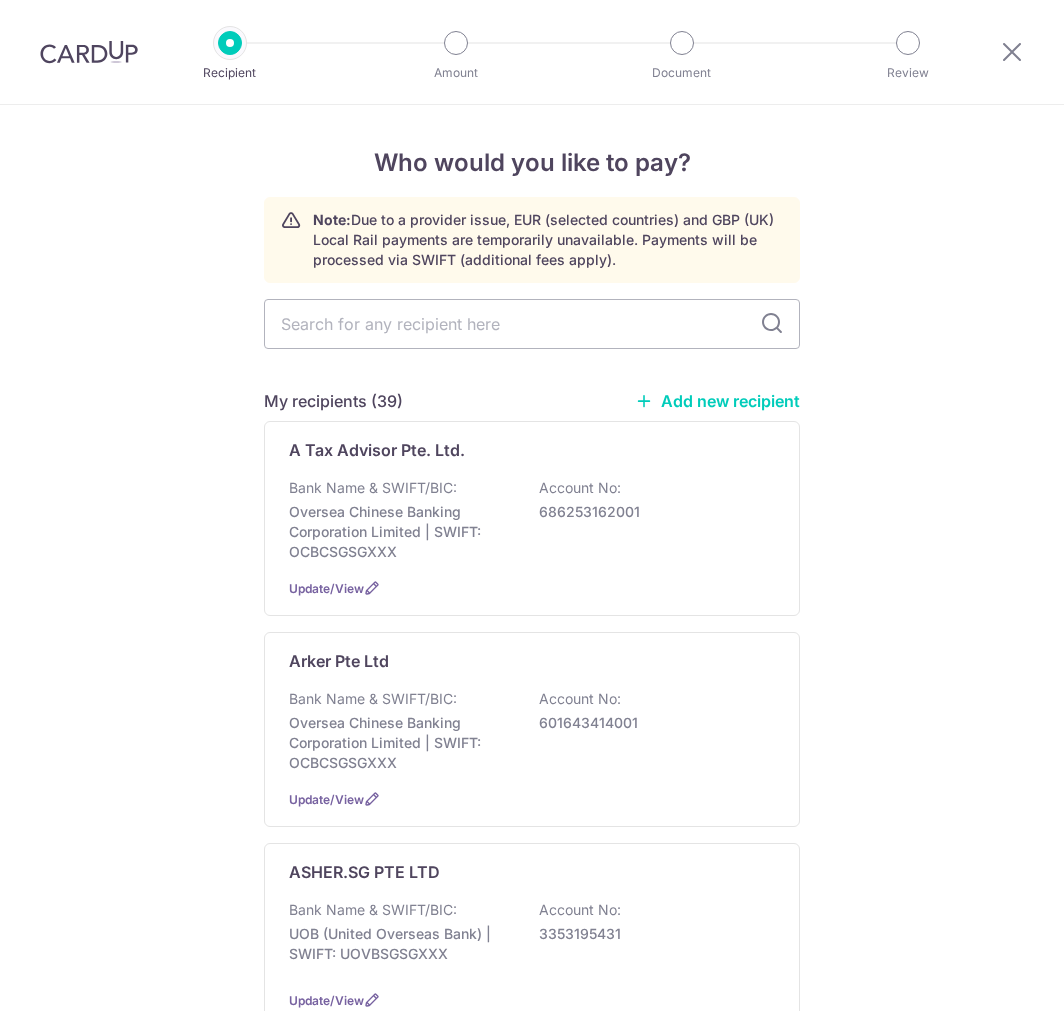 scroll, scrollTop: 0, scrollLeft: 0, axis: both 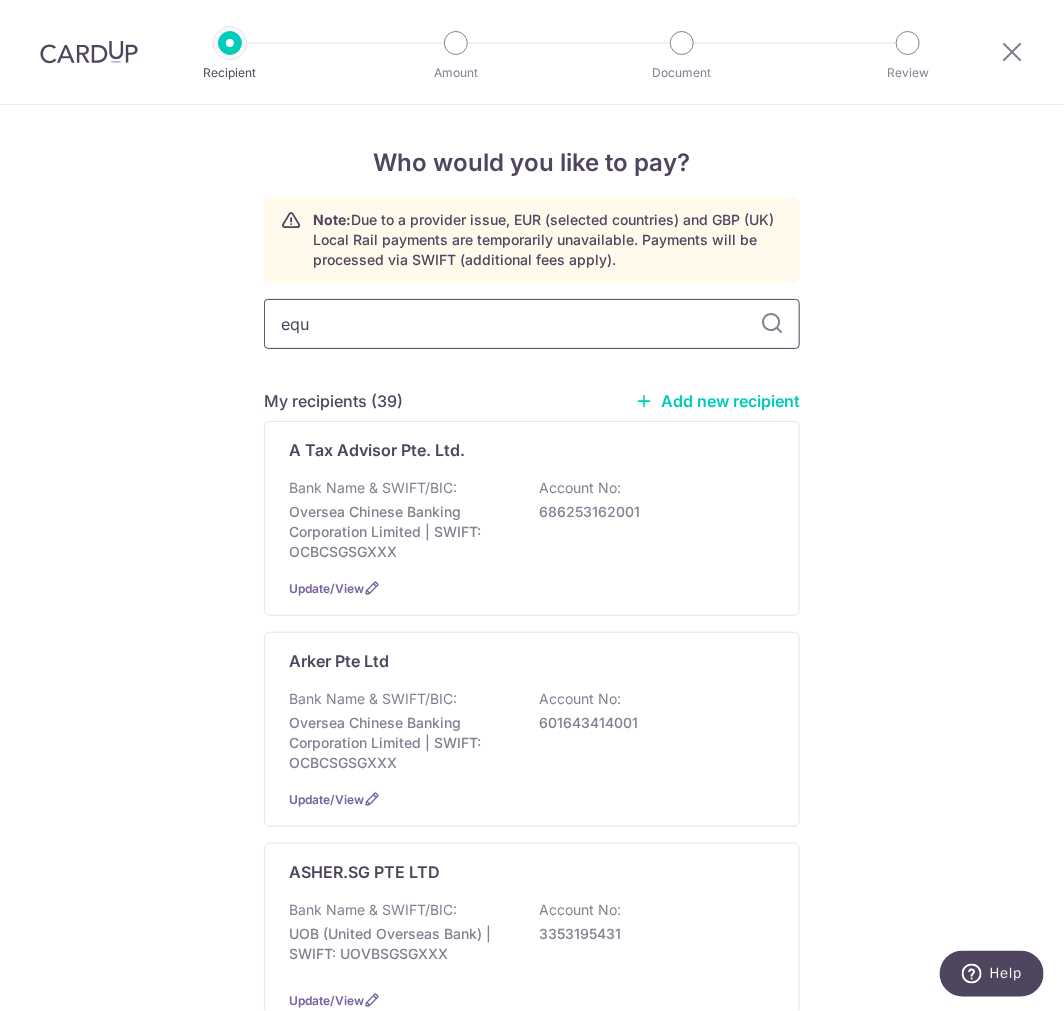 type on "eque" 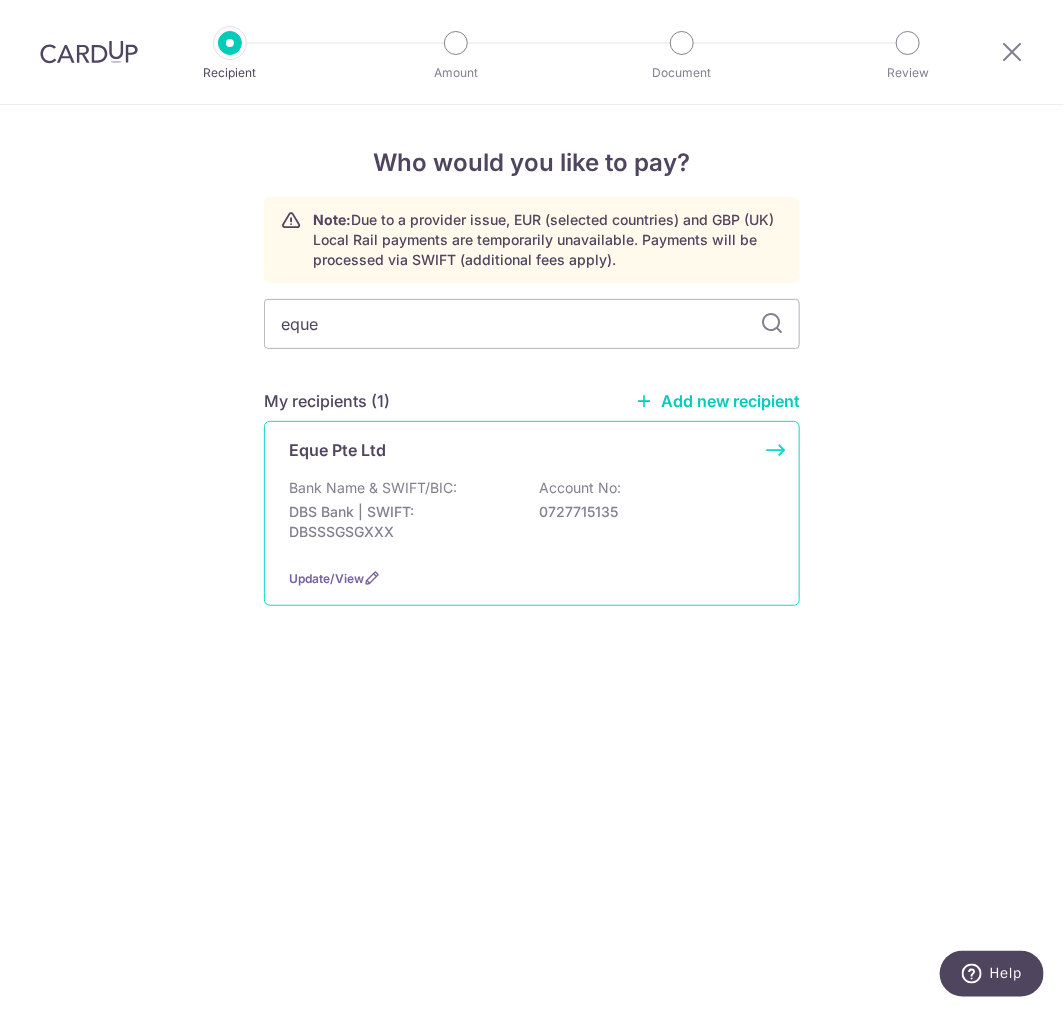 click on "Eque Pte Ltd
Bank Name & SWIFT/BIC:
DBS Bank | SWIFT: DBSSSGSGXXX
Account No:
[ACCOUNT_NUMBER]
Update/View" at bounding box center (532, 513) 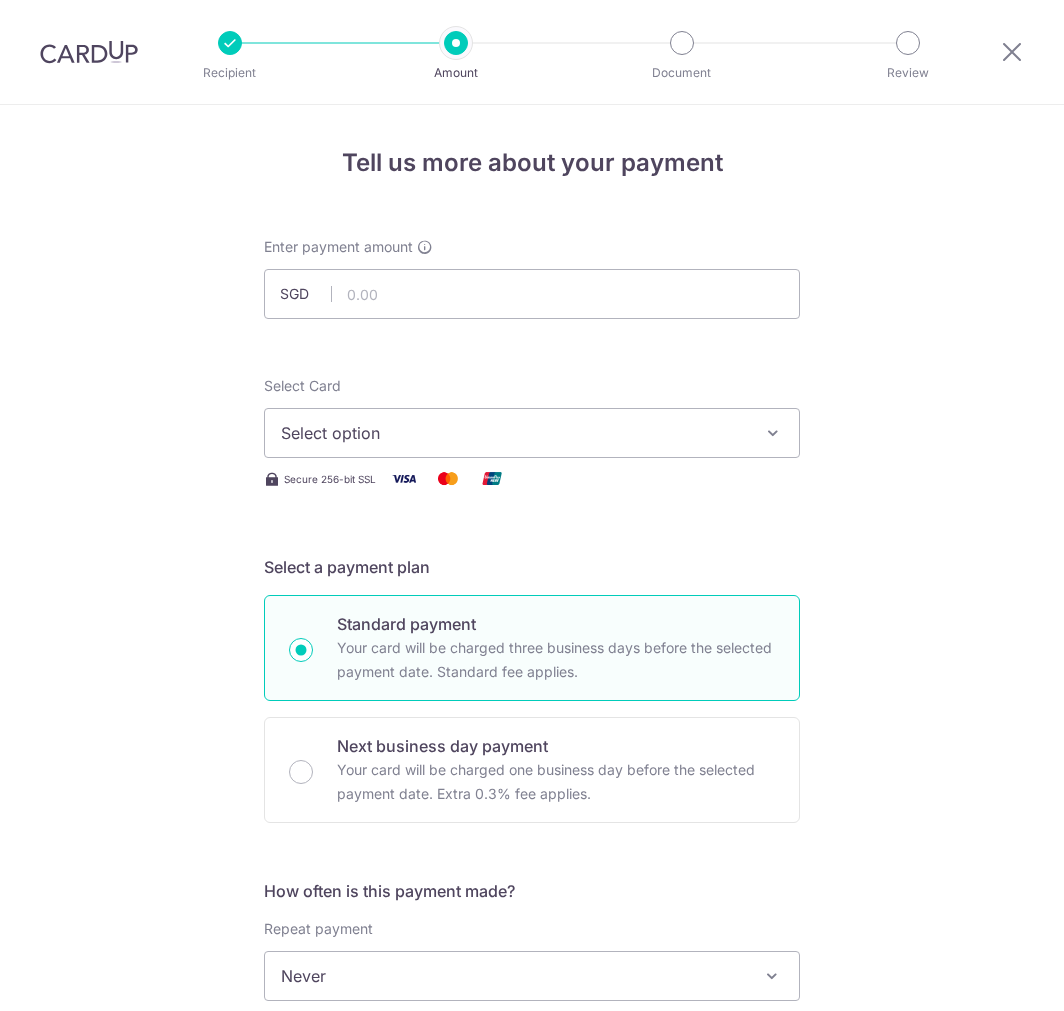 scroll, scrollTop: 0, scrollLeft: 0, axis: both 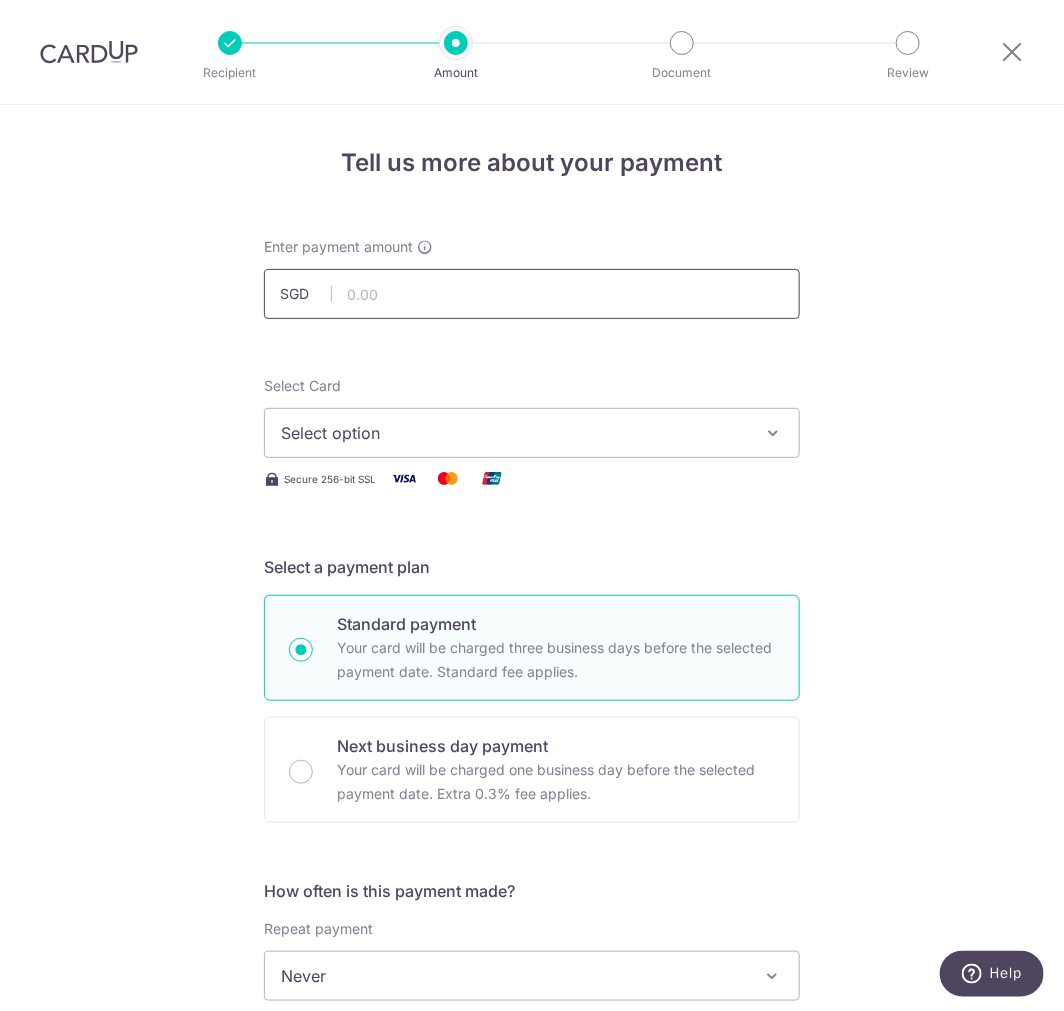click at bounding box center (532, 294) 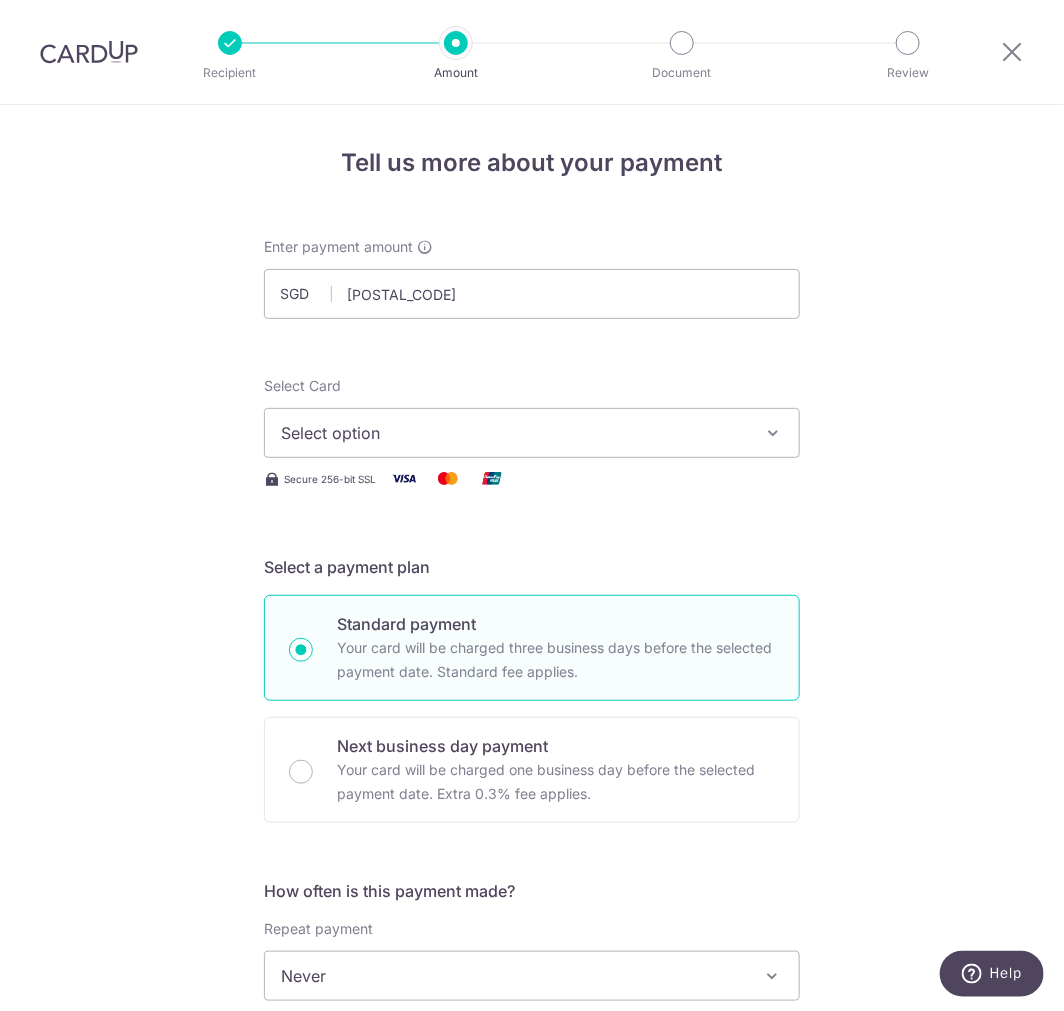 type on "4,800.00" 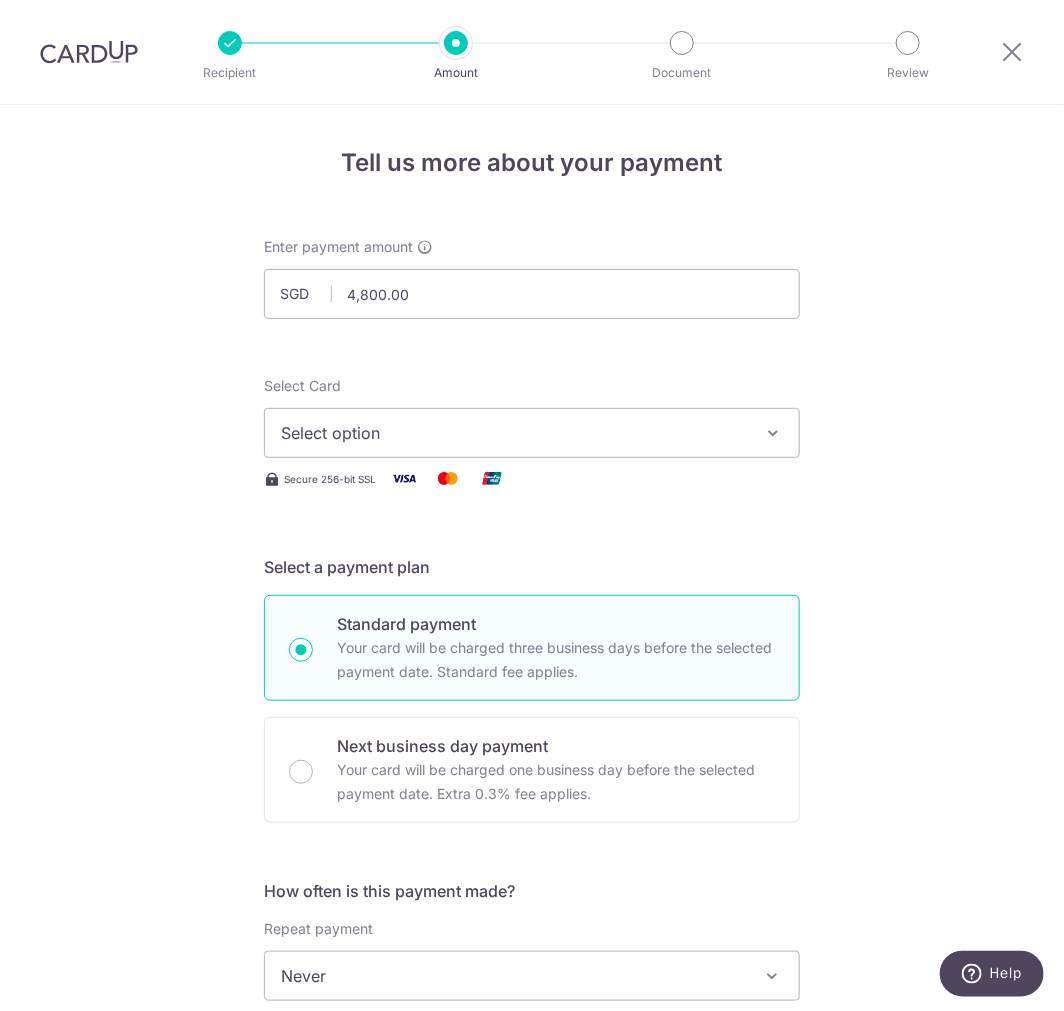 drag, startPoint x: 176, startPoint y: 371, endPoint x: 215, endPoint y: 391, distance: 43.829212 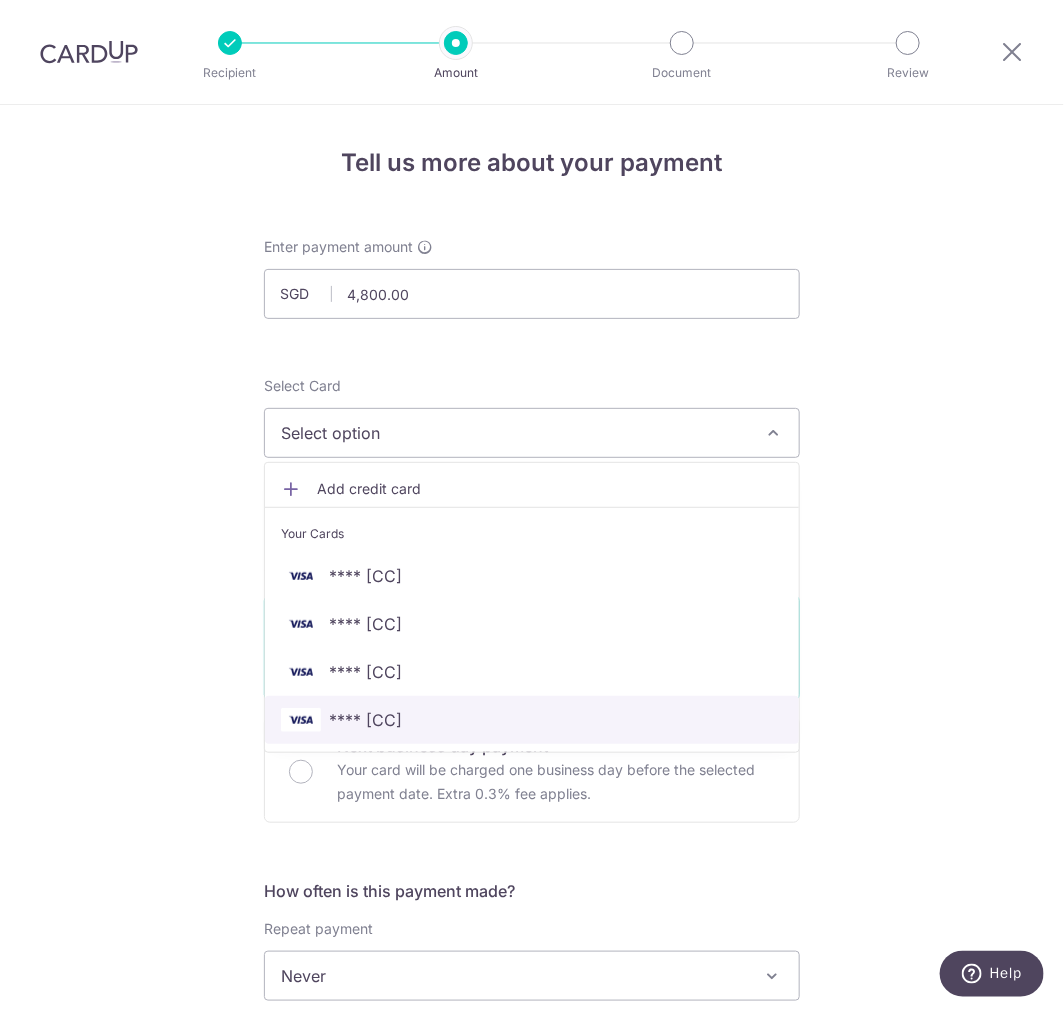 click on "**** 4723" at bounding box center (365, 720) 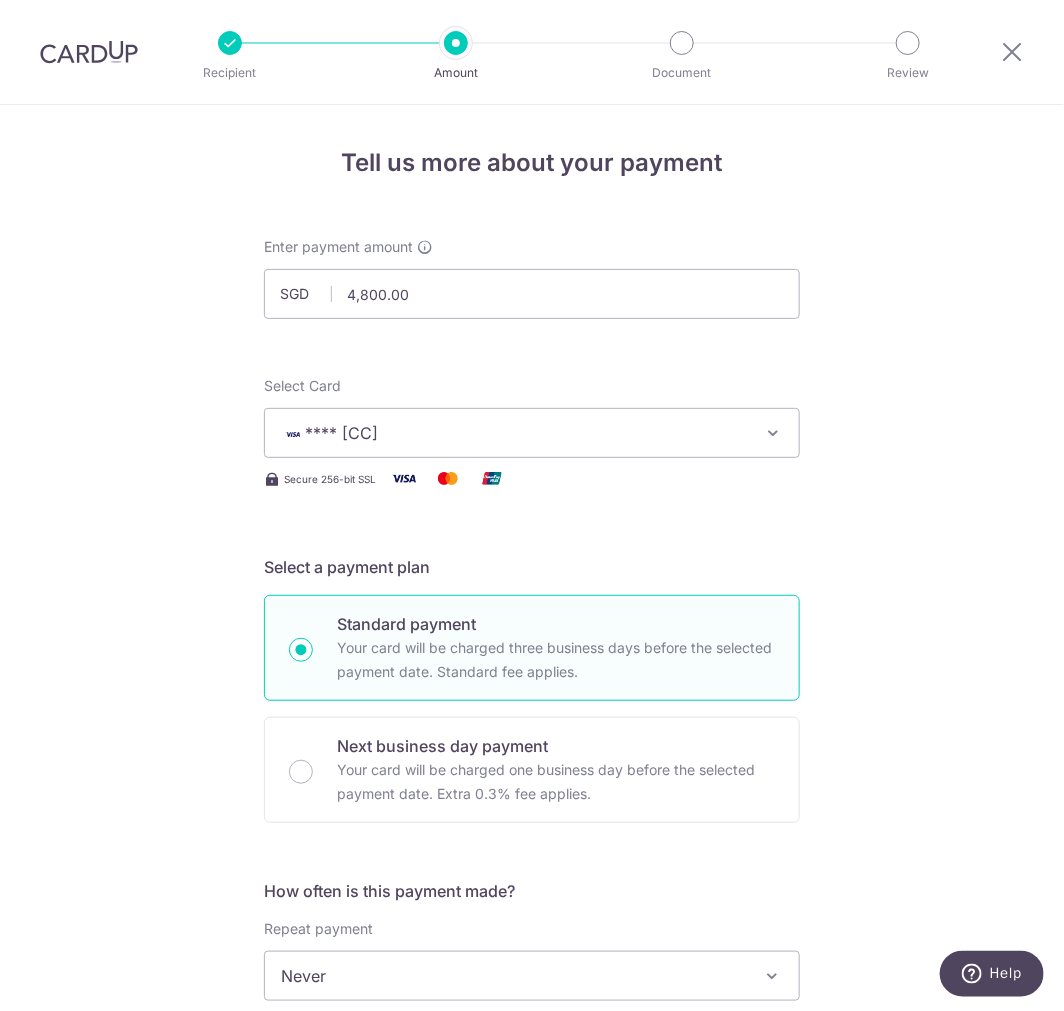 click on "Tell us more about your payment
Enter payment amount
SGD
4,800.00
4800.00
Select Card
**** 4723
Add credit card
Your Cards
**** 3461
**** 7975
**** 9269
**** 4723
Secure 256-bit SSL
Text
New card details
Card" at bounding box center (532, 1009) 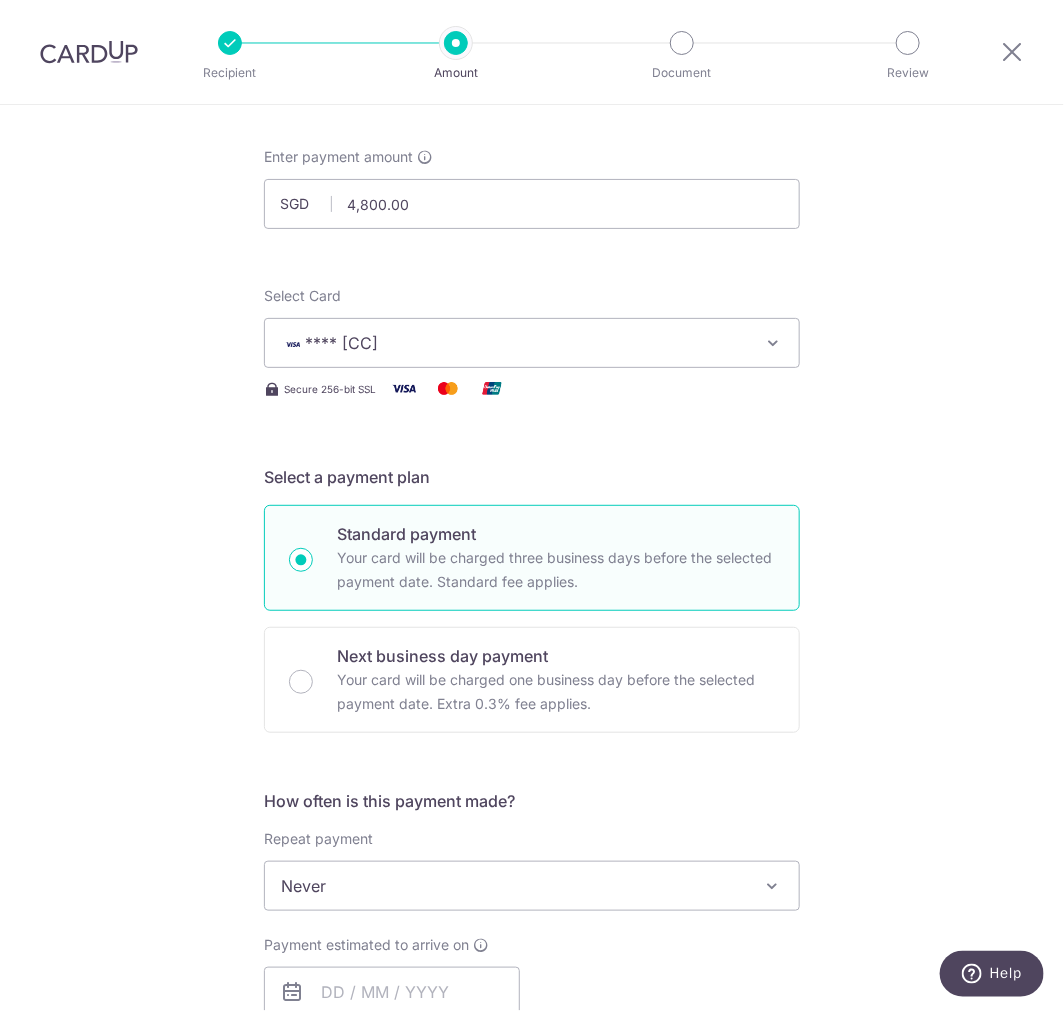 scroll, scrollTop: 444, scrollLeft: 0, axis: vertical 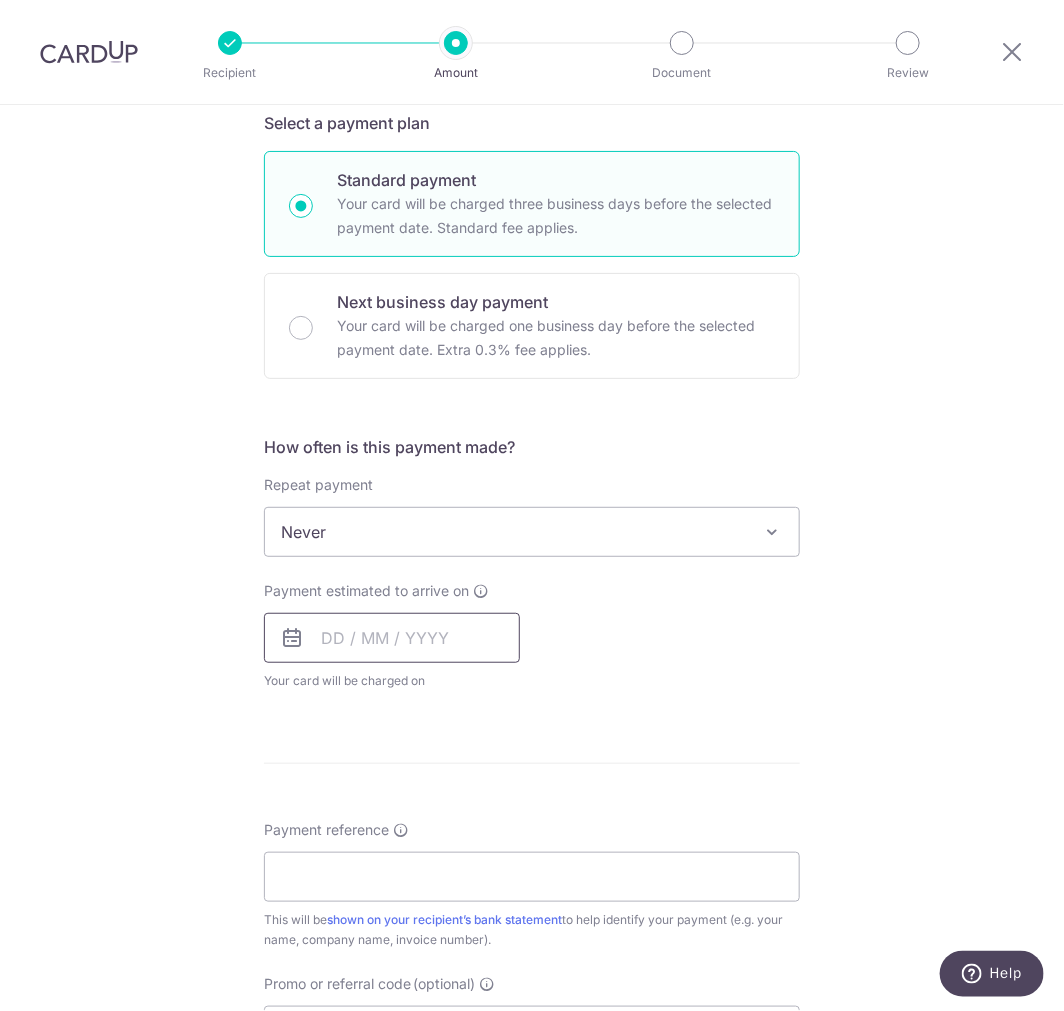 click at bounding box center (392, 638) 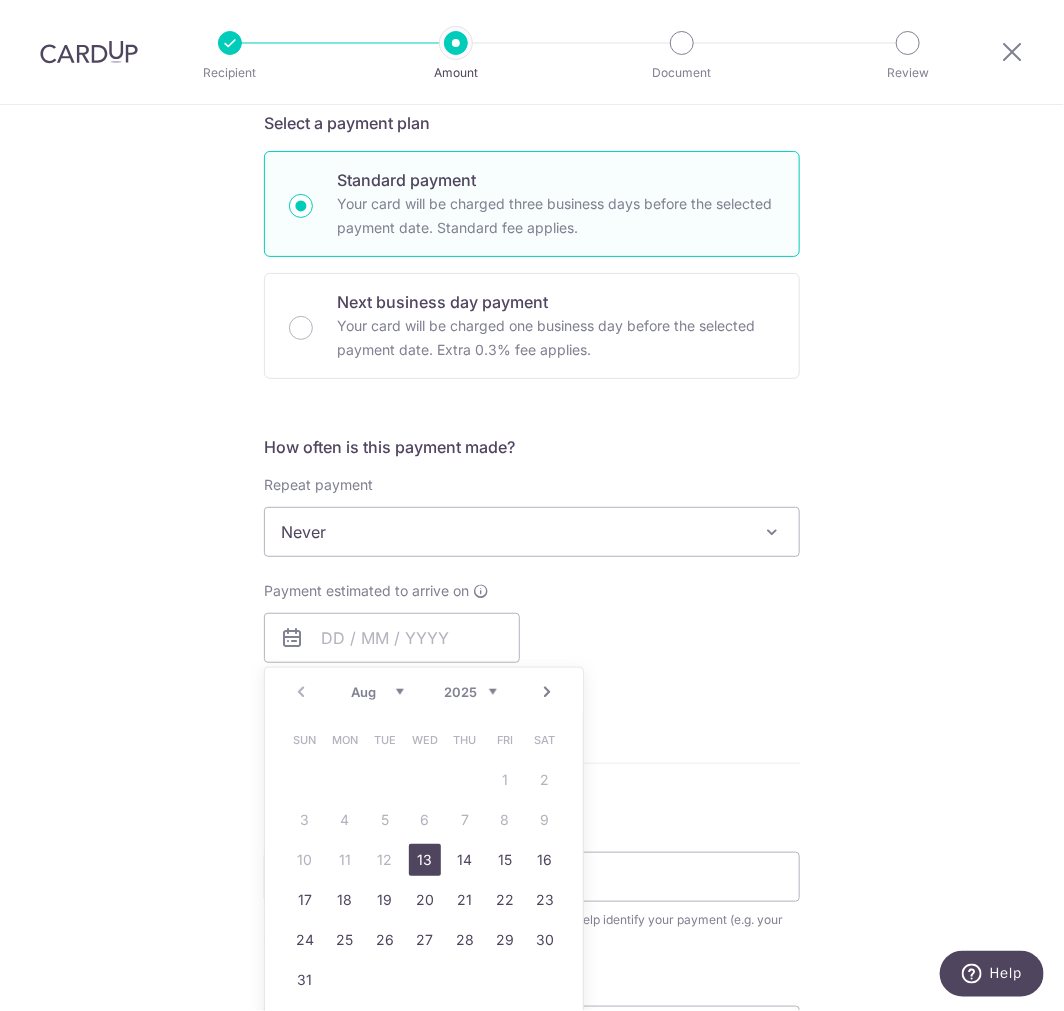 drag, startPoint x: 430, startPoint y: 856, endPoint x: 117, endPoint y: 754, distance: 329.20056 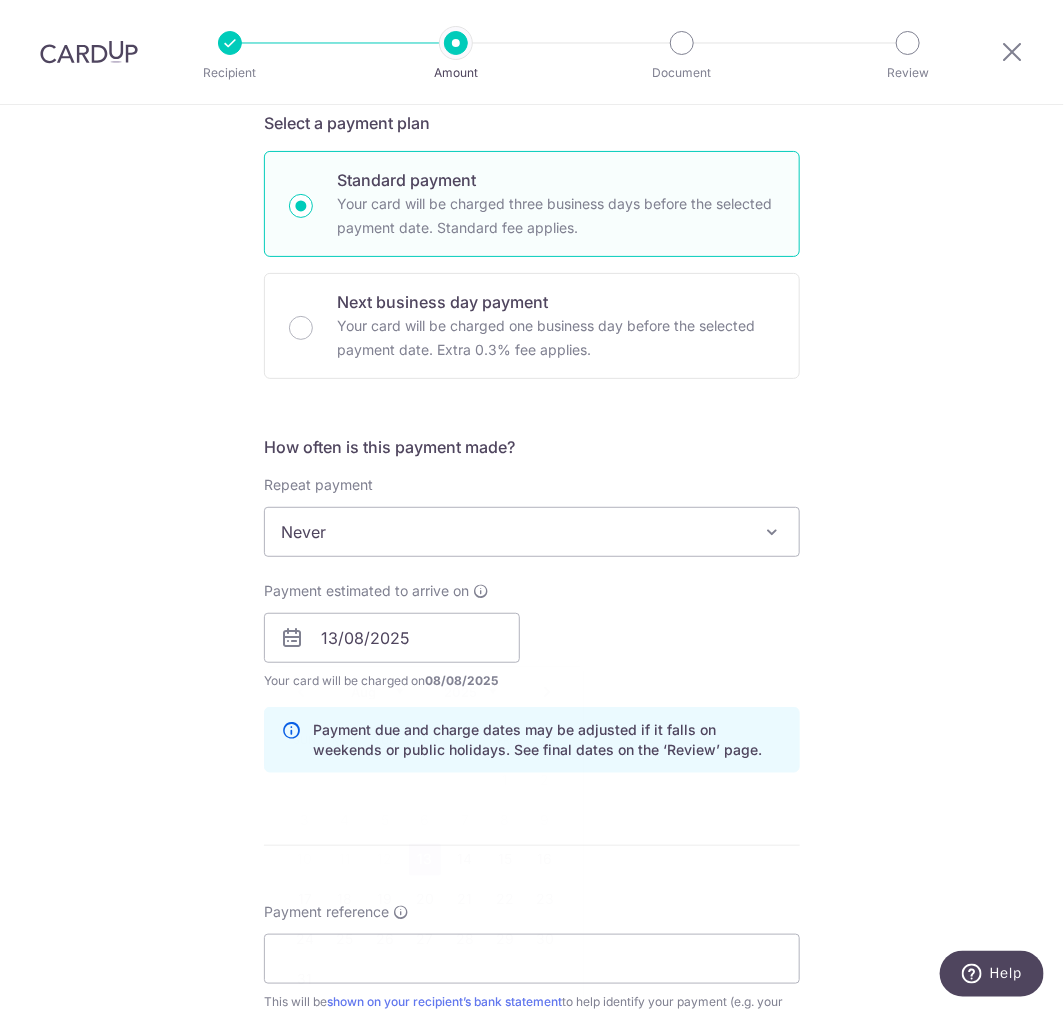 click on "Tell us more about your payment
Enter payment amount
SGD
4,800.00
4800.00
Select Card
**** 4723
Add credit card
Your Cards
**** 3461
**** 7975
**** 9269
**** 4723
Secure 256-bit SSL
Text
New card details
Card" at bounding box center (532, 606) 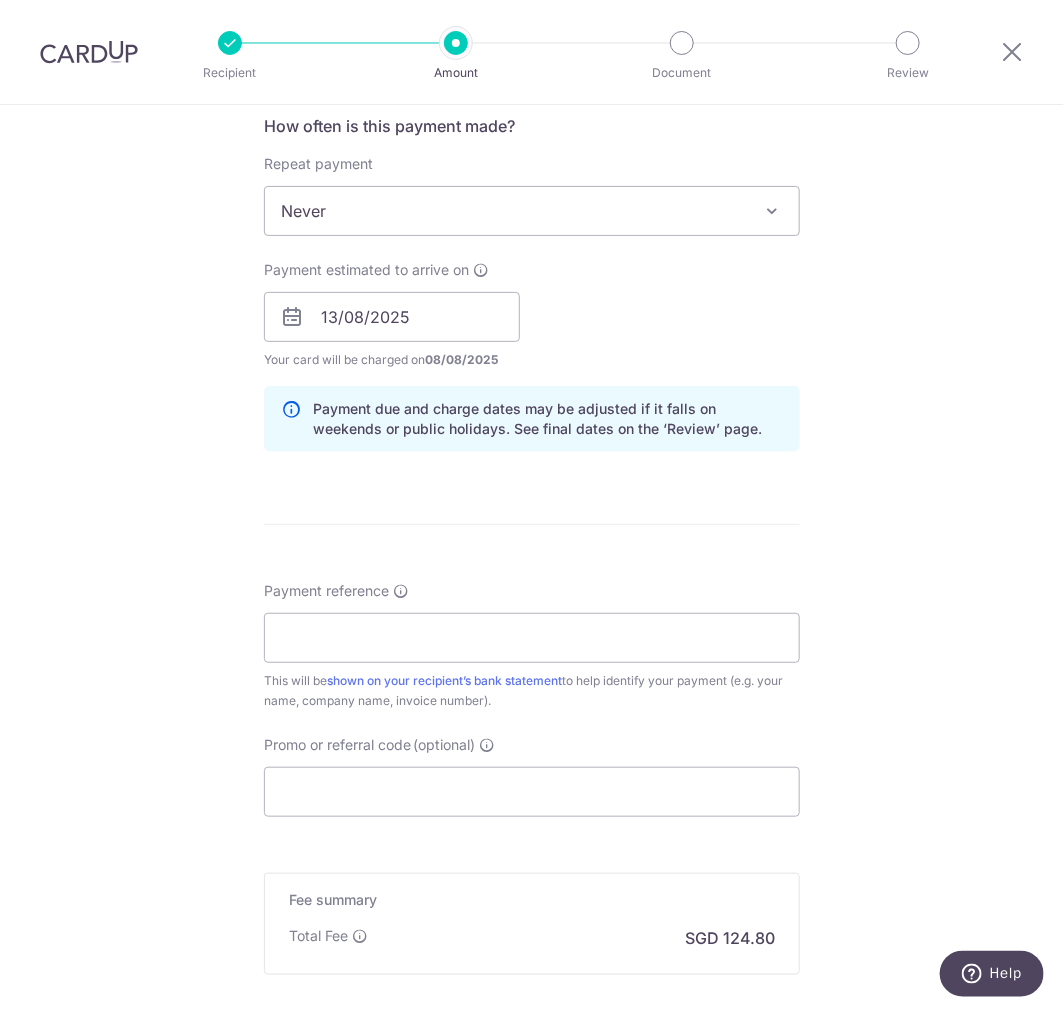 scroll, scrollTop: 777, scrollLeft: 0, axis: vertical 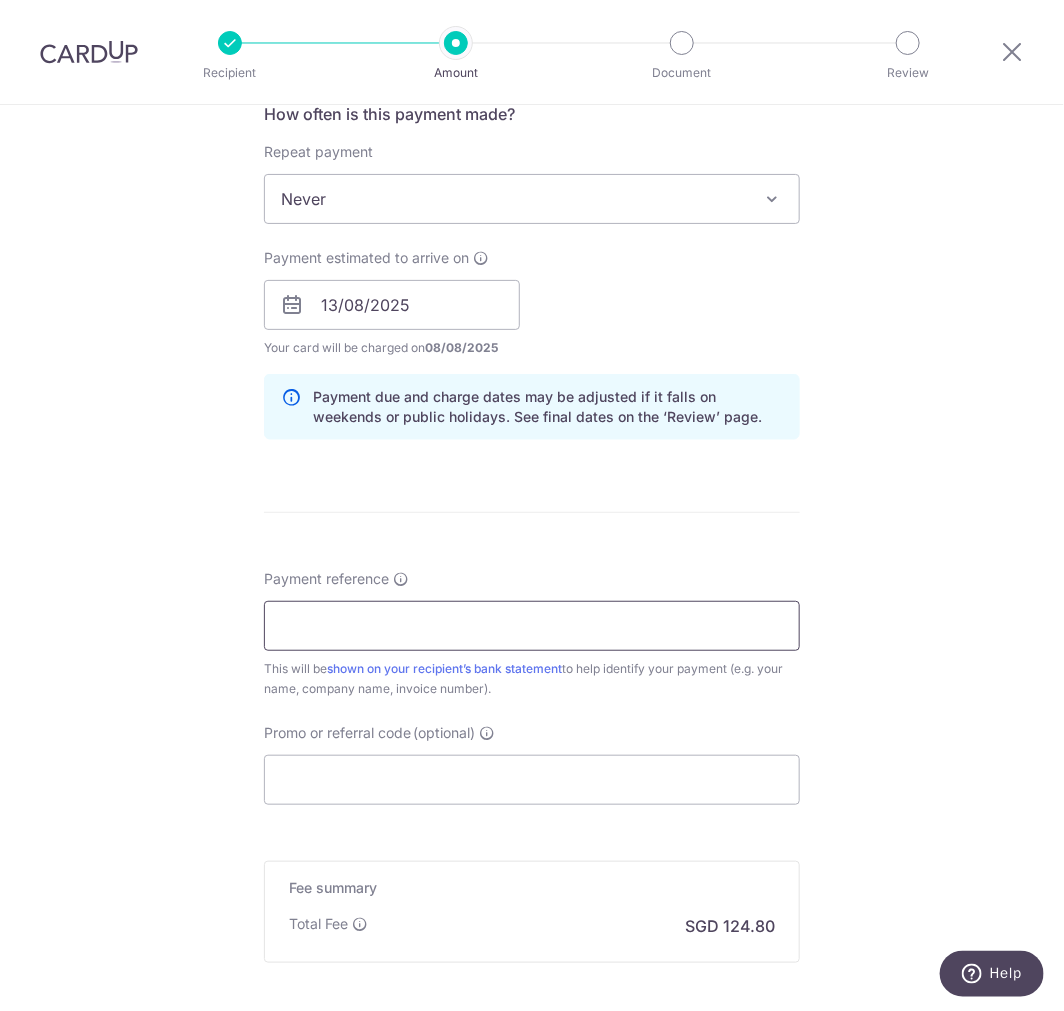 click on "Payment reference" at bounding box center (532, 626) 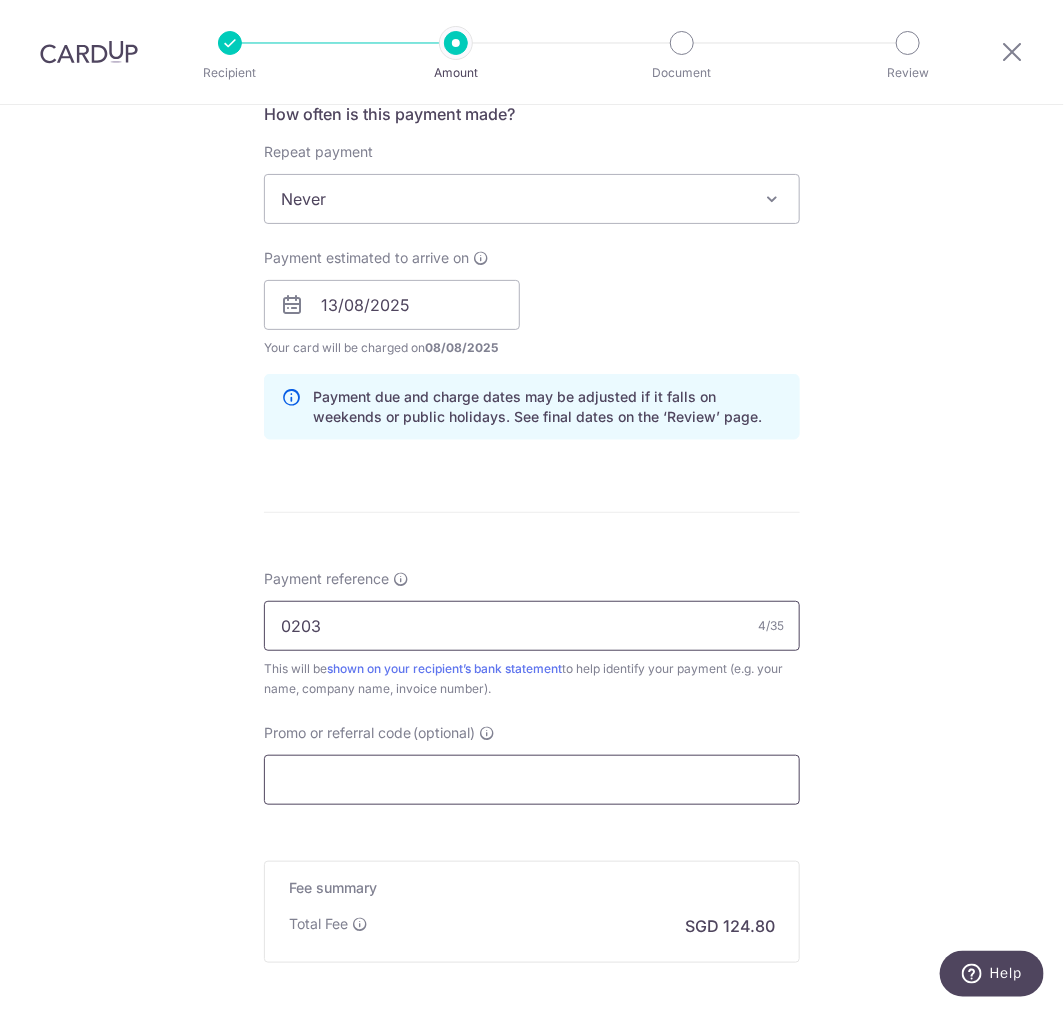 type on "0203" 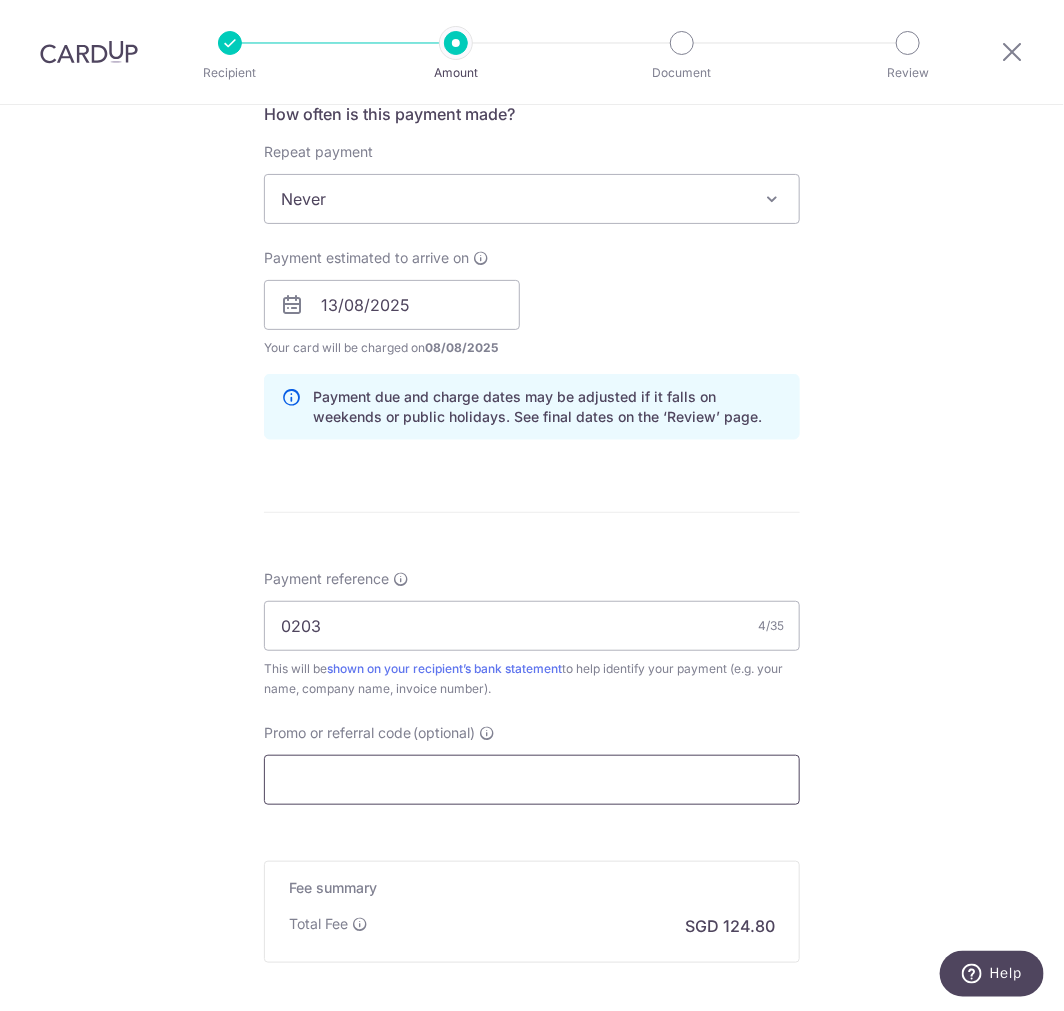 click on "Promo or referral code
(optional)" at bounding box center [532, 780] 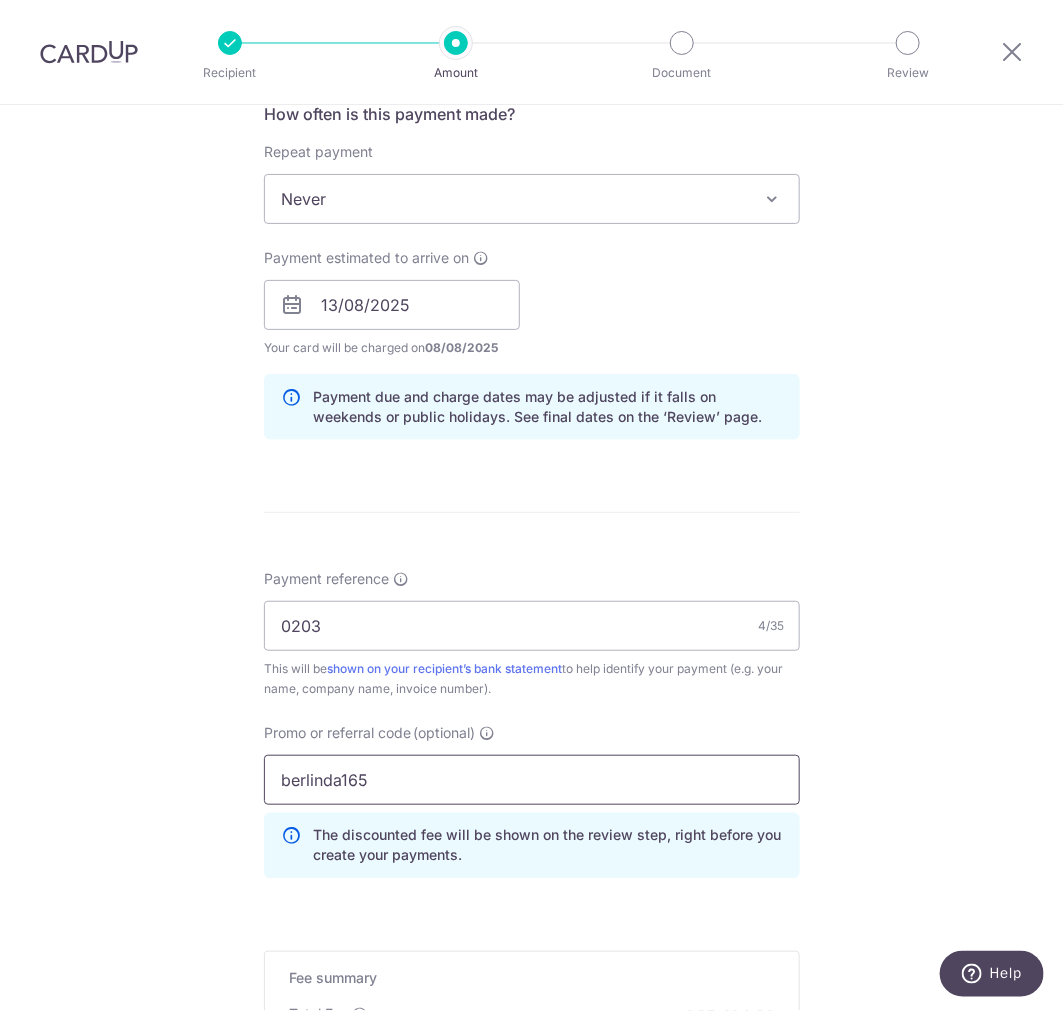 type on "berlinda165" 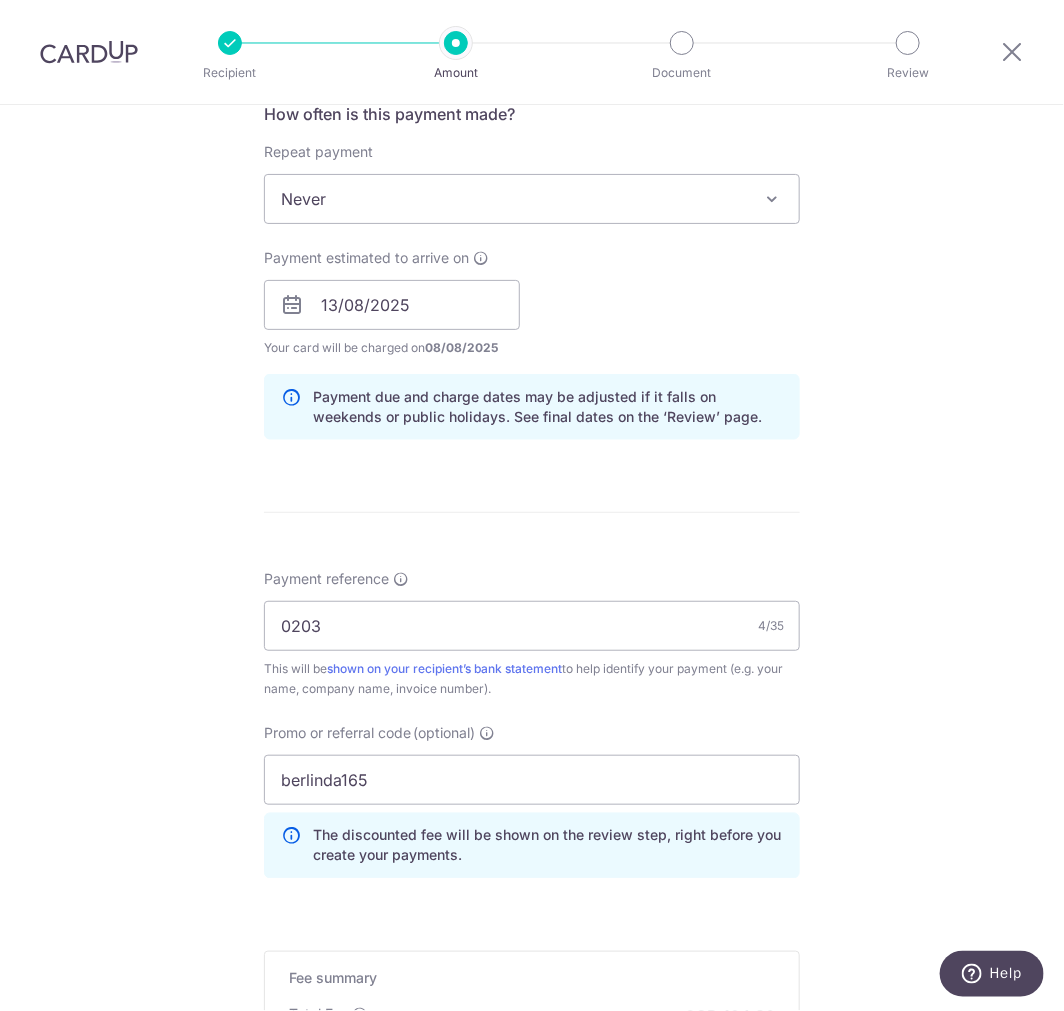 click on "Tell us more about your payment
Enter payment amount
SGD
4,800.00
4800.00
Select Card
**** 4723
Add credit card
Your Cards
**** 3461
**** 7975
**** 9269
**** 4723
Secure 256-bit SSL
Text
New card details
Card" at bounding box center [532, 318] 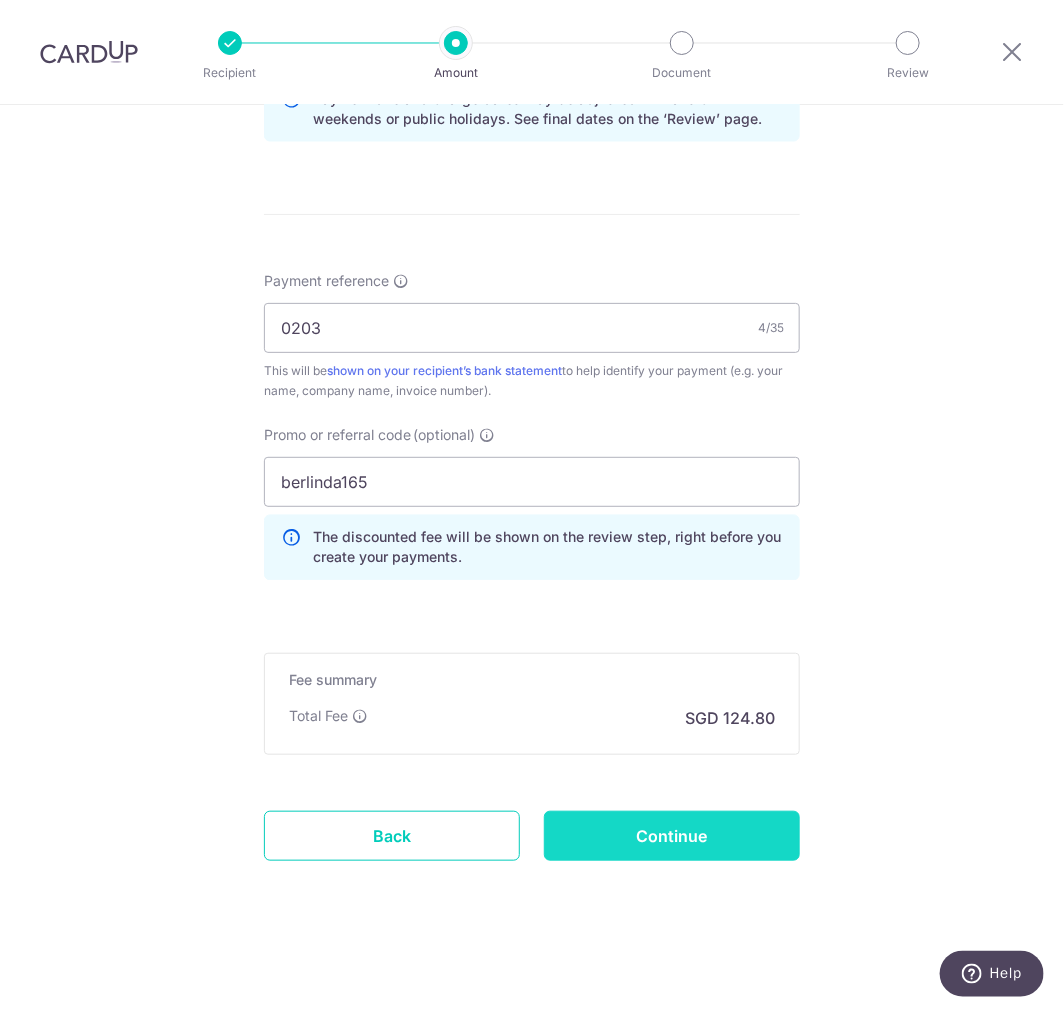 click on "Continue" at bounding box center (672, 836) 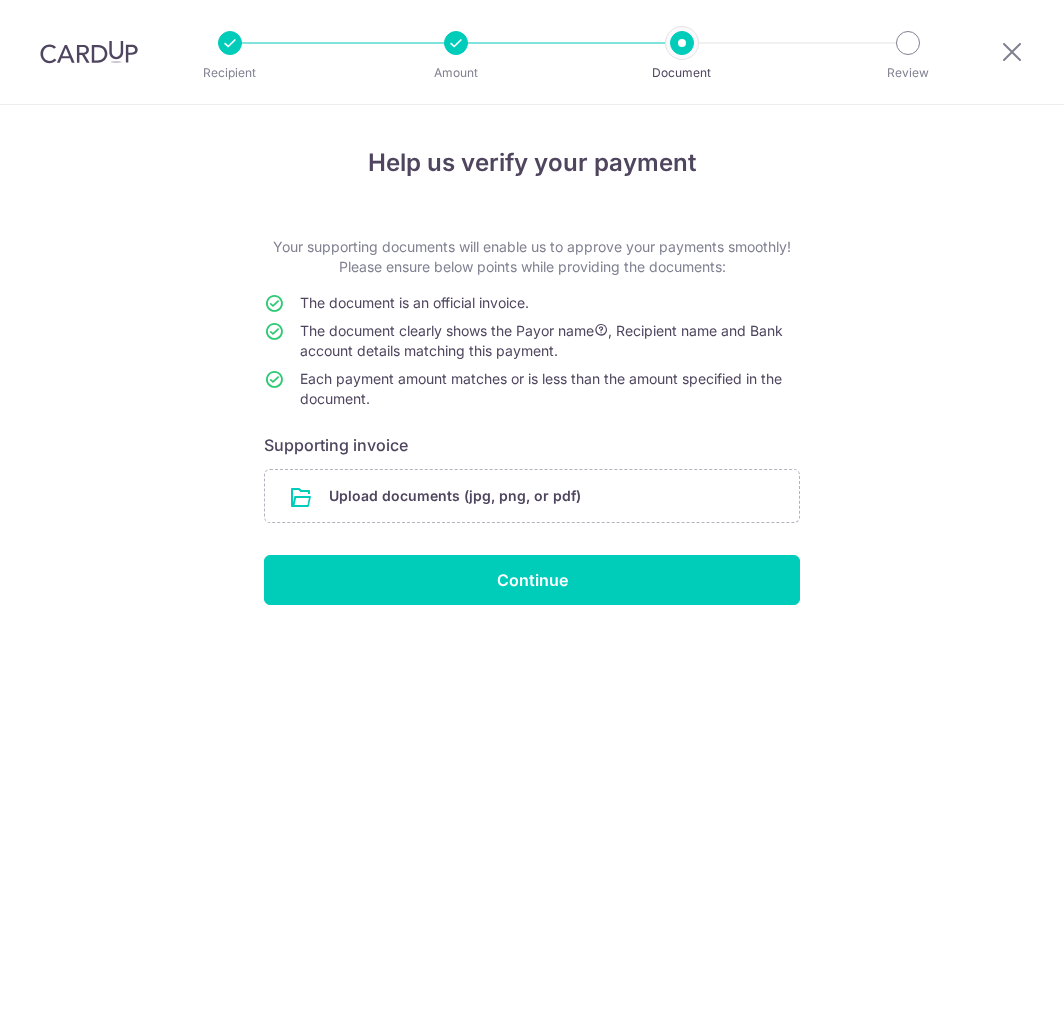 scroll, scrollTop: 0, scrollLeft: 0, axis: both 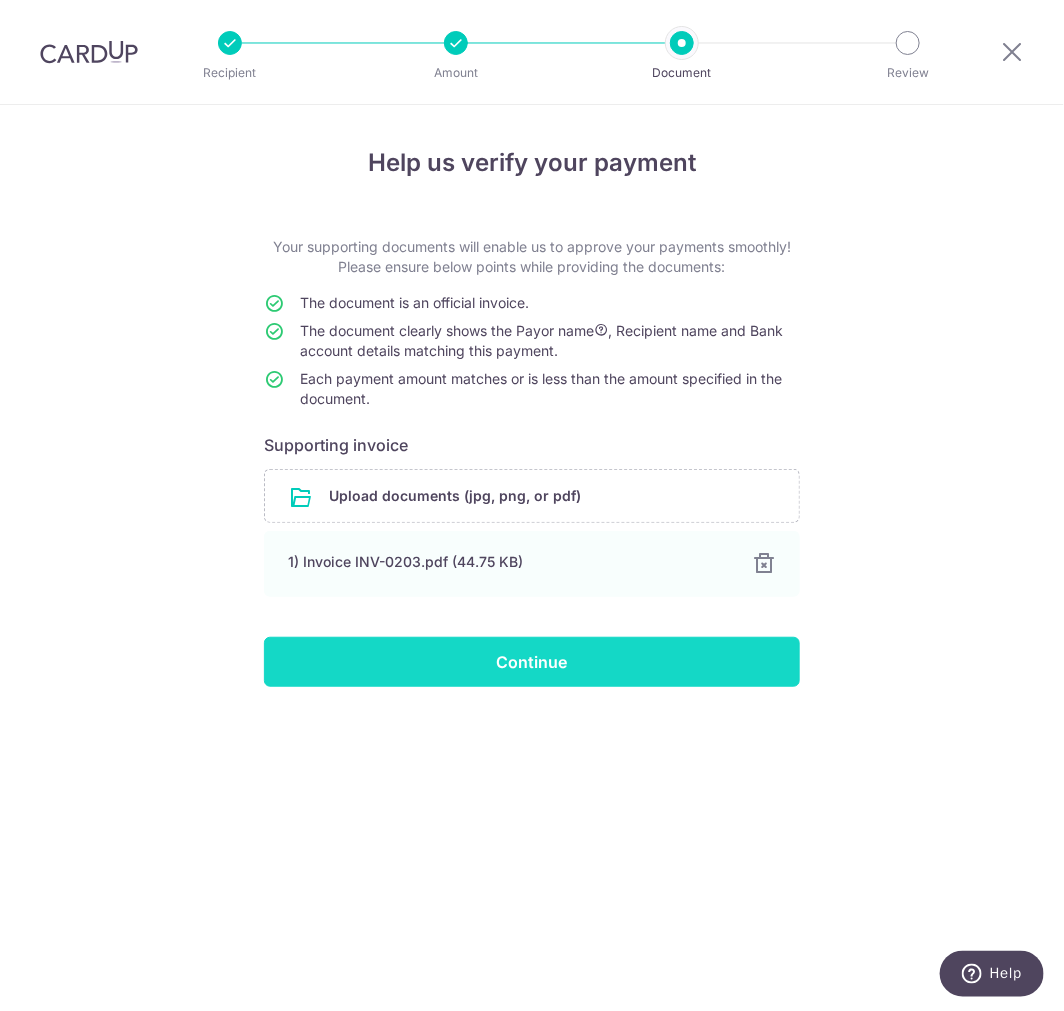 click on "Continue" at bounding box center (532, 662) 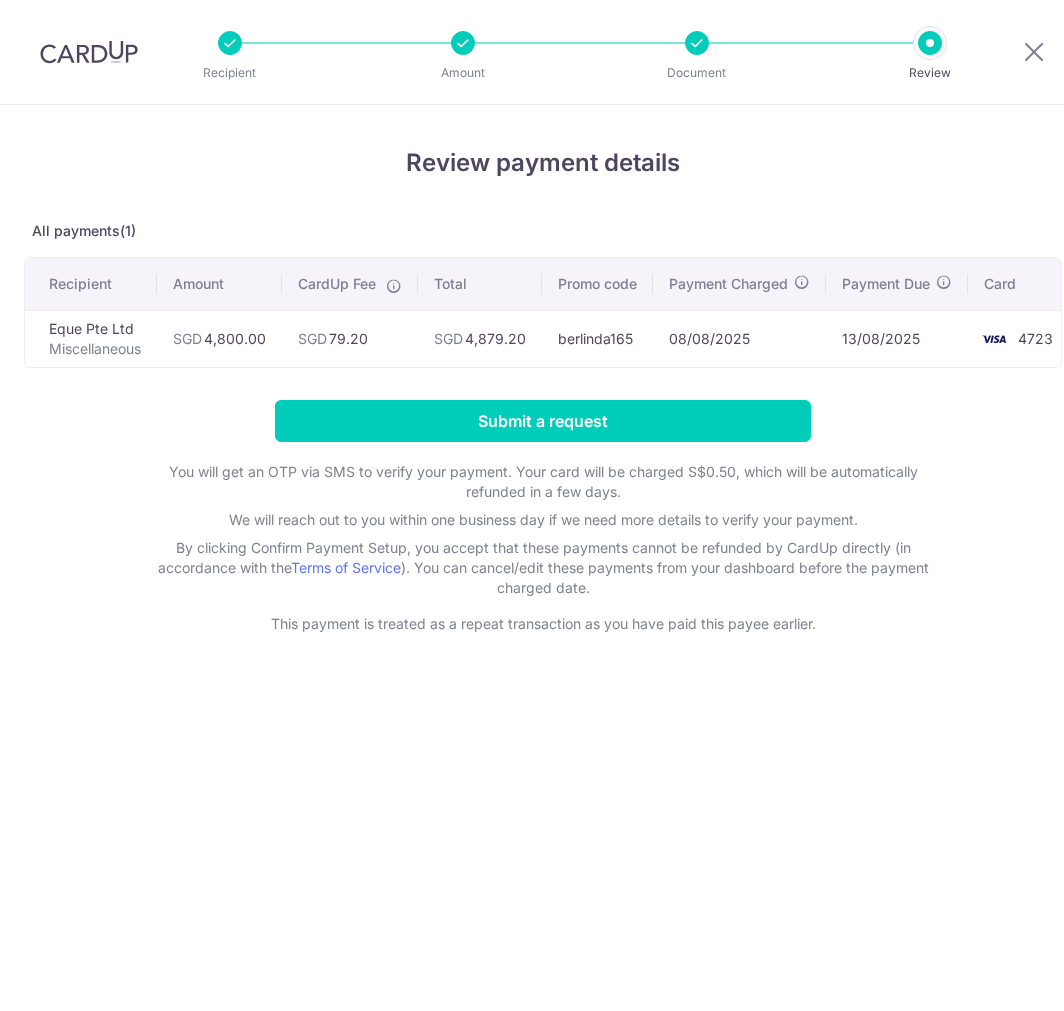 scroll, scrollTop: 0, scrollLeft: 0, axis: both 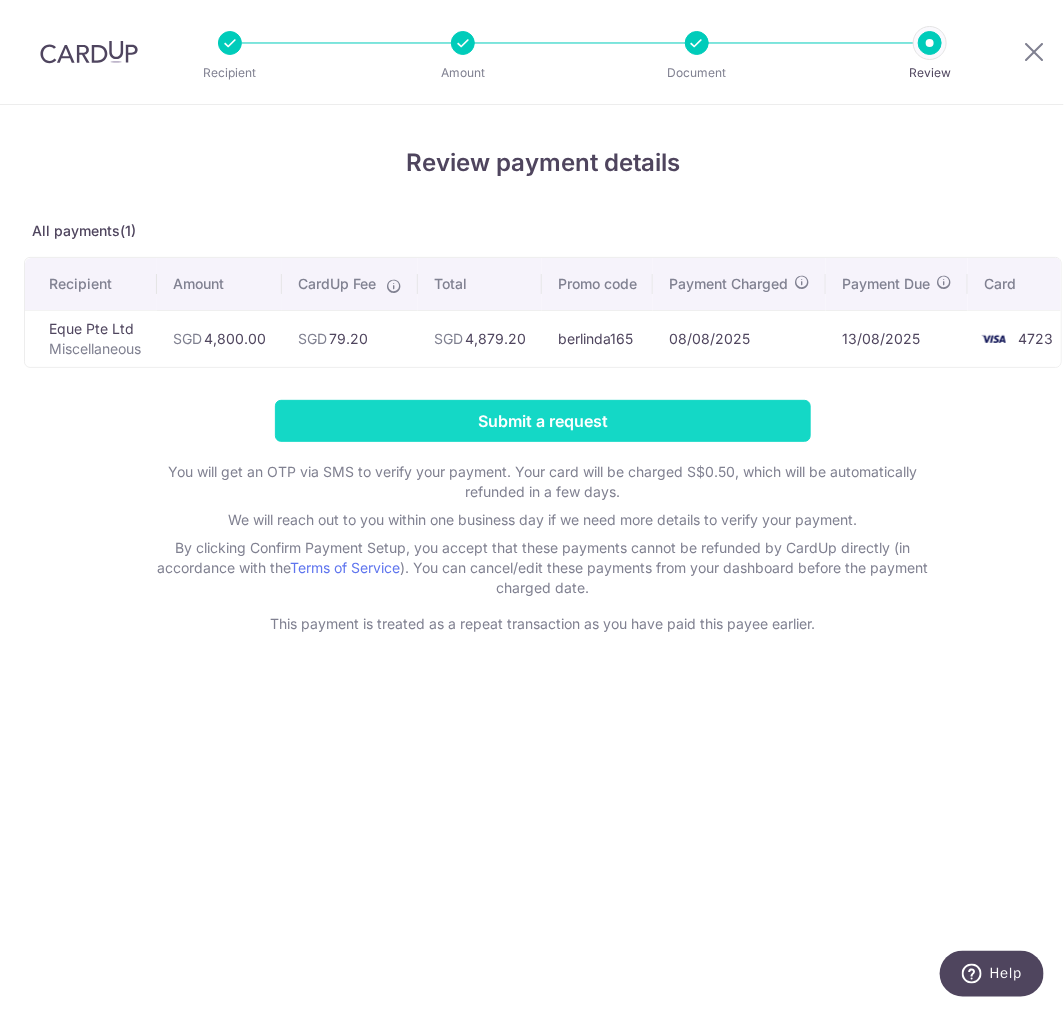 click on "Submit a request" at bounding box center [543, 421] 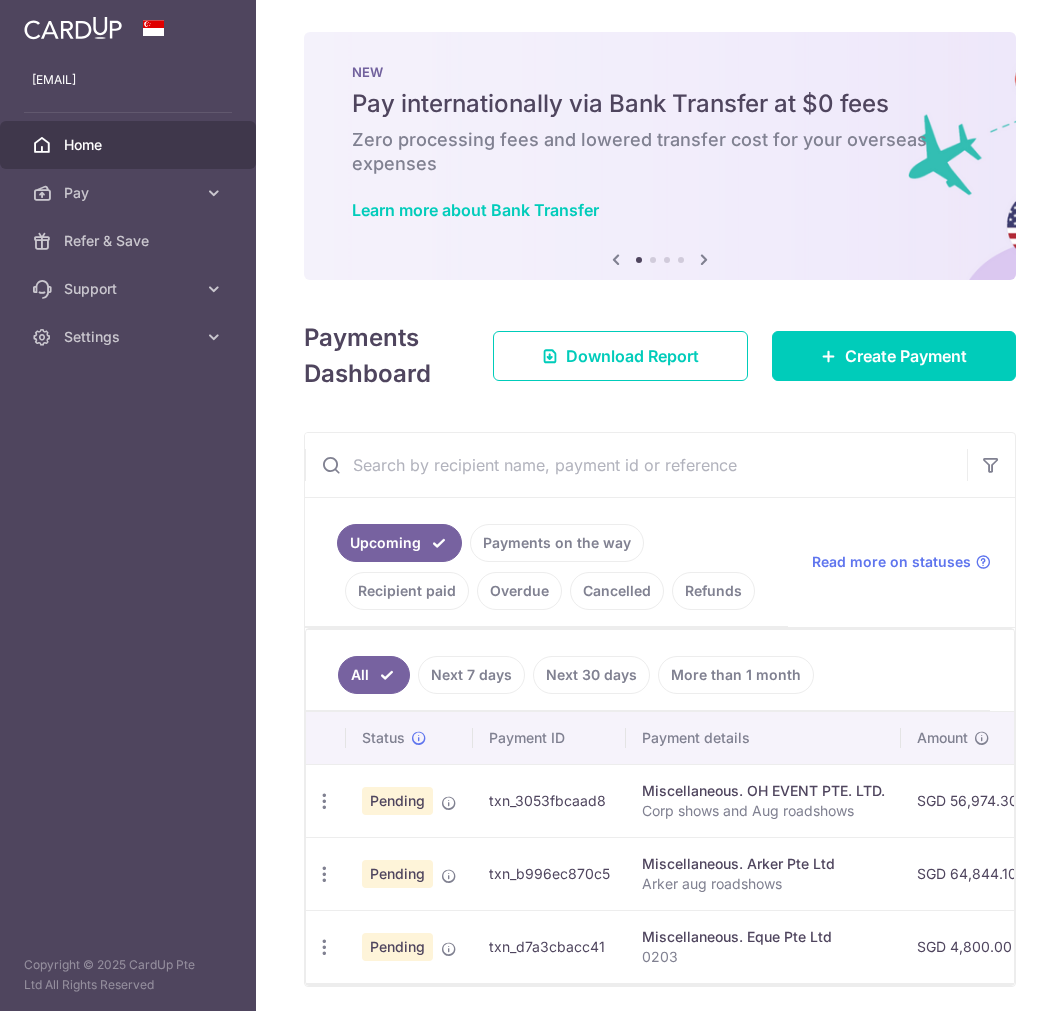 scroll, scrollTop: 0, scrollLeft: 0, axis: both 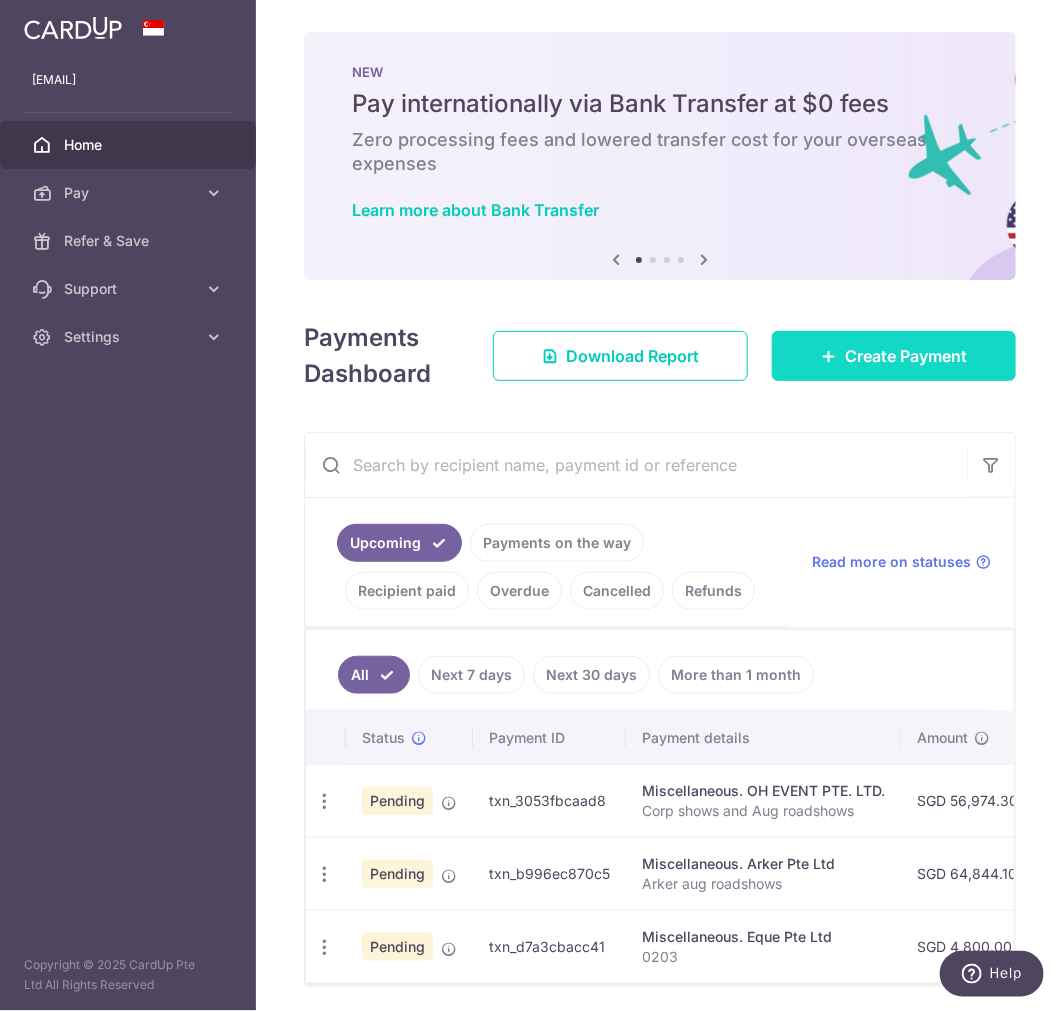click at bounding box center [829, 356] 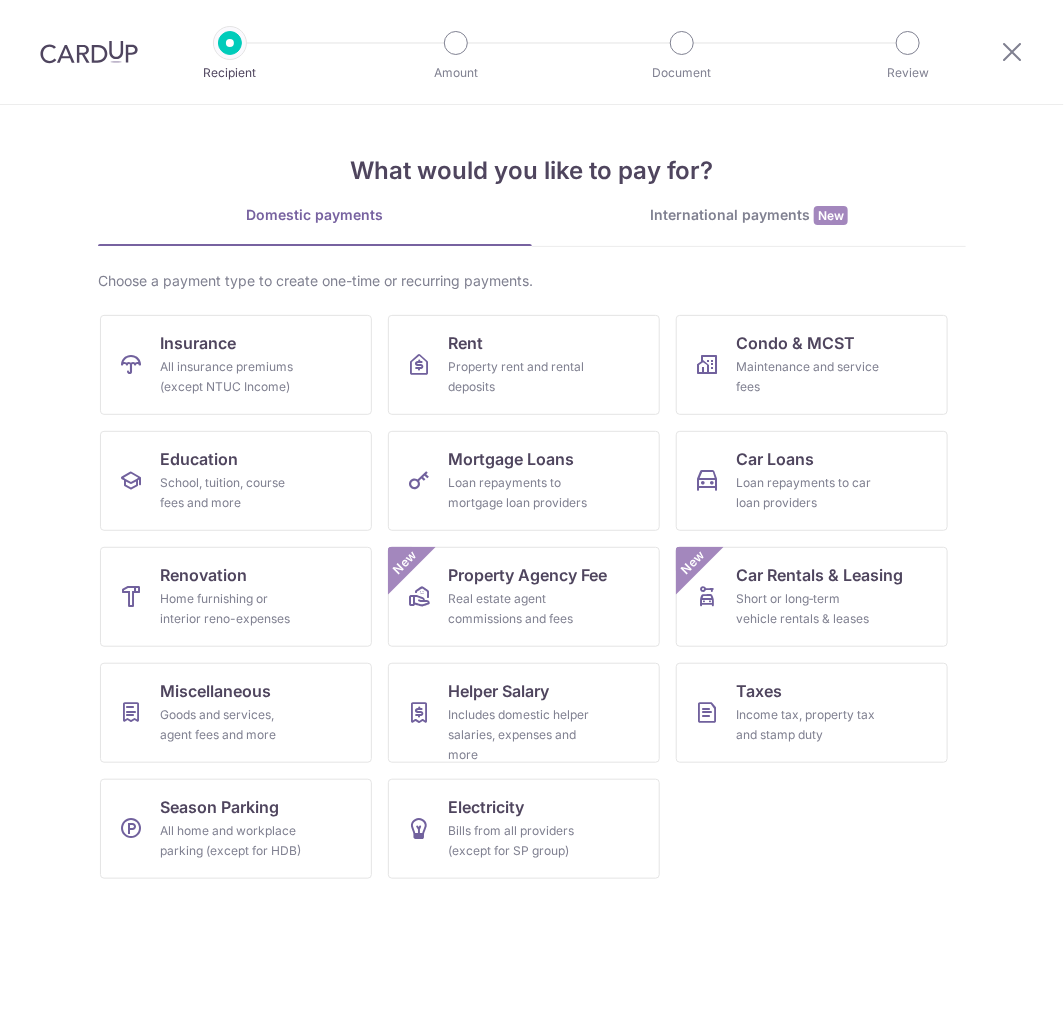 scroll, scrollTop: 0, scrollLeft: 0, axis: both 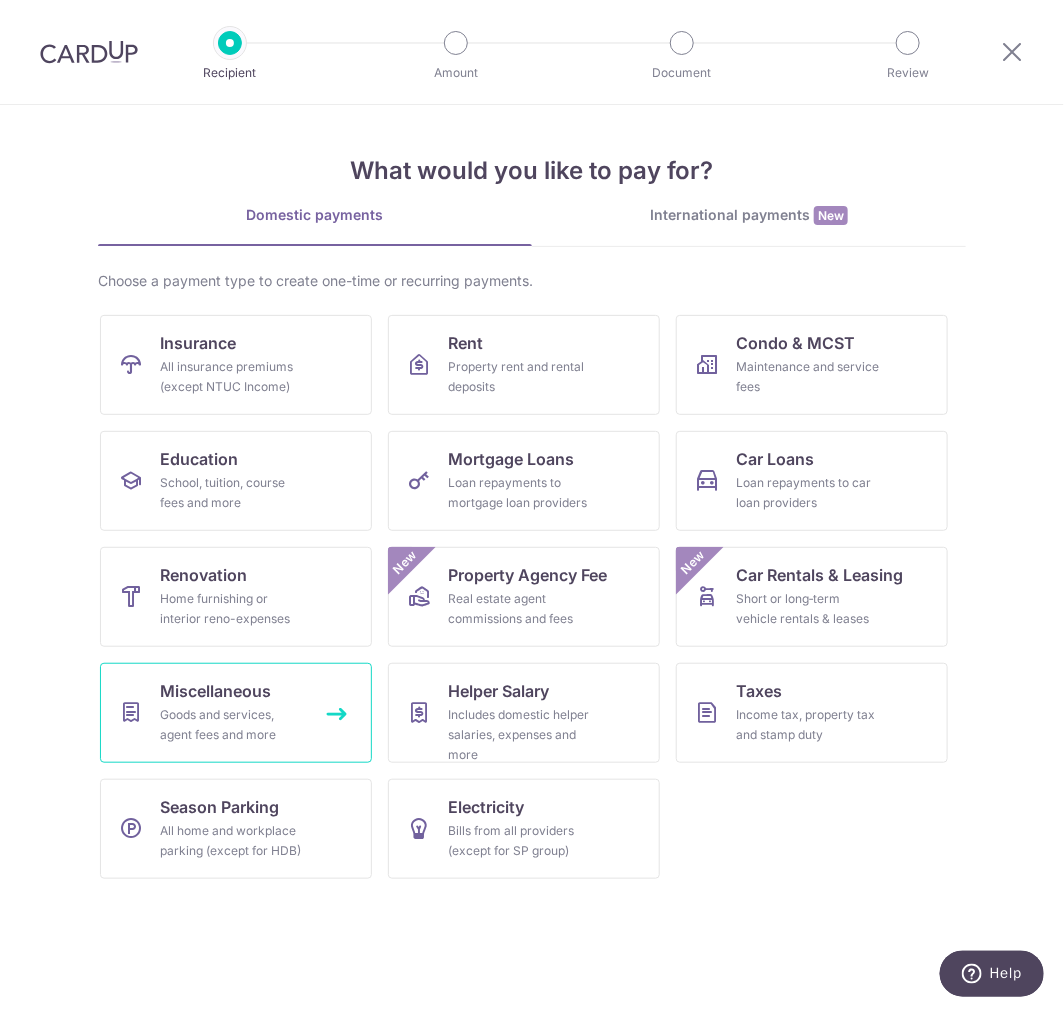 click on "Goods and services, agent fees and more" at bounding box center (232, 725) 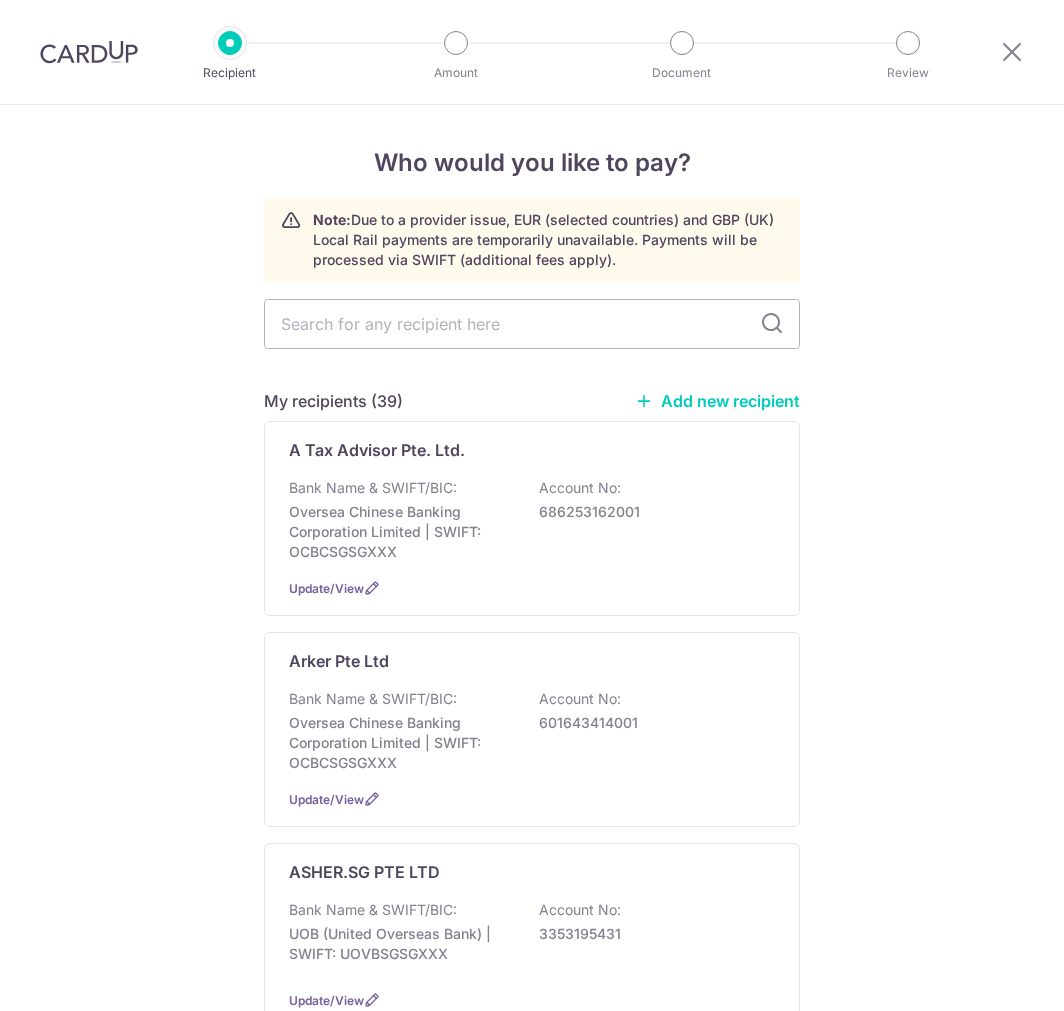 scroll, scrollTop: 0, scrollLeft: 0, axis: both 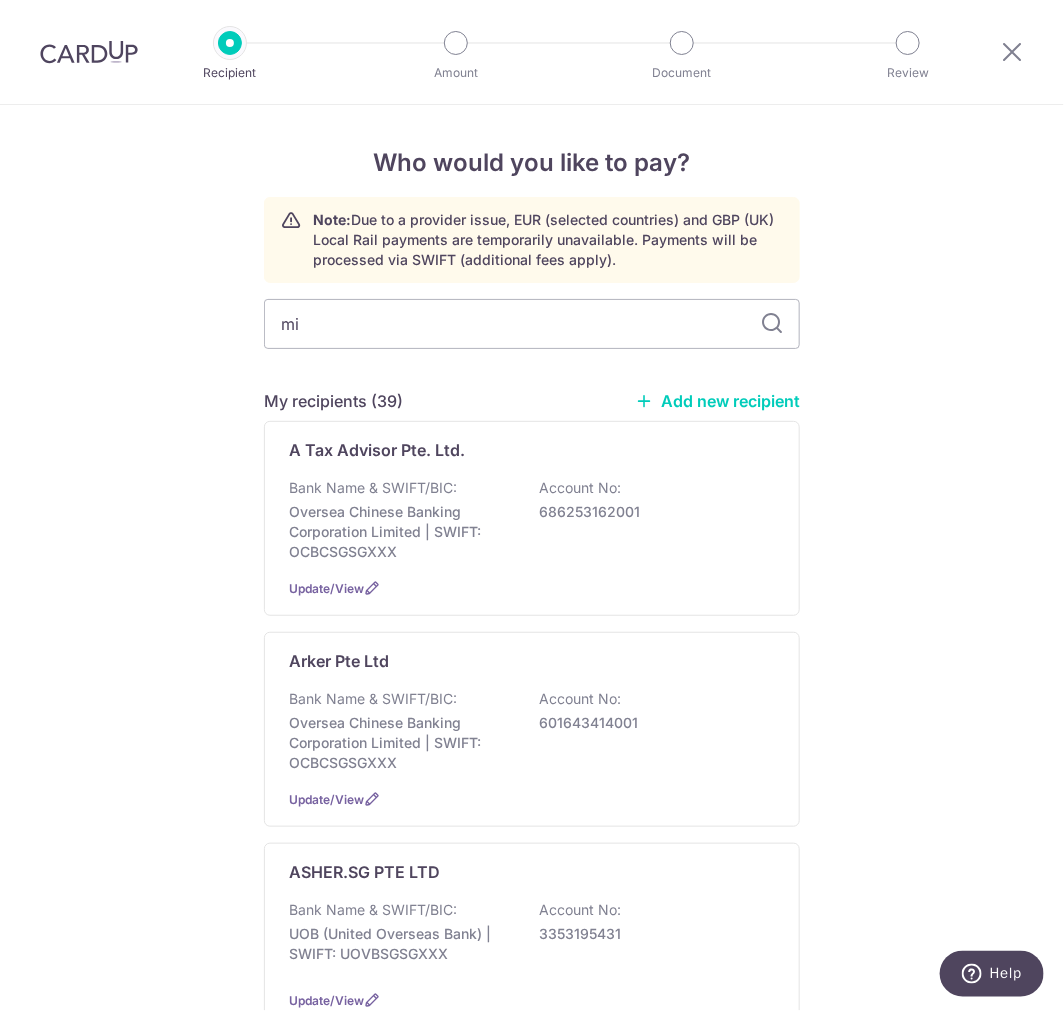 type on "mif" 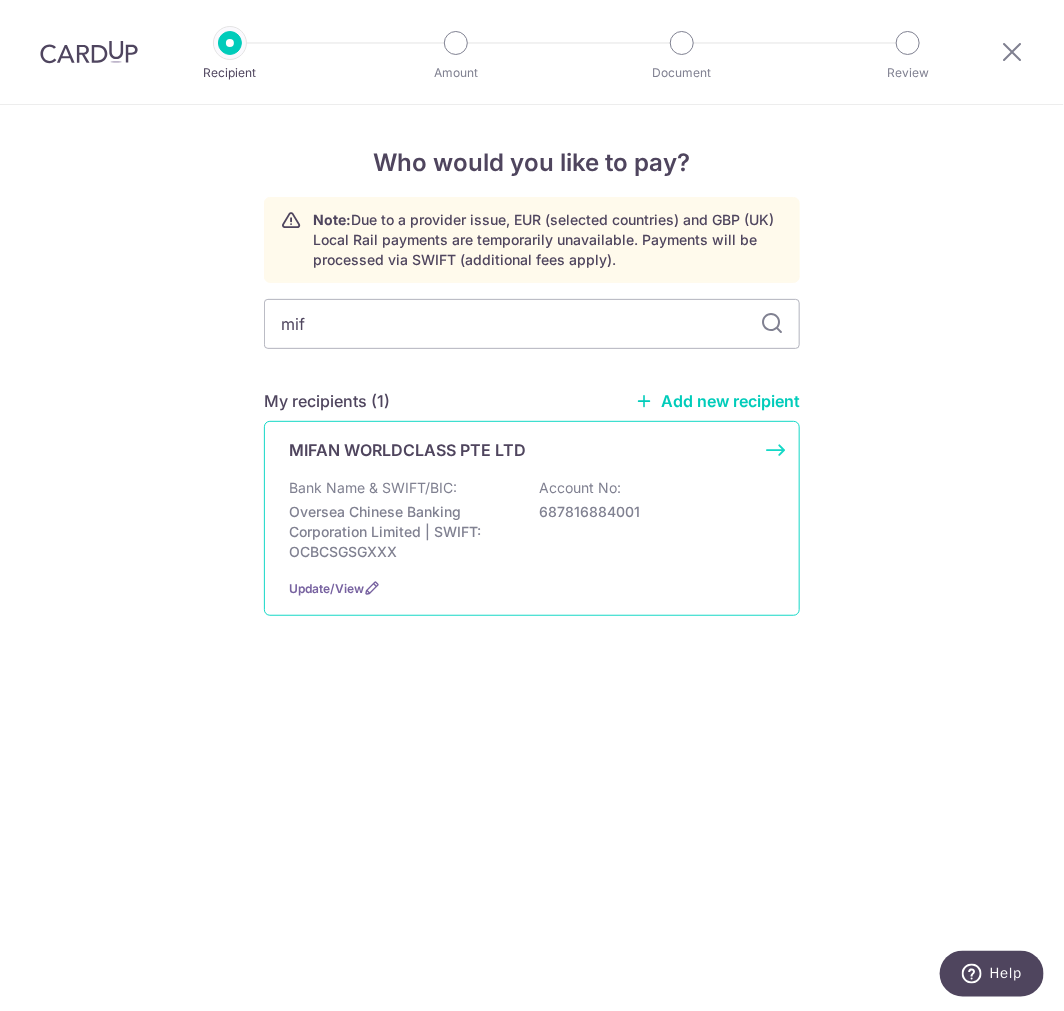 click on "Oversea Chinese Banking Corporation Limited | SWIFT: OCBCSGSGXXX" at bounding box center (401, 532) 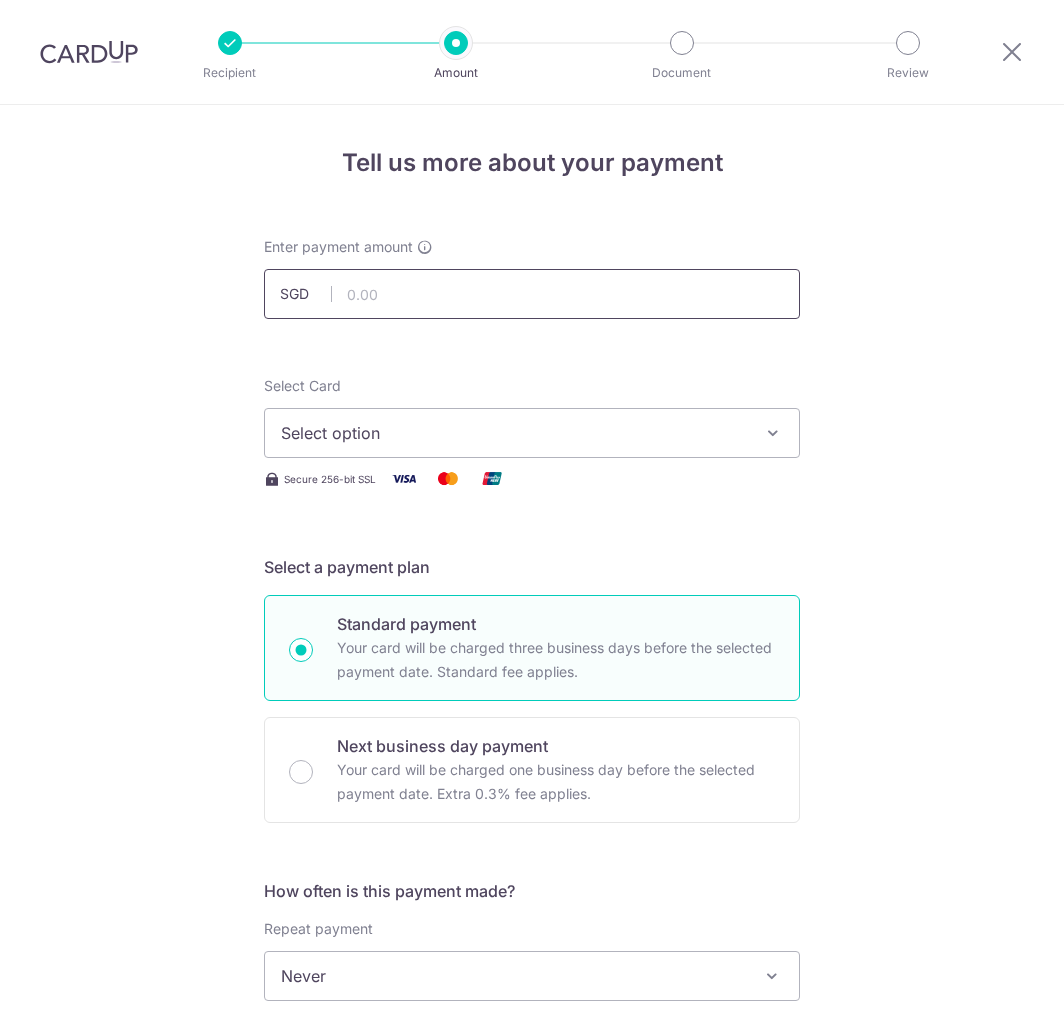 scroll, scrollTop: 0, scrollLeft: 0, axis: both 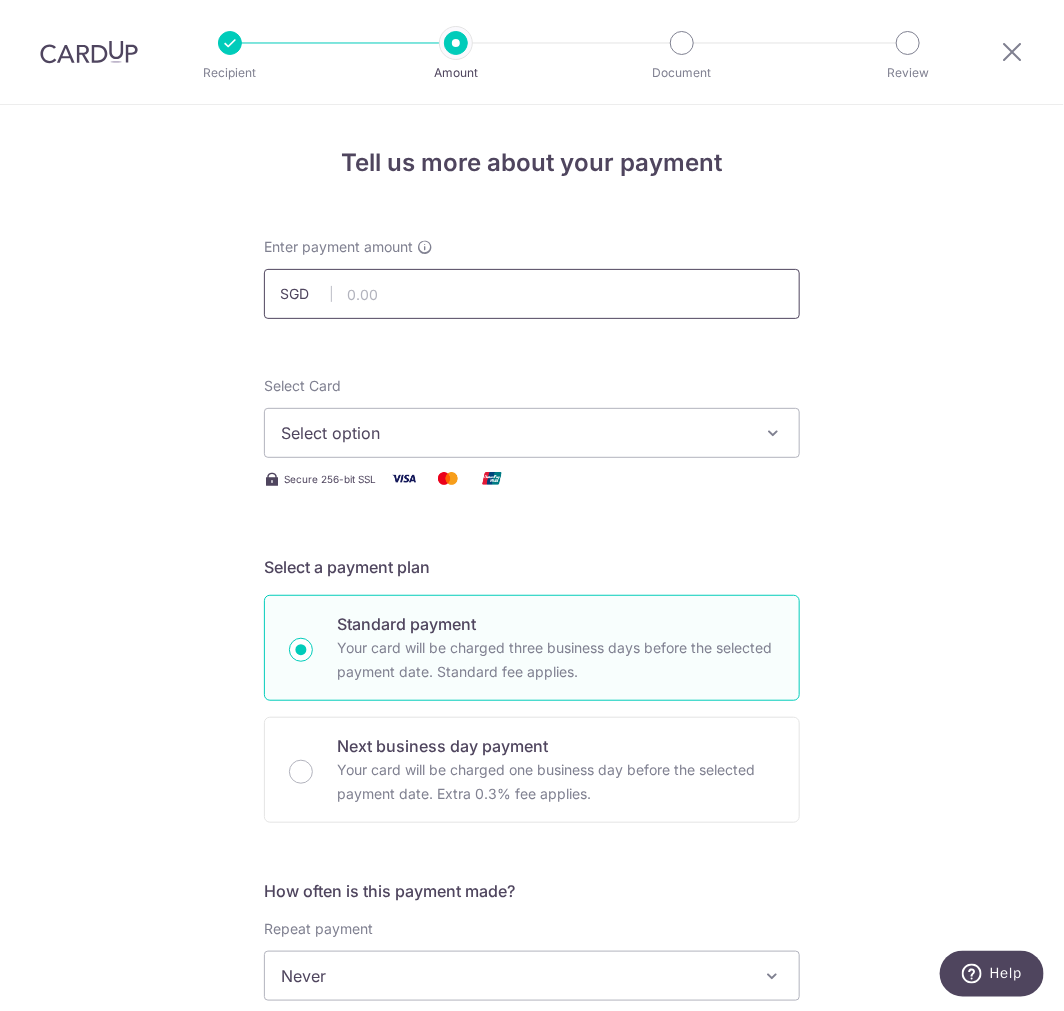 click at bounding box center [532, 294] 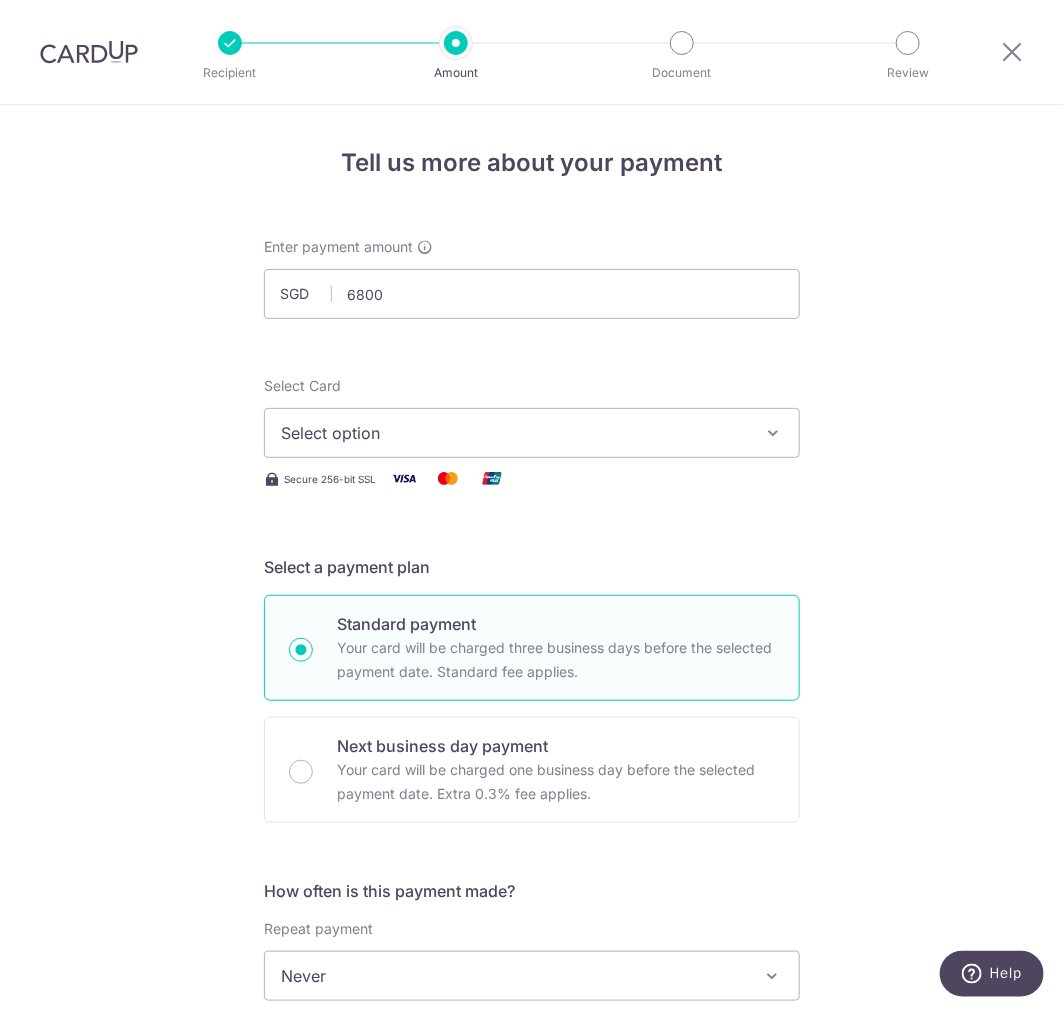 type on "6,800.00" 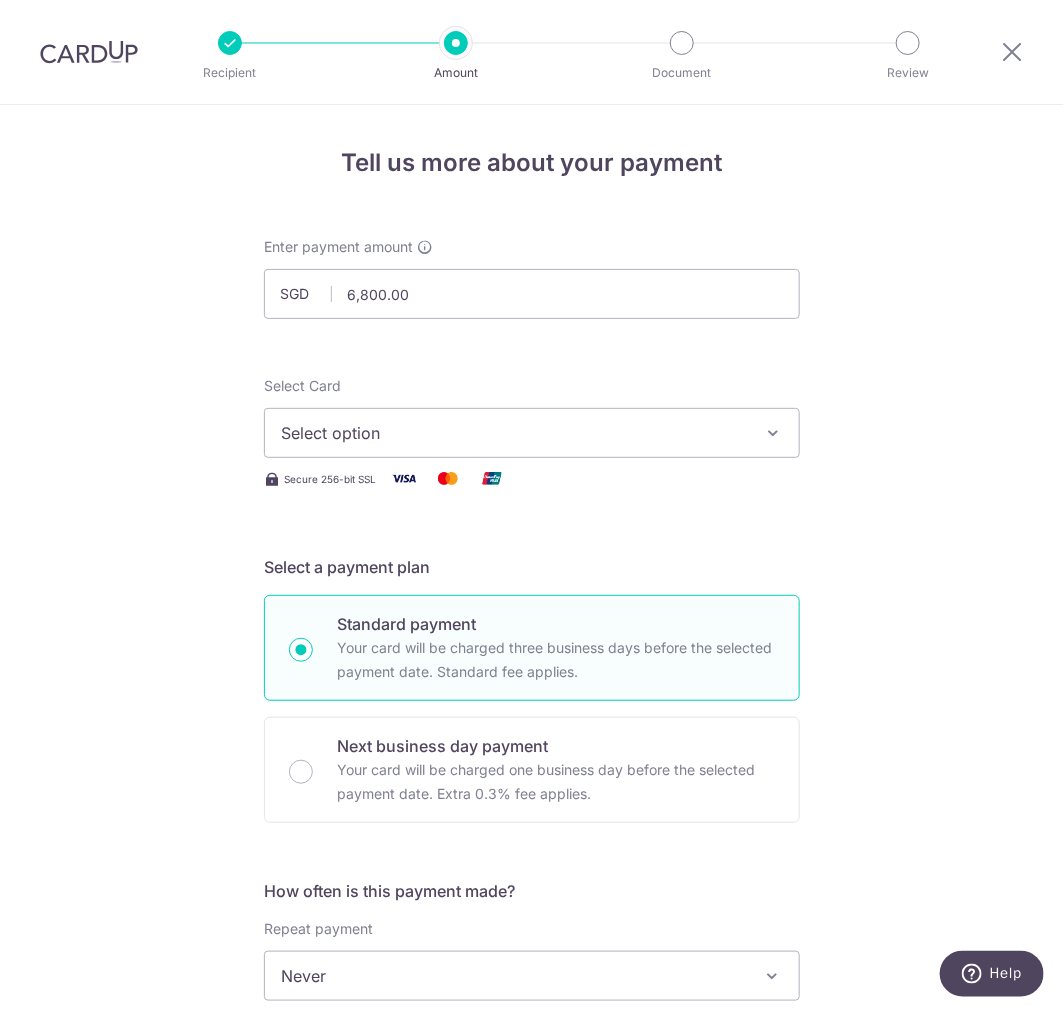 drag, startPoint x: 195, startPoint y: 390, endPoint x: 235, endPoint y: 411, distance: 45.17743 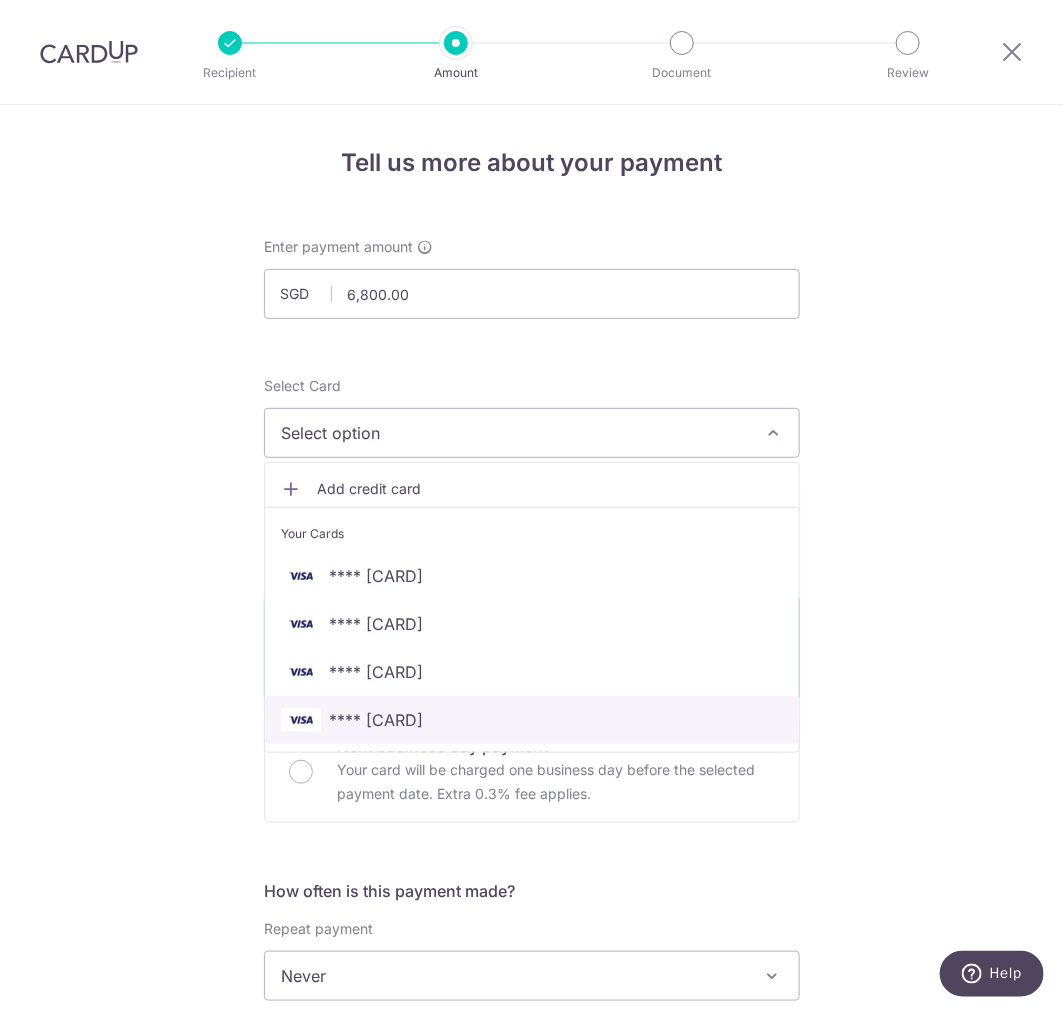 click at bounding box center [301, 720] 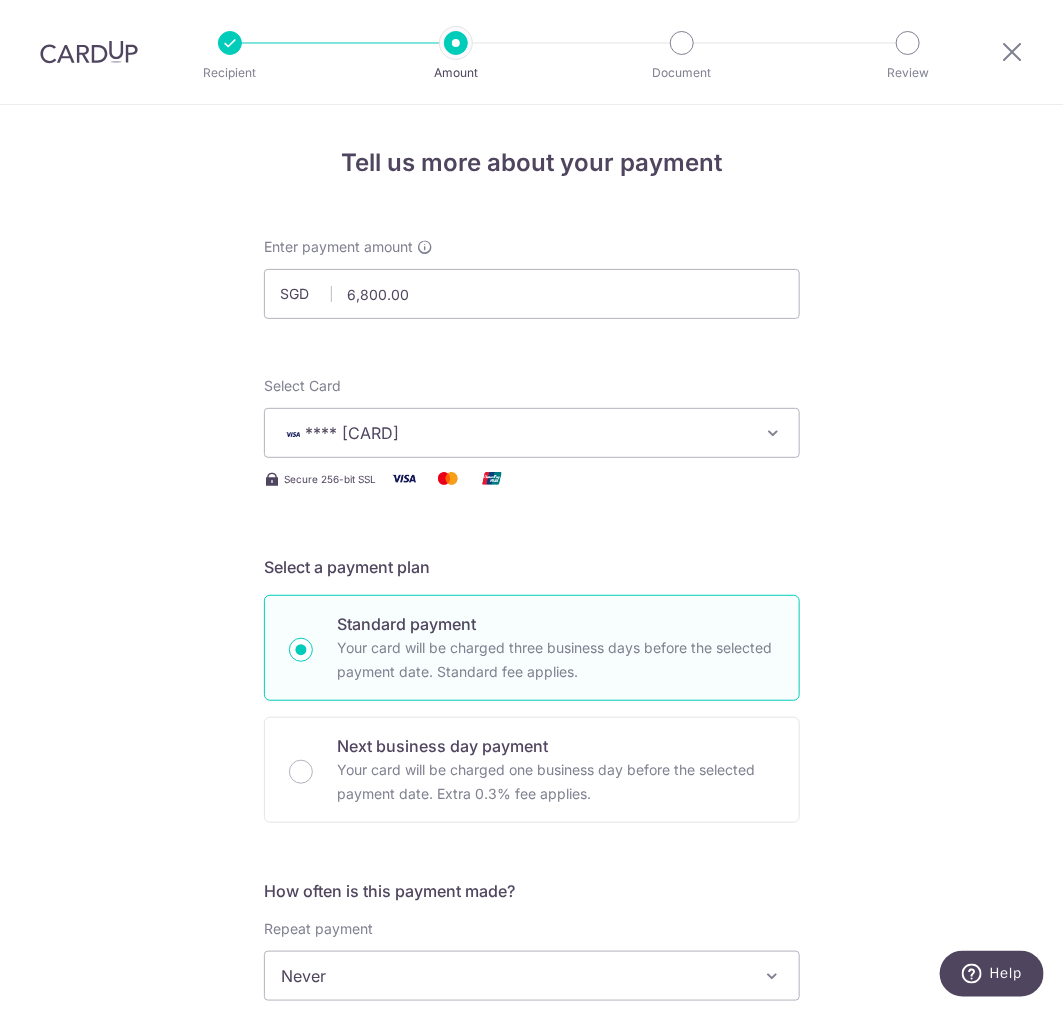 click on "Tell us more about your payment
SGD
6,800.00
6800.00
Select Card
**** [CARD]
Add credit card
Your Cards
**** [CARD]
**** [CARD]
**** [CARD]
**** [CARD]
Secure 256-bit SSL
Text
New card details
Card" at bounding box center (532, 1009) 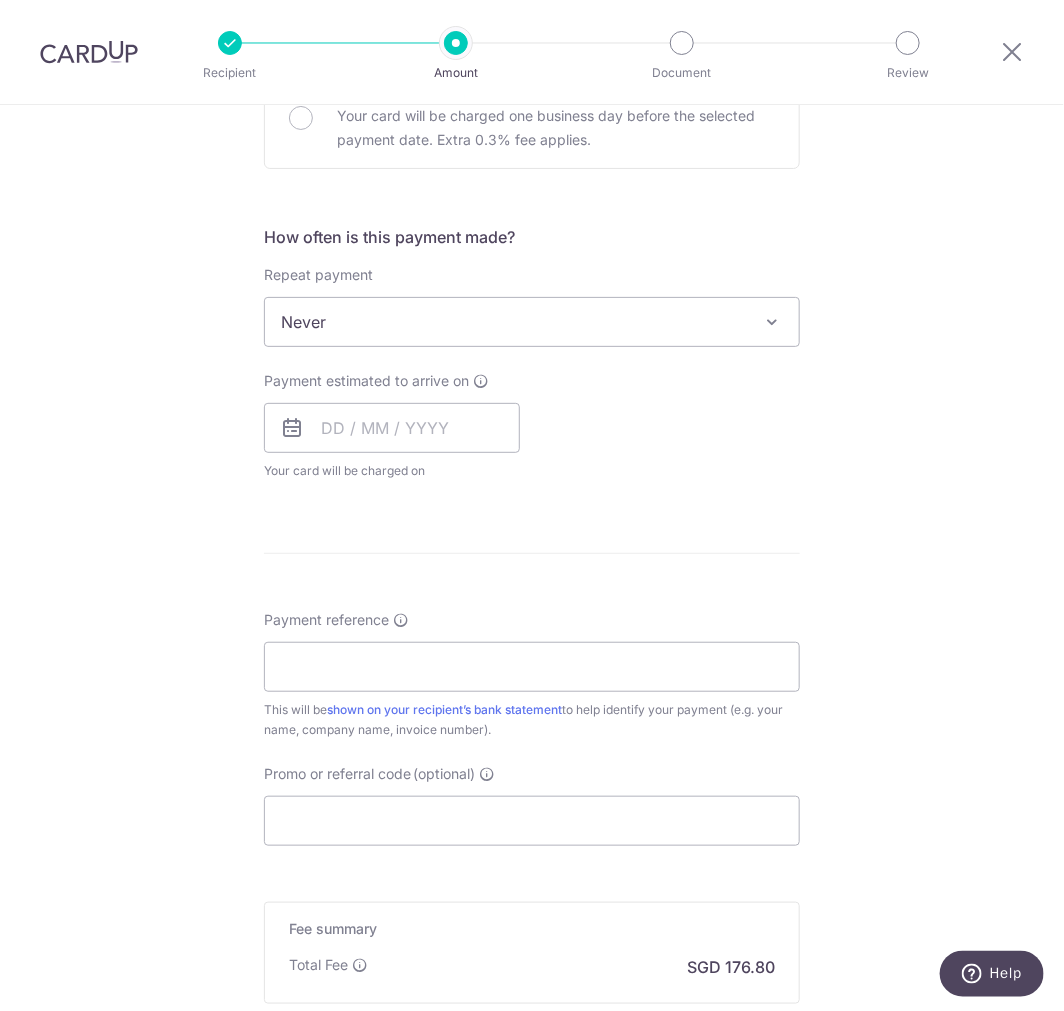 scroll, scrollTop: 666, scrollLeft: 0, axis: vertical 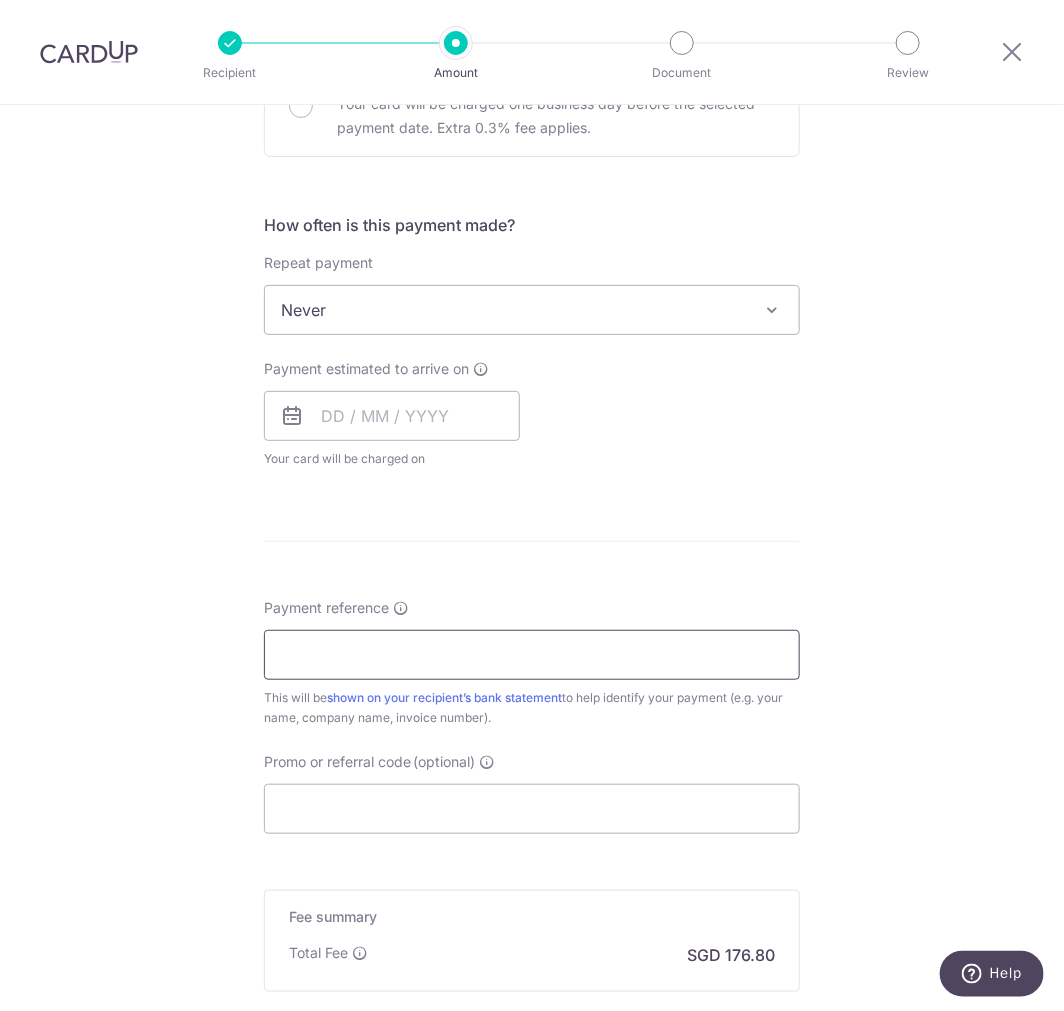 click on "Payment reference" at bounding box center [532, 655] 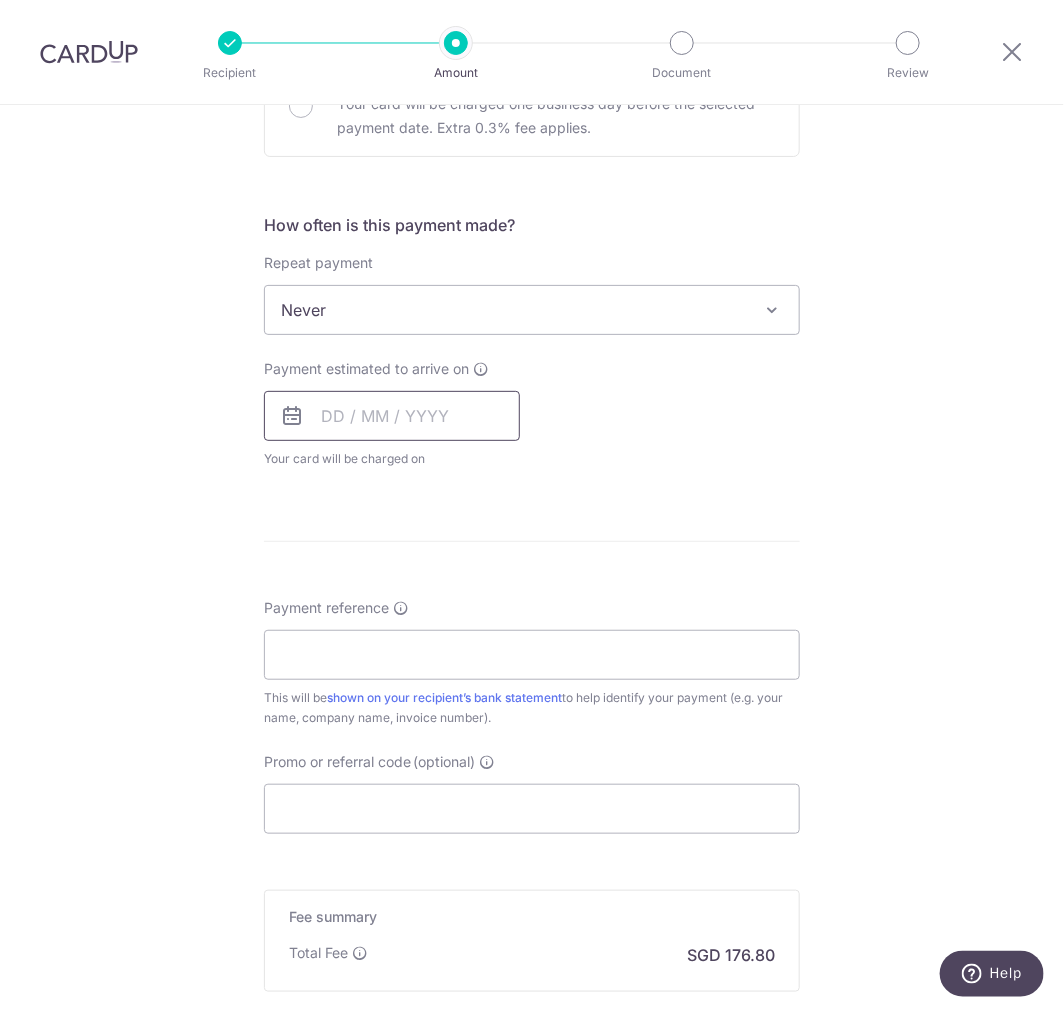 click at bounding box center (392, 416) 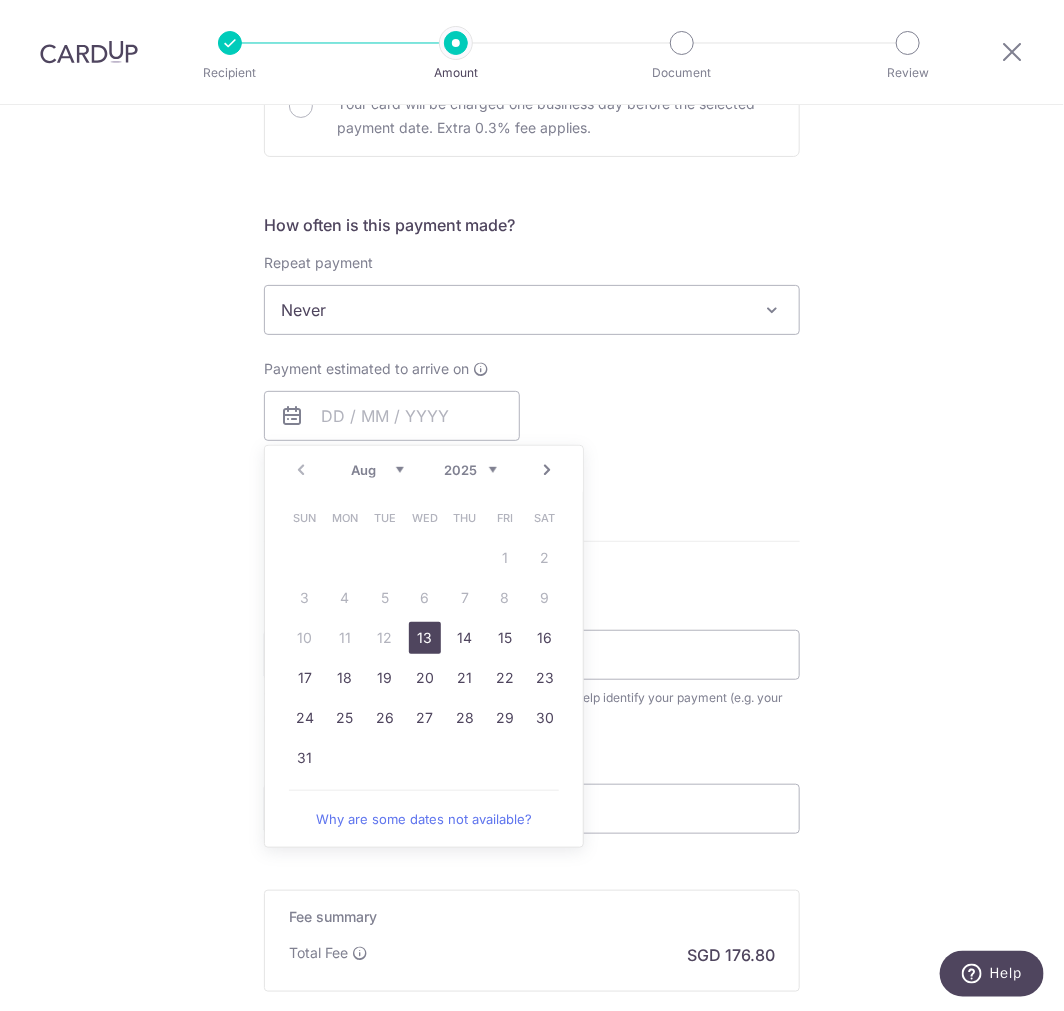 click on "13" at bounding box center (425, 638) 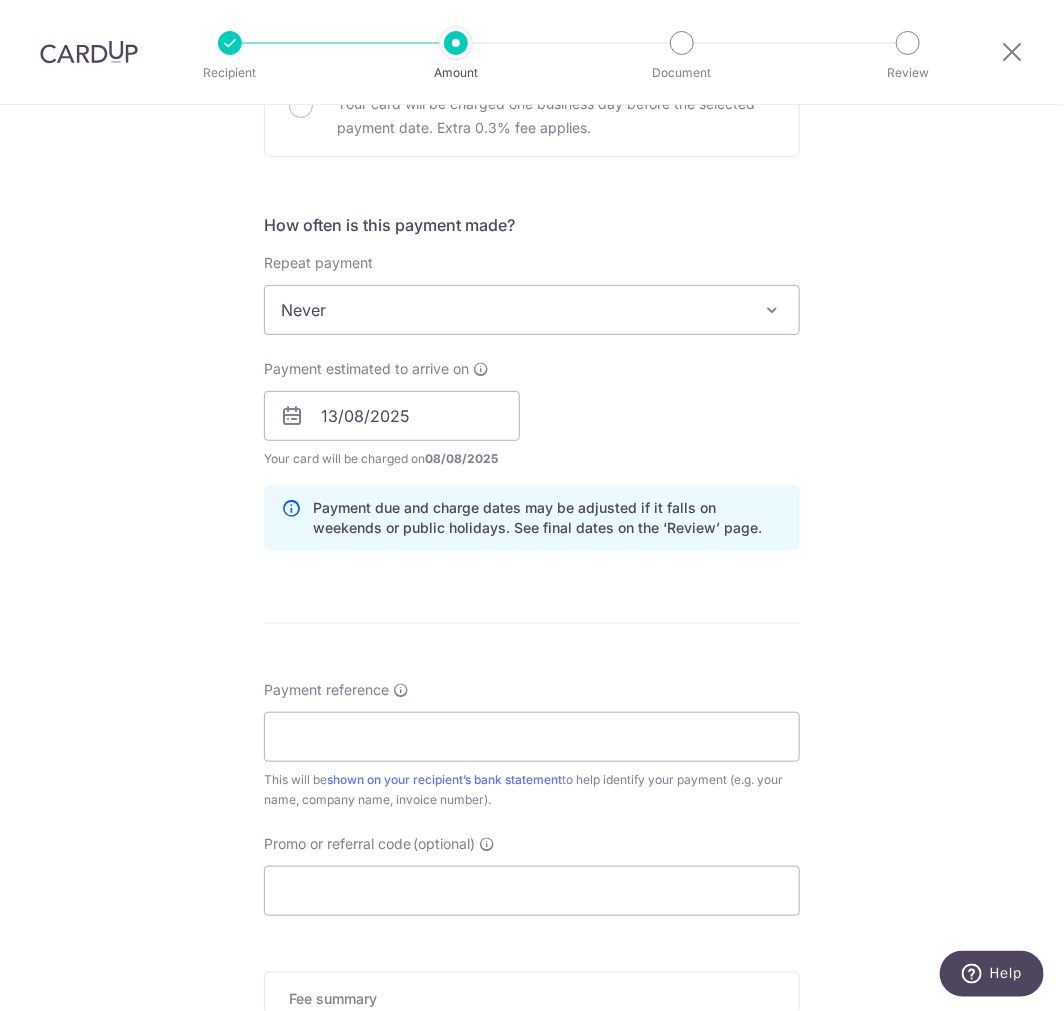 click on "Tell us more about your payment
Enter payment amount
SGD
6,800.00
6800.00
Select Card
**** 4723
Add credit card
Your Cards
**** 3461
**** 7975
**** 9269
**** 4723
Secure 256-bit SSL
Text
New card details
Card" at bounding box center (532, 384) 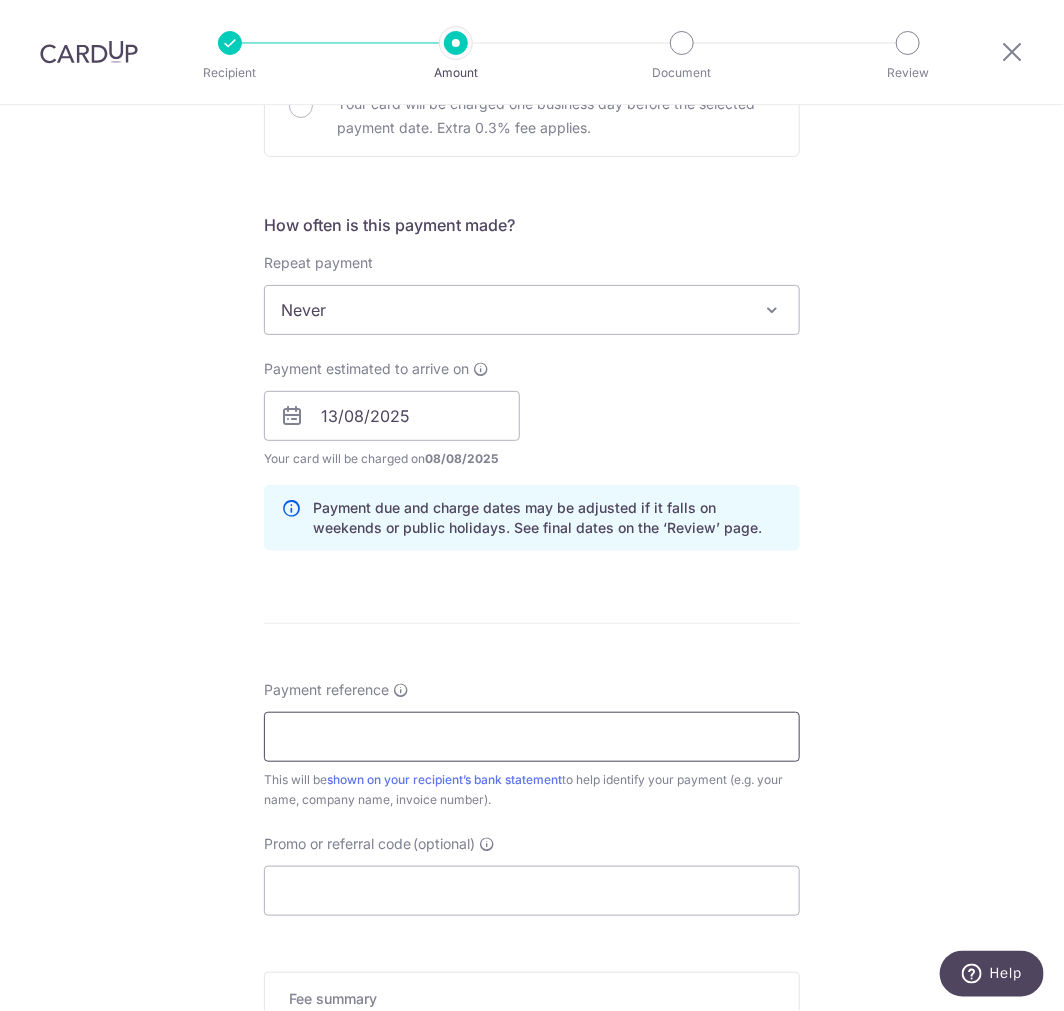 click on "Payment reference" at bounding box center (532, 737) 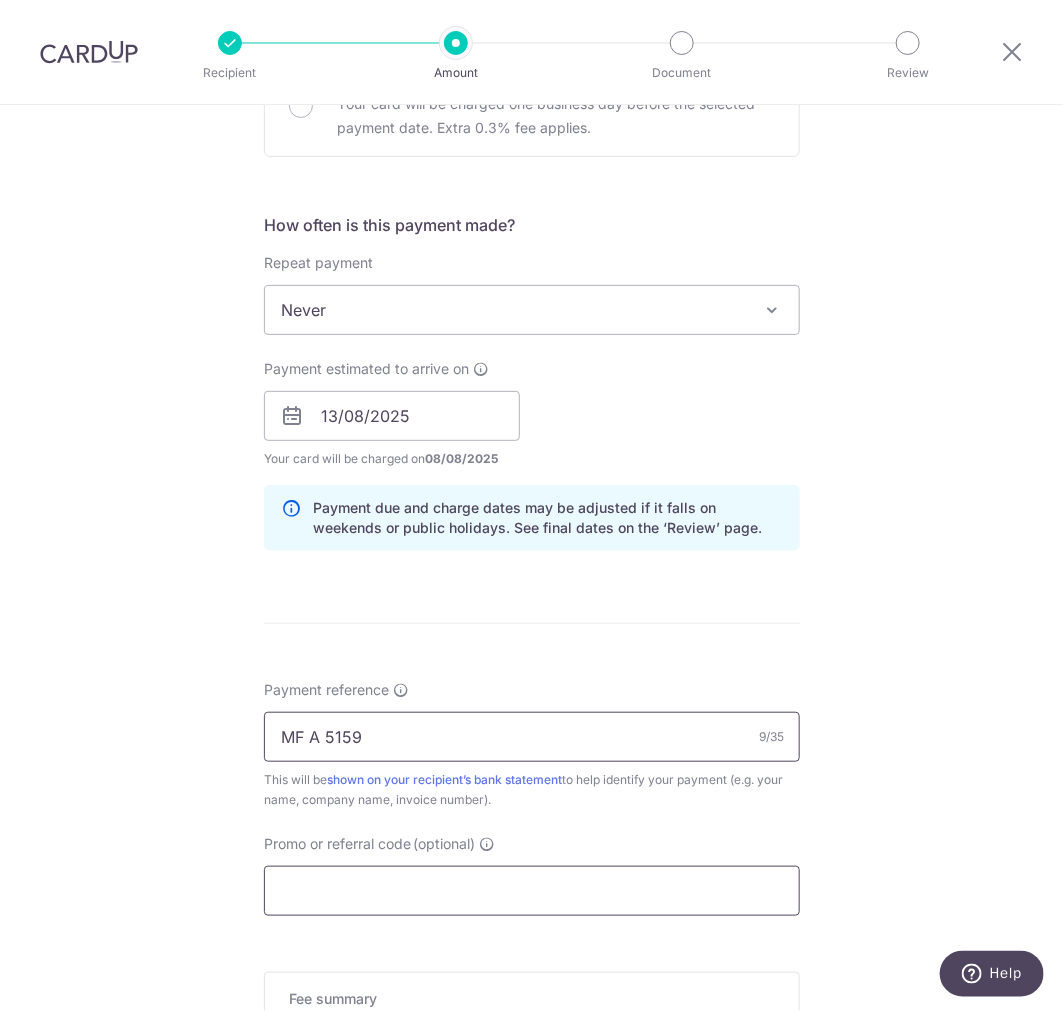 type on "MF A 5159" 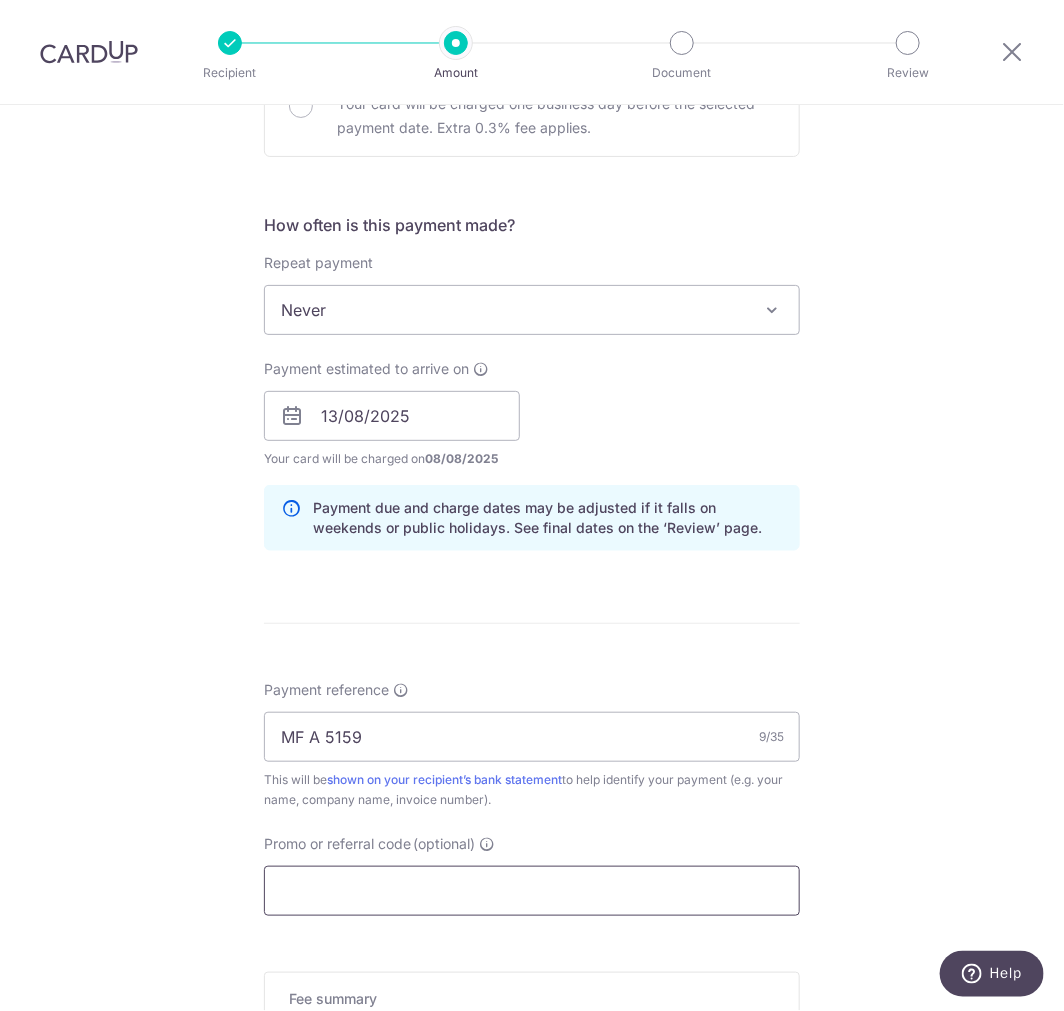 click on "Promo or referral code
(optional)" at bounding box center [532, 891] 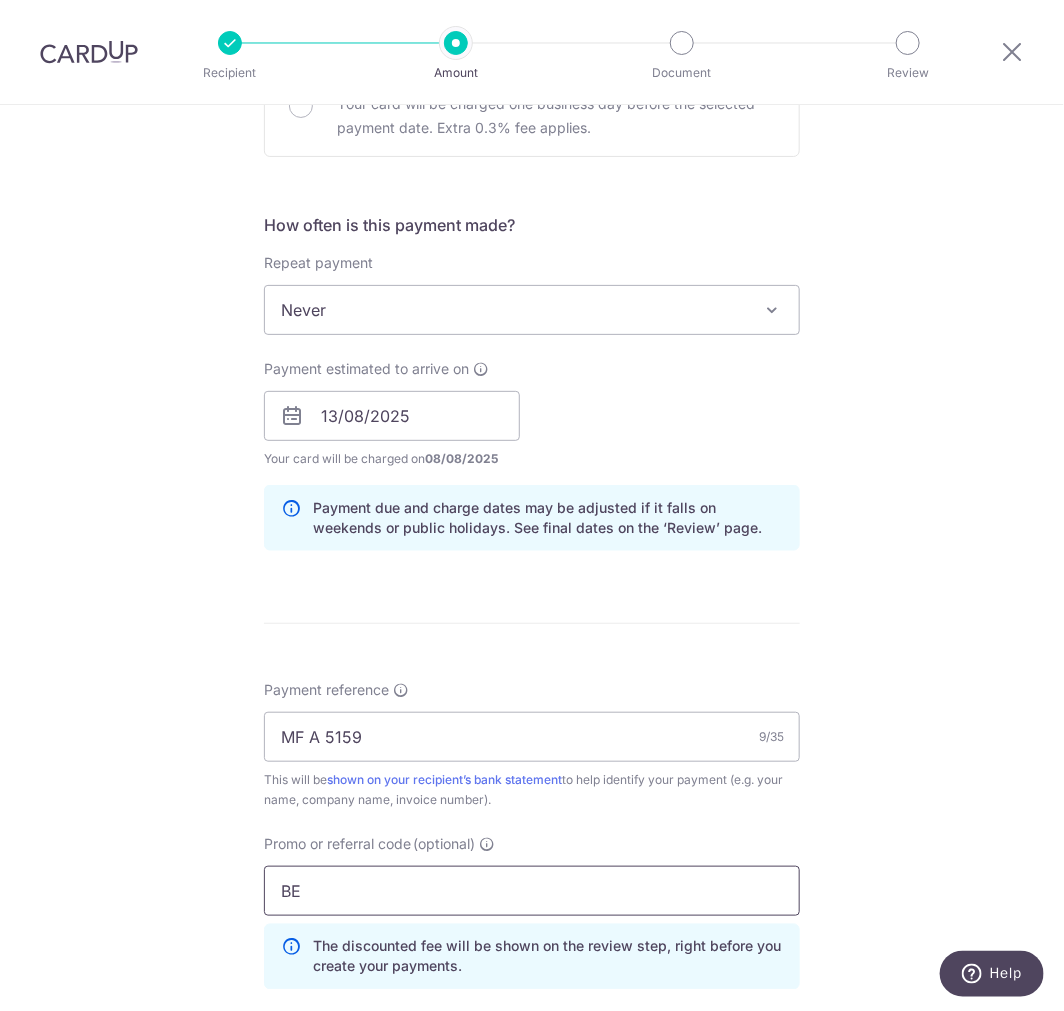 type on "B" 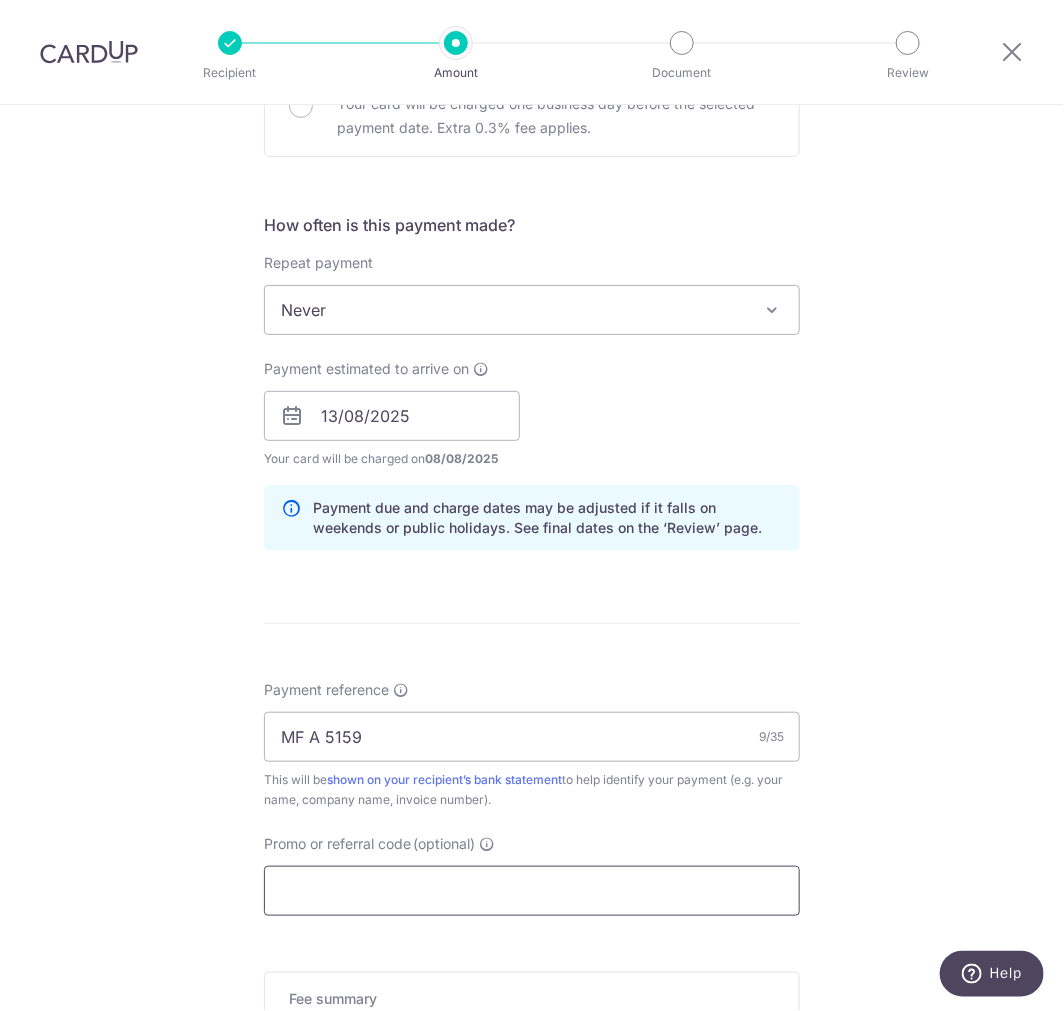click on "Promo or referral code
(optional)" at bounding box center (532, 891) 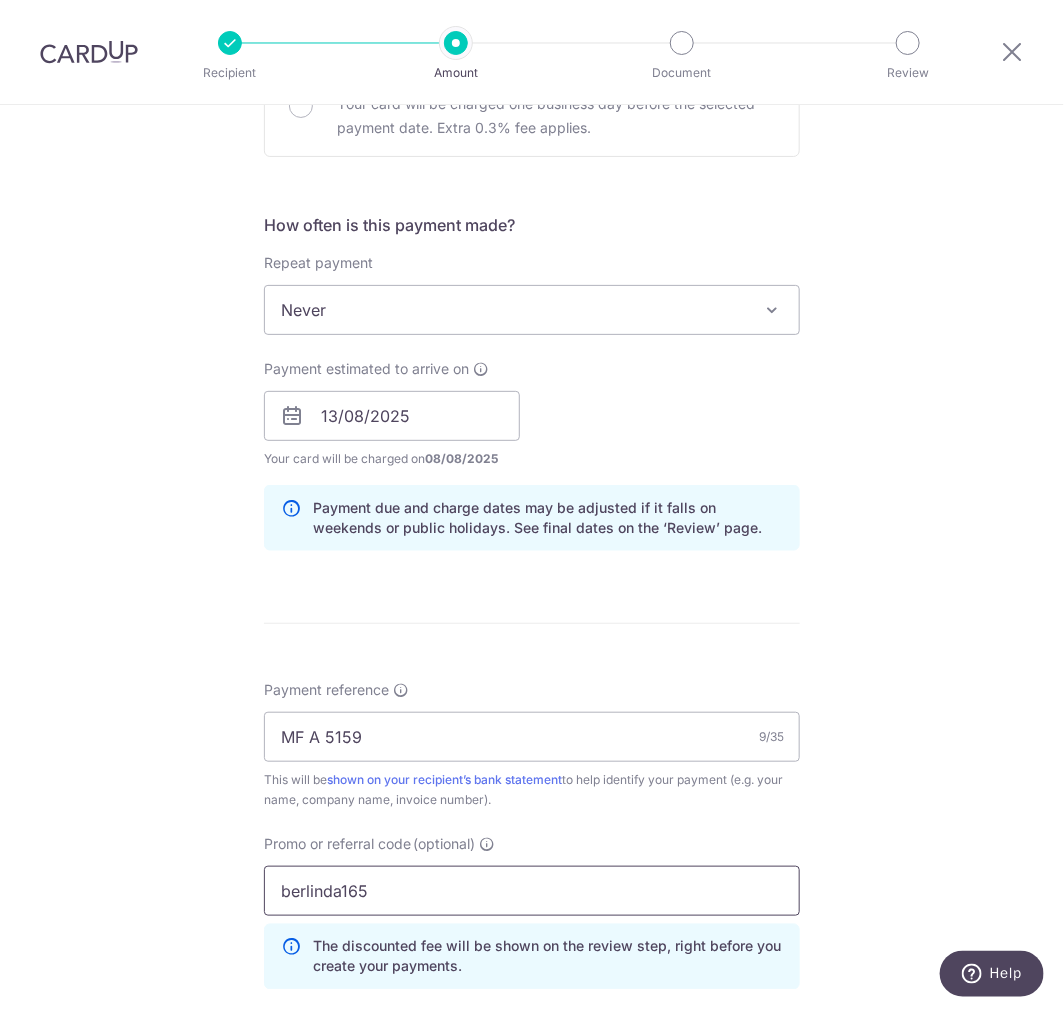 type on "berlinda165" 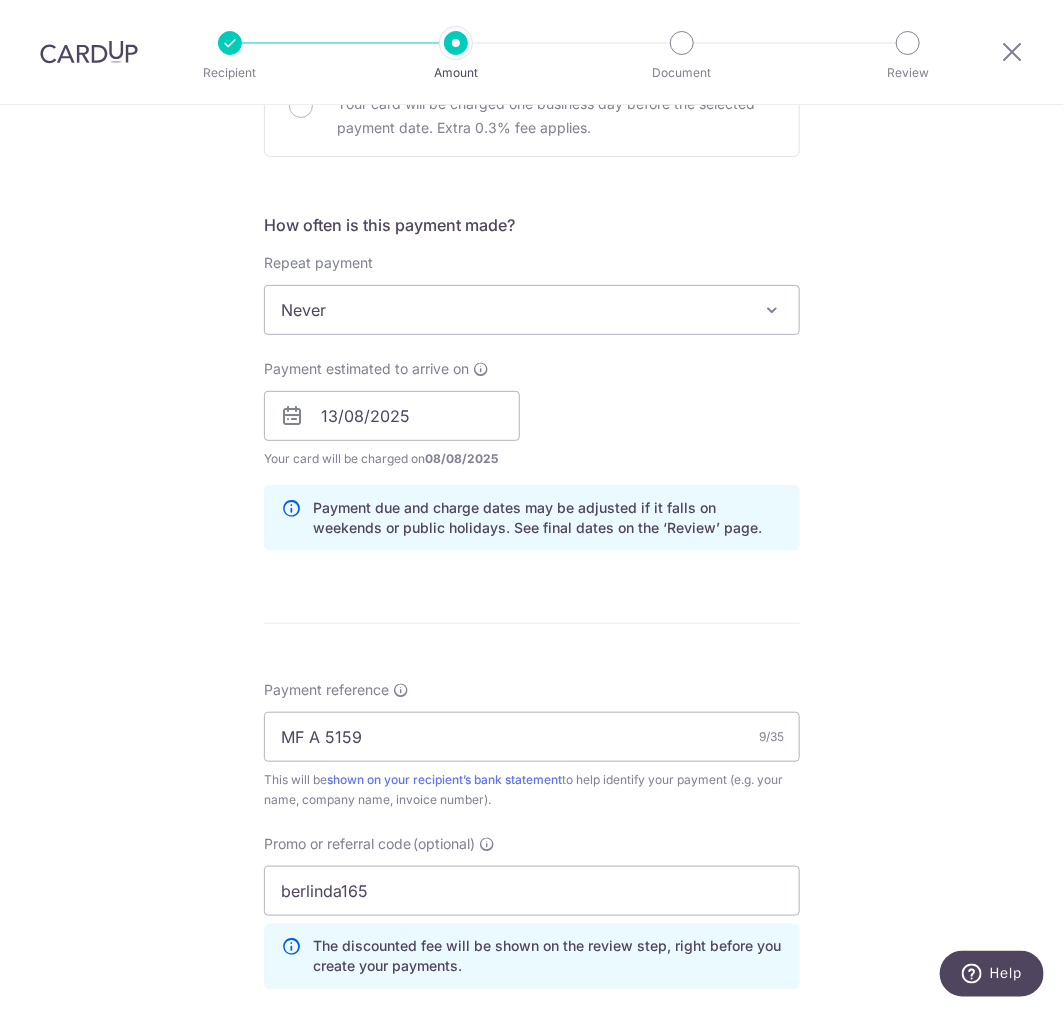 click on "Tell us more about your payment
Enter payment amount
SGD
6,800.00
6800.00
Select Card
**** 4723
Add credit card
Your Cards
**** 3461
**** 7975
**** 9269
**** 4723
Secure 256-bit SSL
Text
New card details
Card" at bounding box center (532, 429) 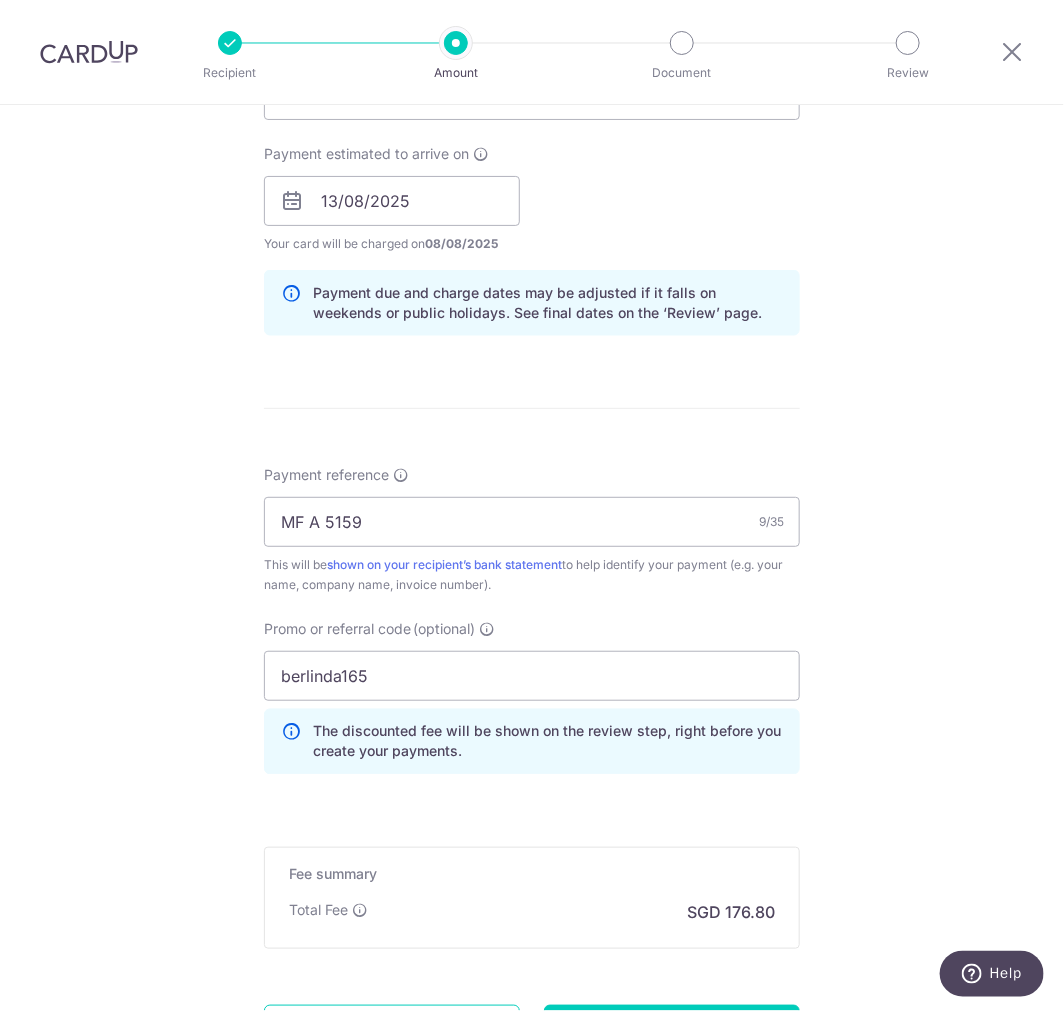scroll, scrollTop: 1075, scrollLeft: 0, axis: vertical 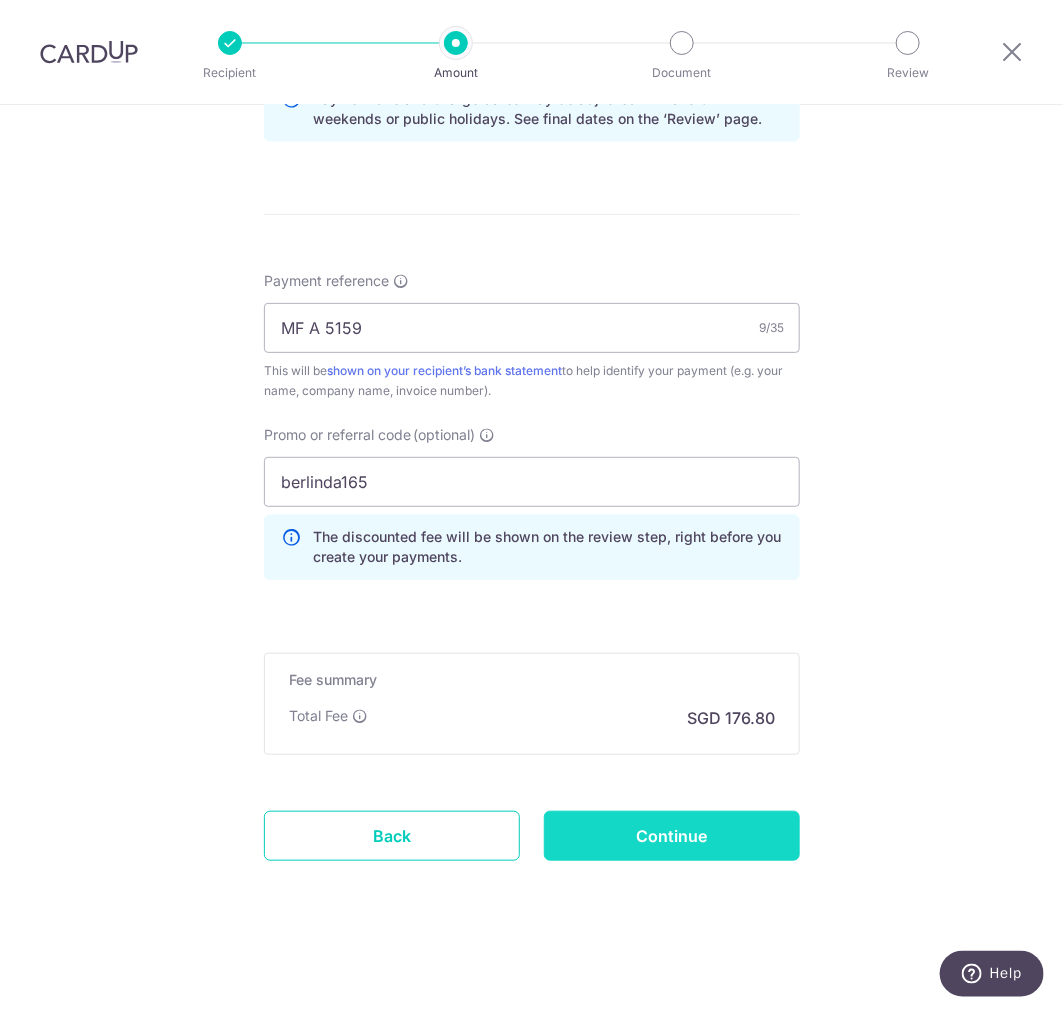 click on "Continue" at bounding box center (672, 836) 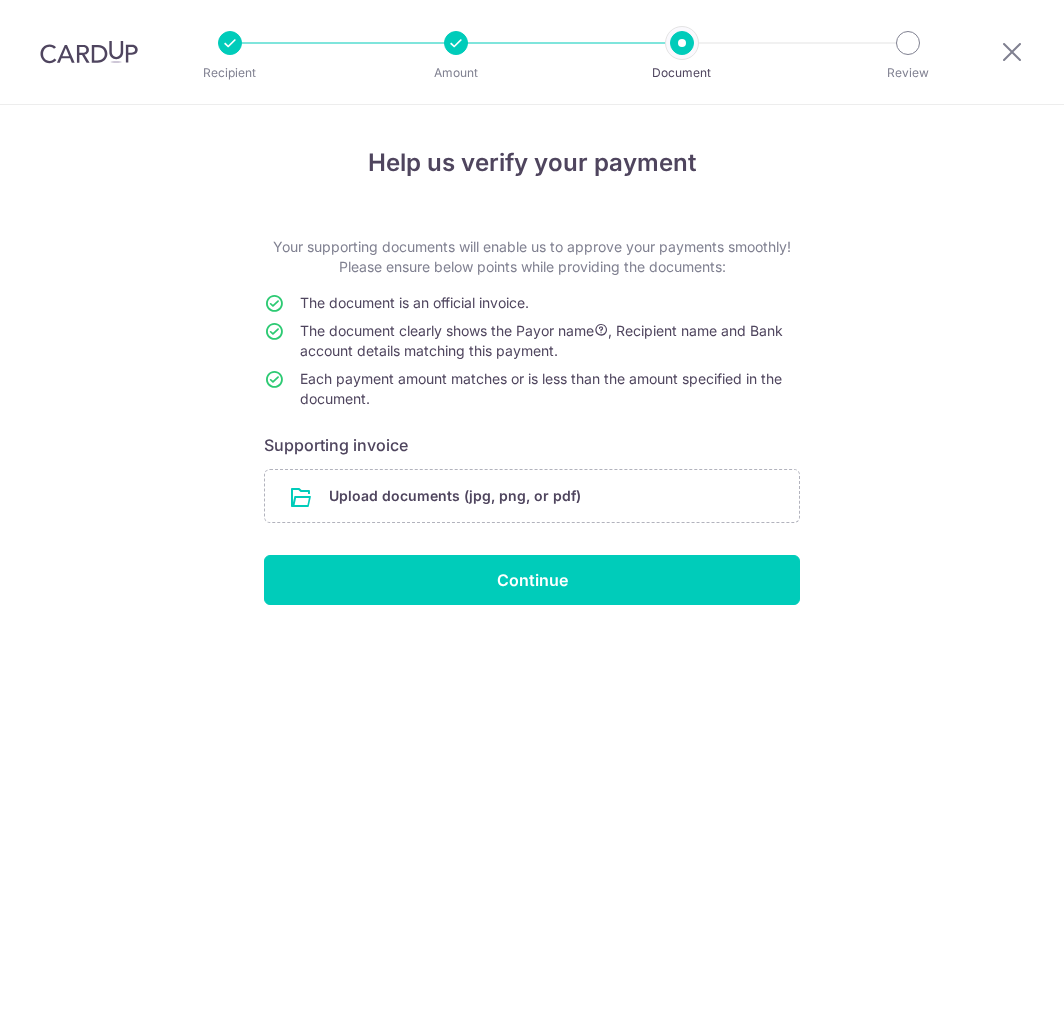scroll, scrollTop: 0, scrollLeft: 0, axis: both 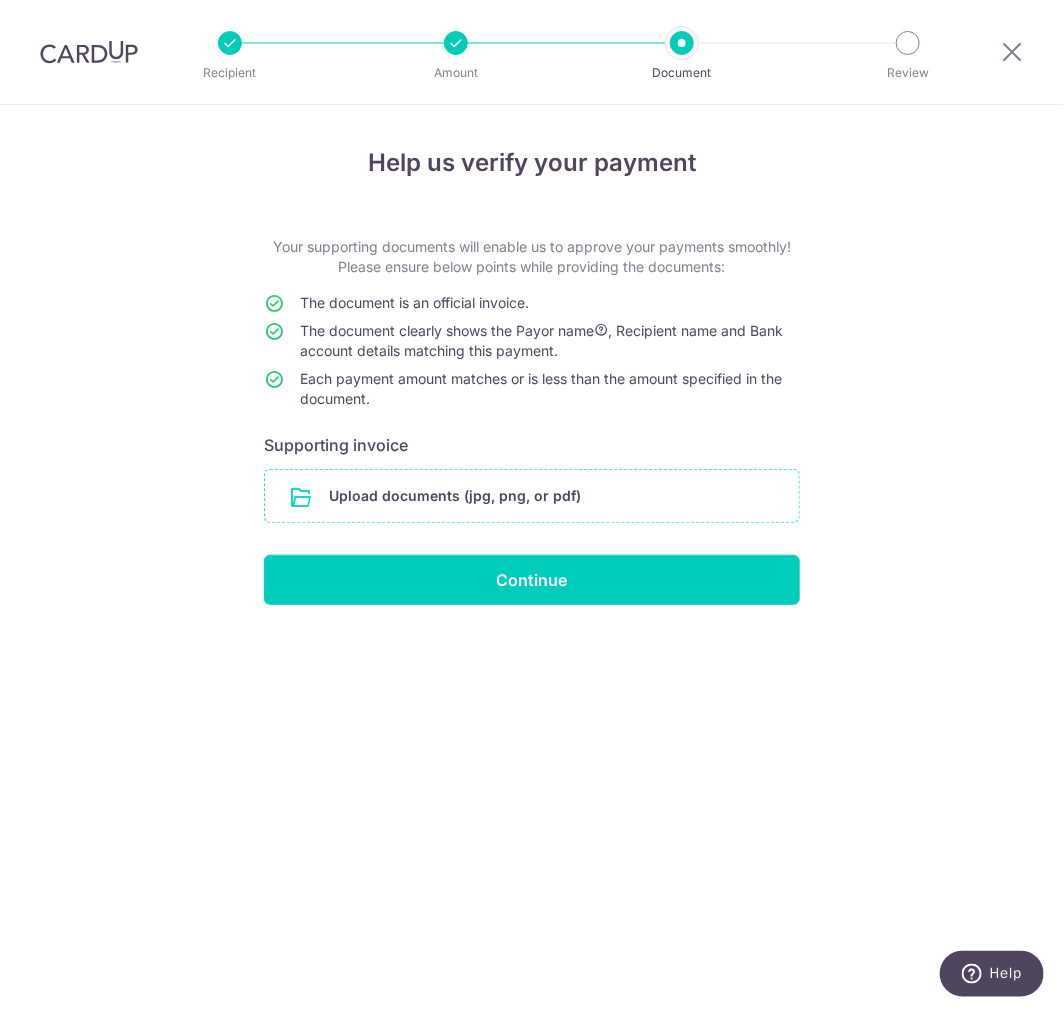 click at bounding box center [532, 496] 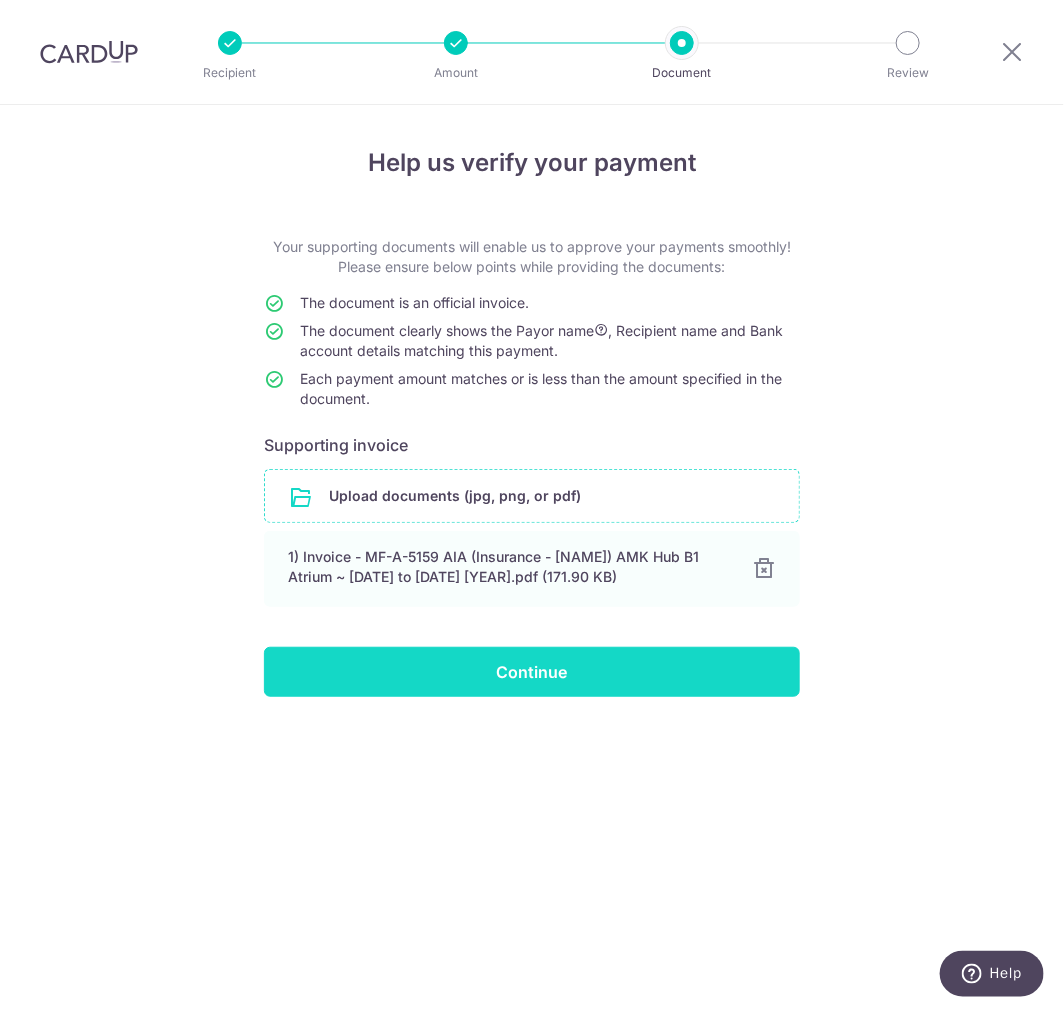 click on "Continue" at bounding box center [532, 672] 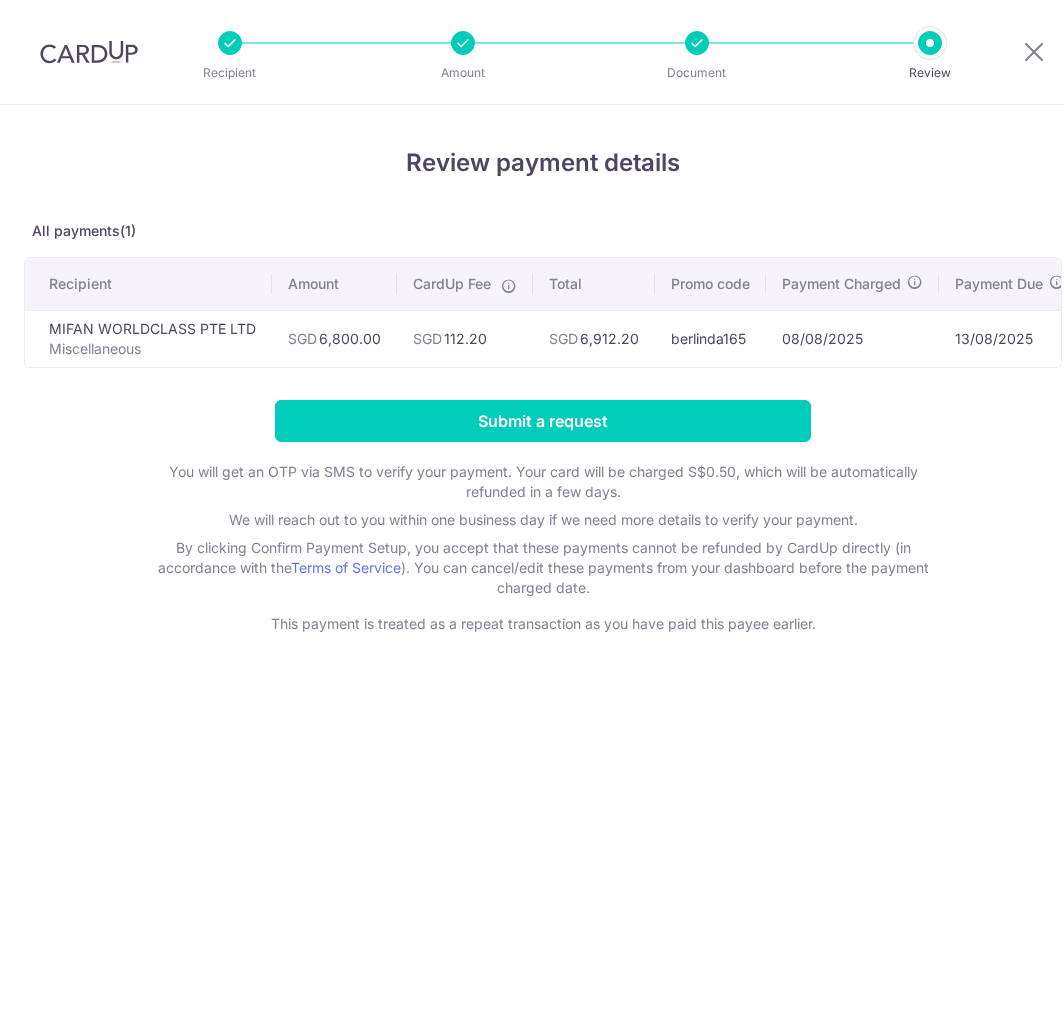 scroll, scrollTop: 0, scrollLeft: 0, axis: both 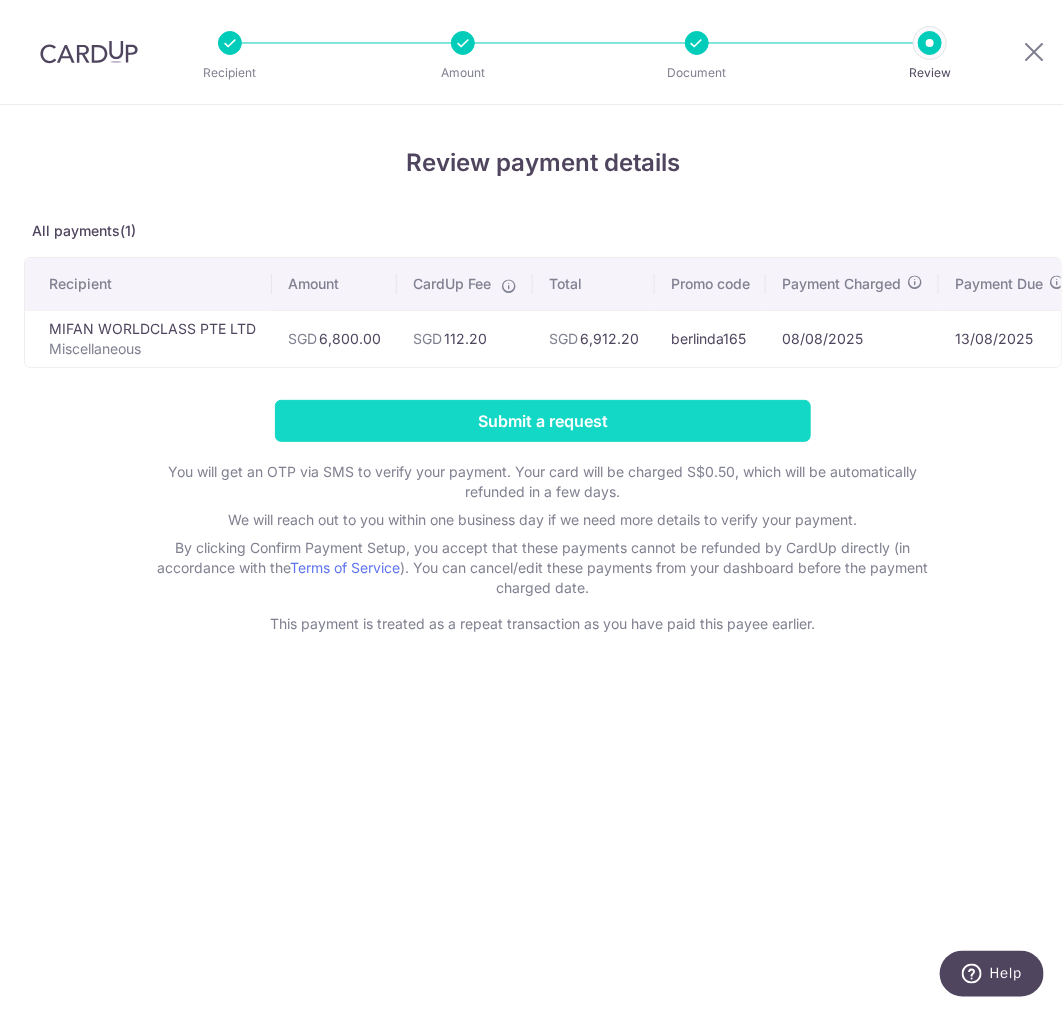click on "Submit a request" at bounding box center [543, 421] 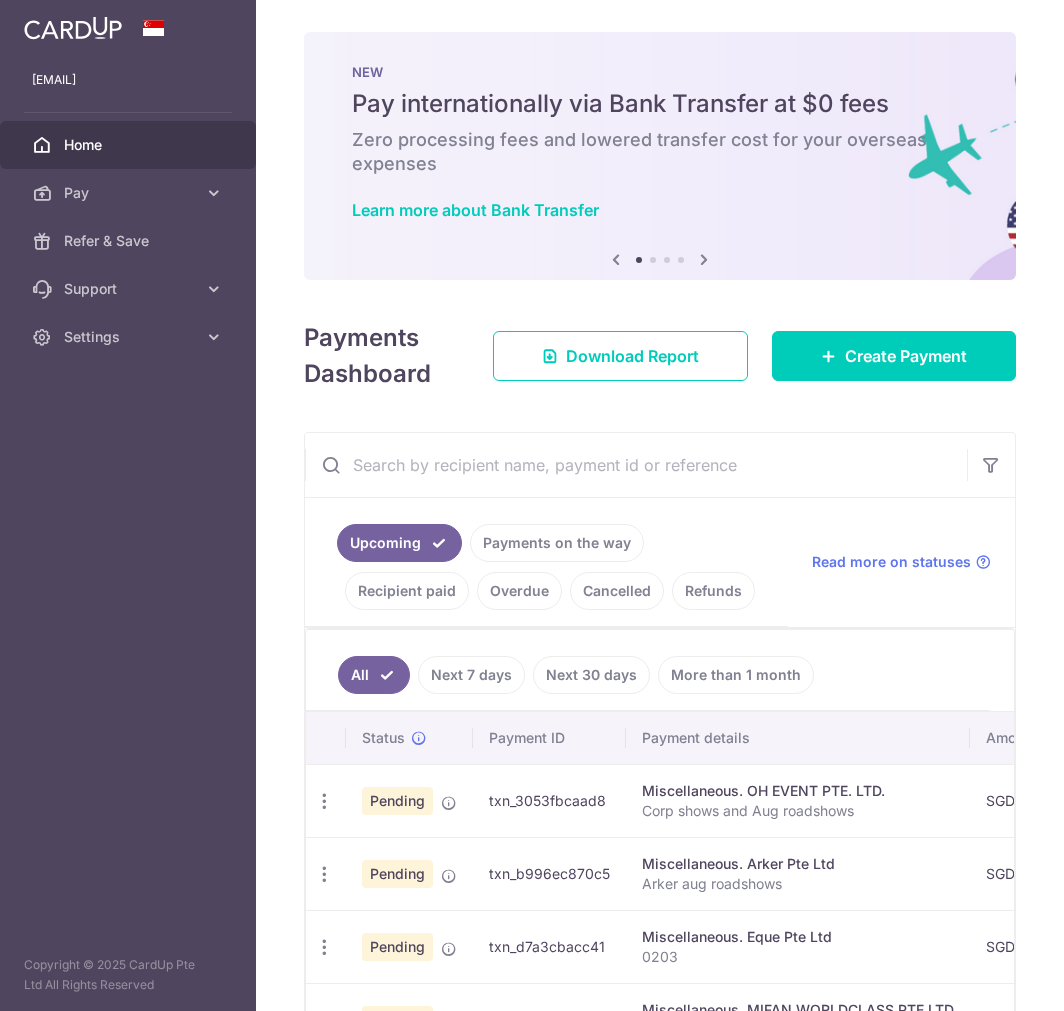 scroll, scrollTop: 0, scrollLeft: 0, axis: both 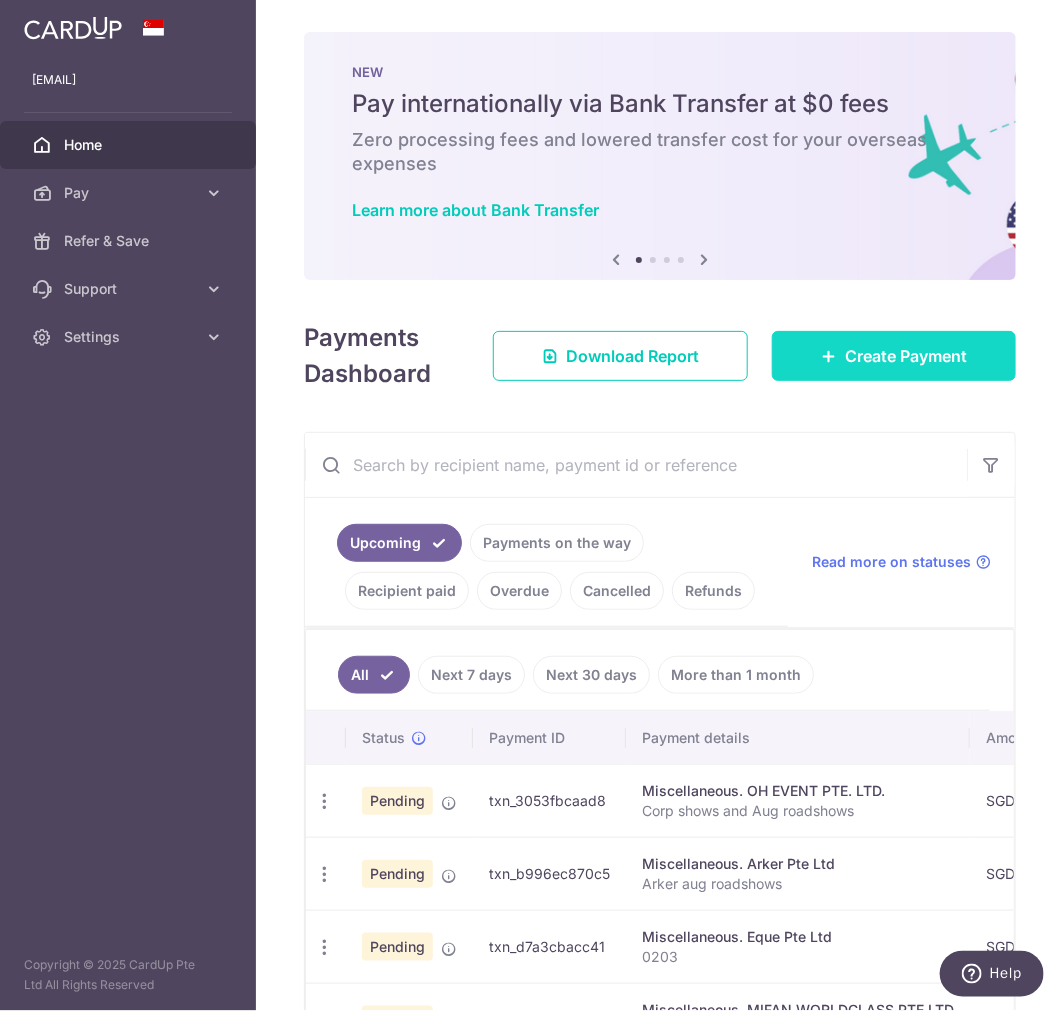 click on "Create Payment" at bounding box center [894, 356] 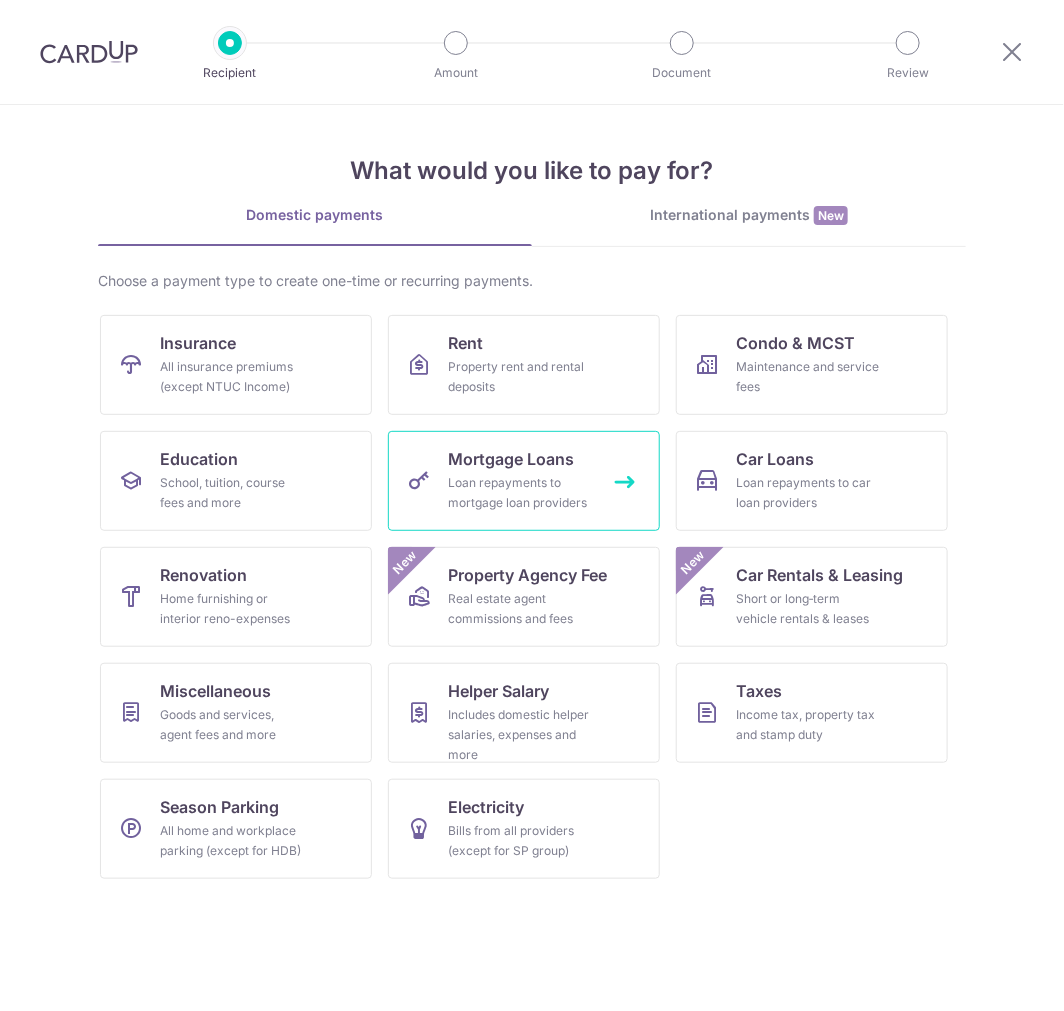 scroll, scrollTop: 0, scrollLeft: 0, axis: both 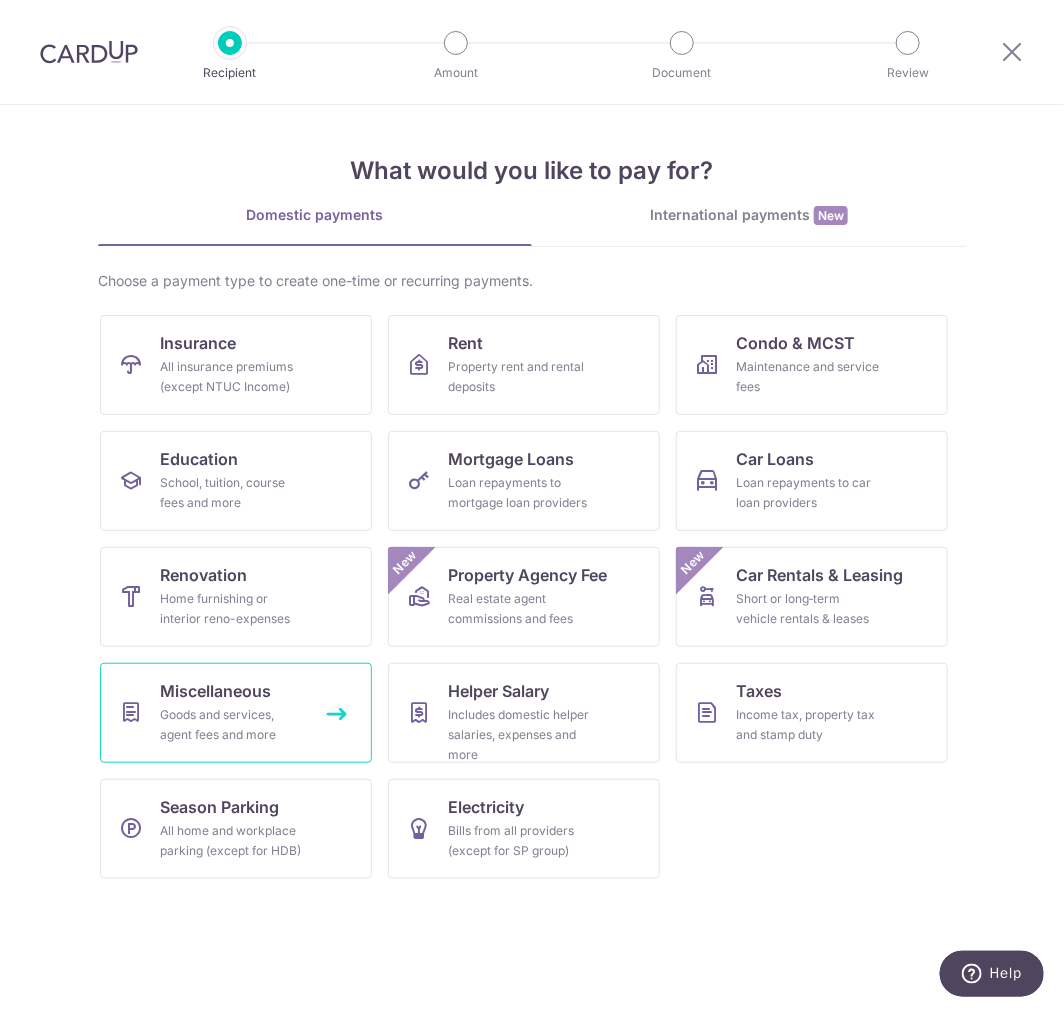 click on "Goods and services, agent fees and more" at bounding box center [232, 725] 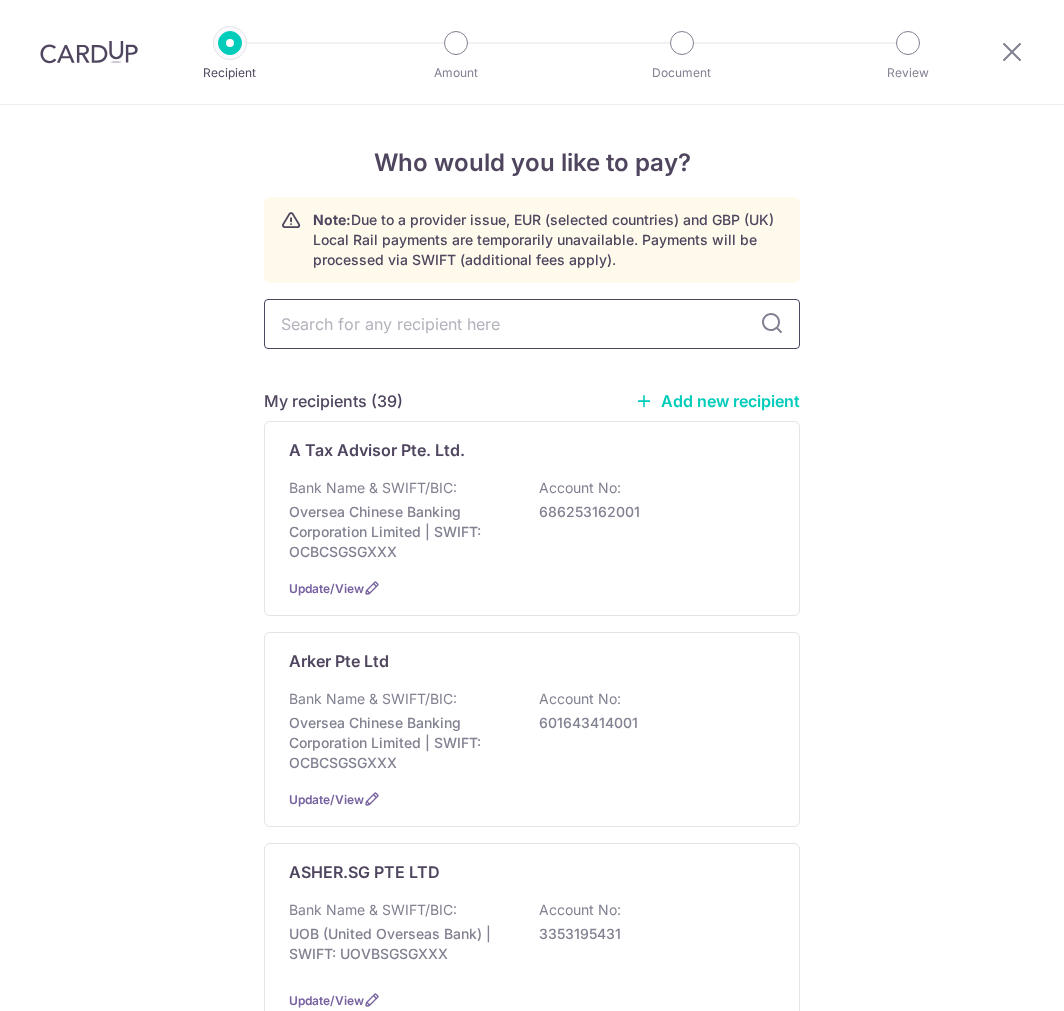 scroll, scrollTop: 0, scrollLeft: 0, axis: both 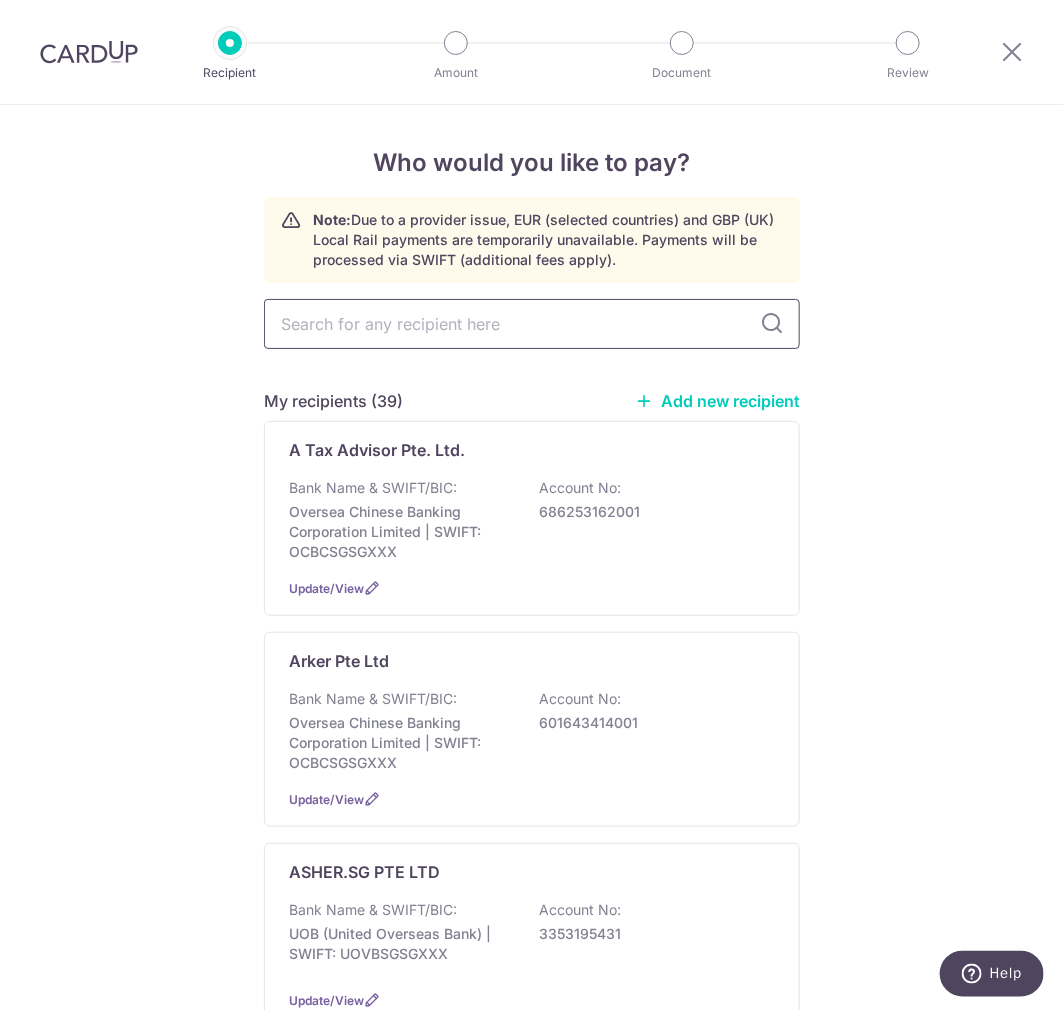 click at bounding box center (532, 324) 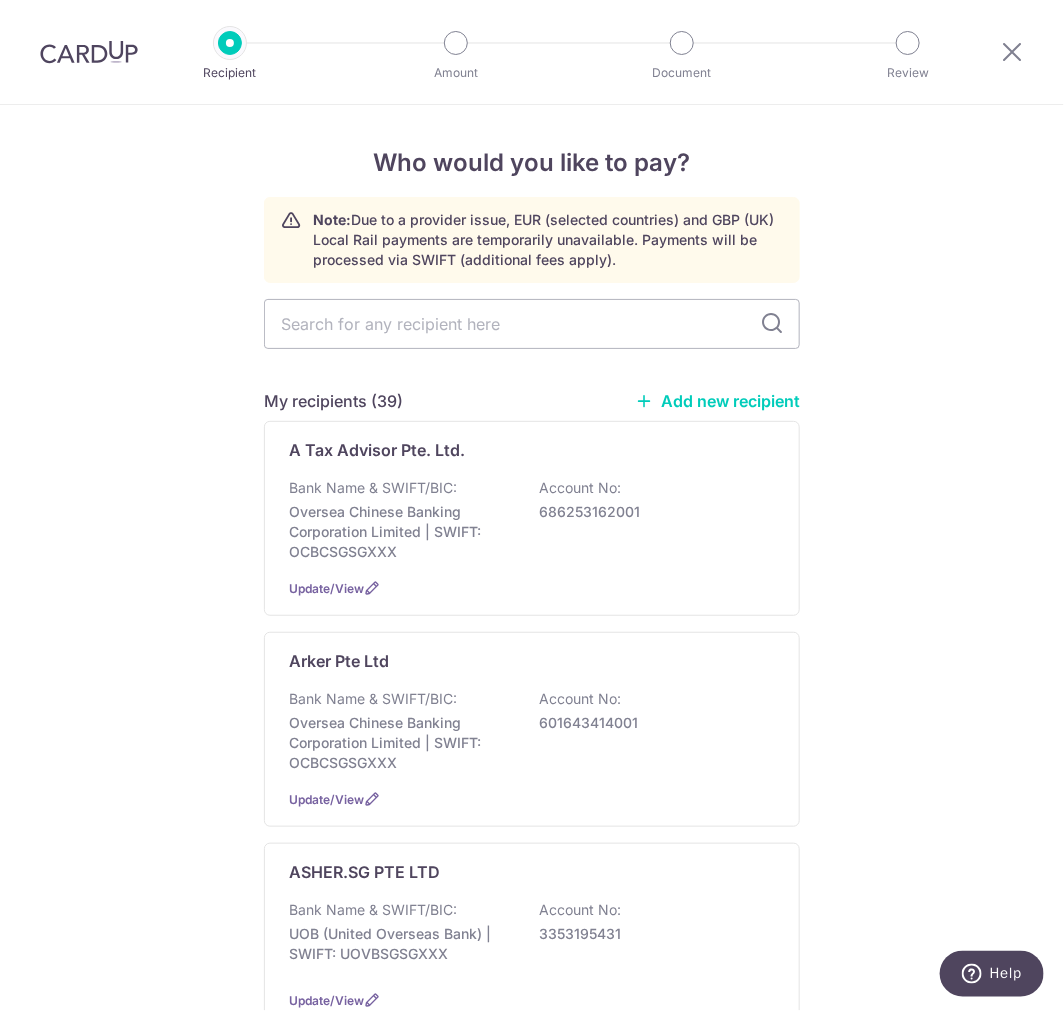 click on "Add new recipient" at bounding box center [717, 401] 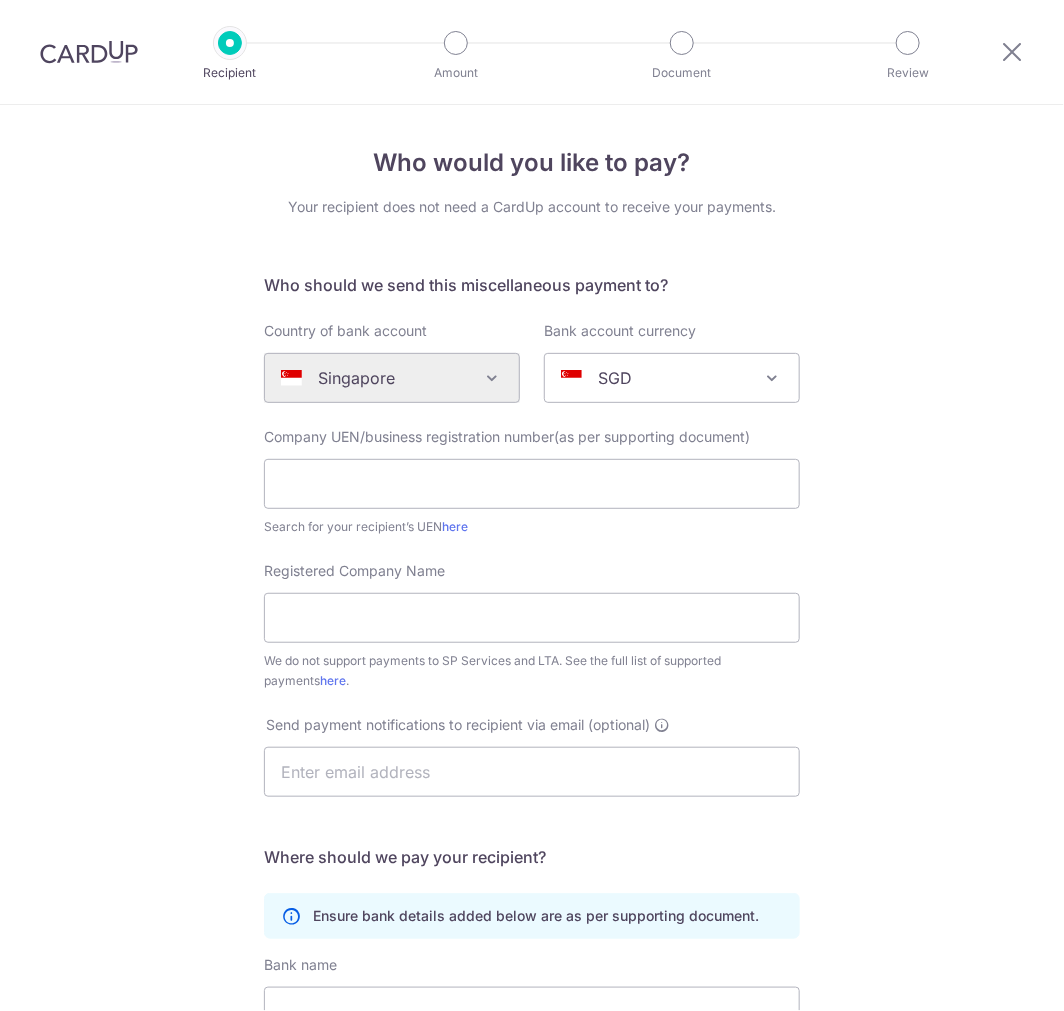 scroll, scrollTop: 0, scrollLeft: 0, axis: both 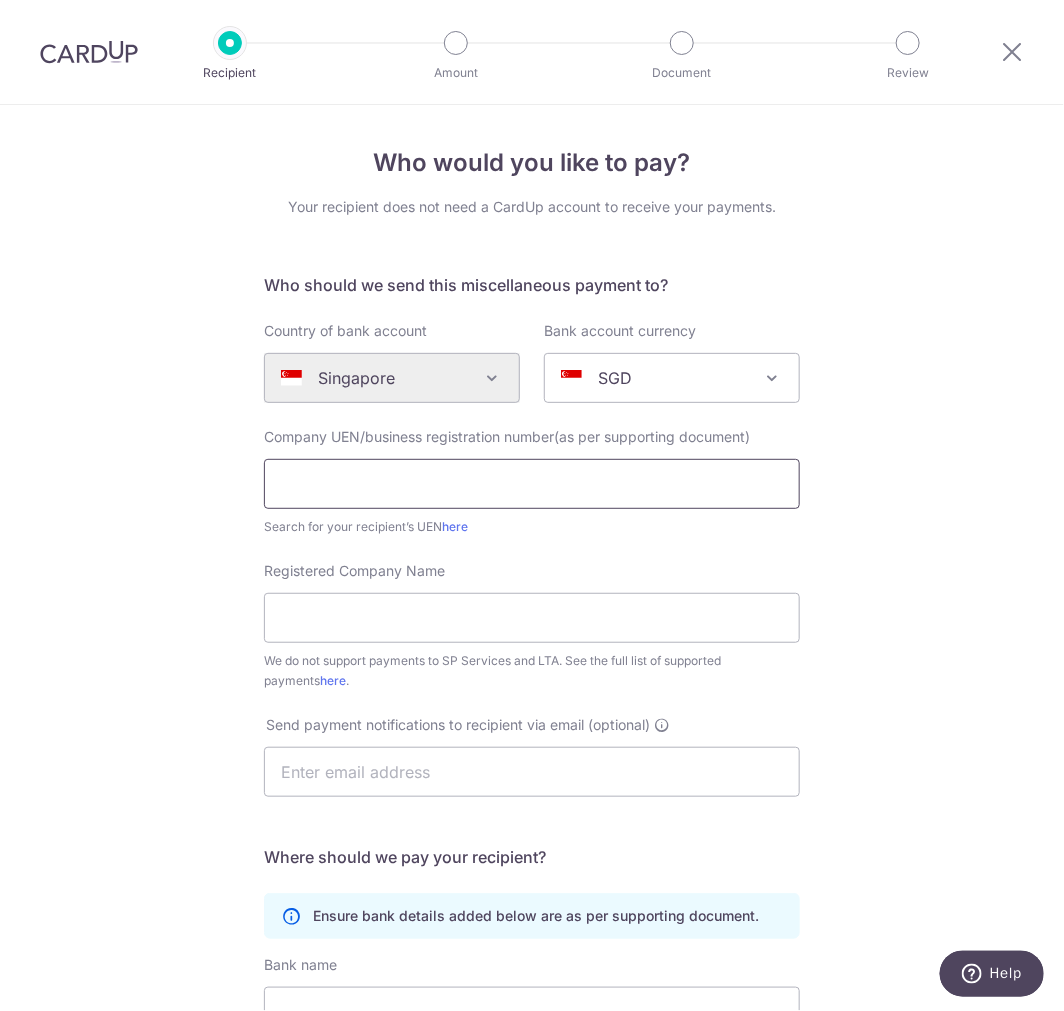 click at bounding box center [532, 484] 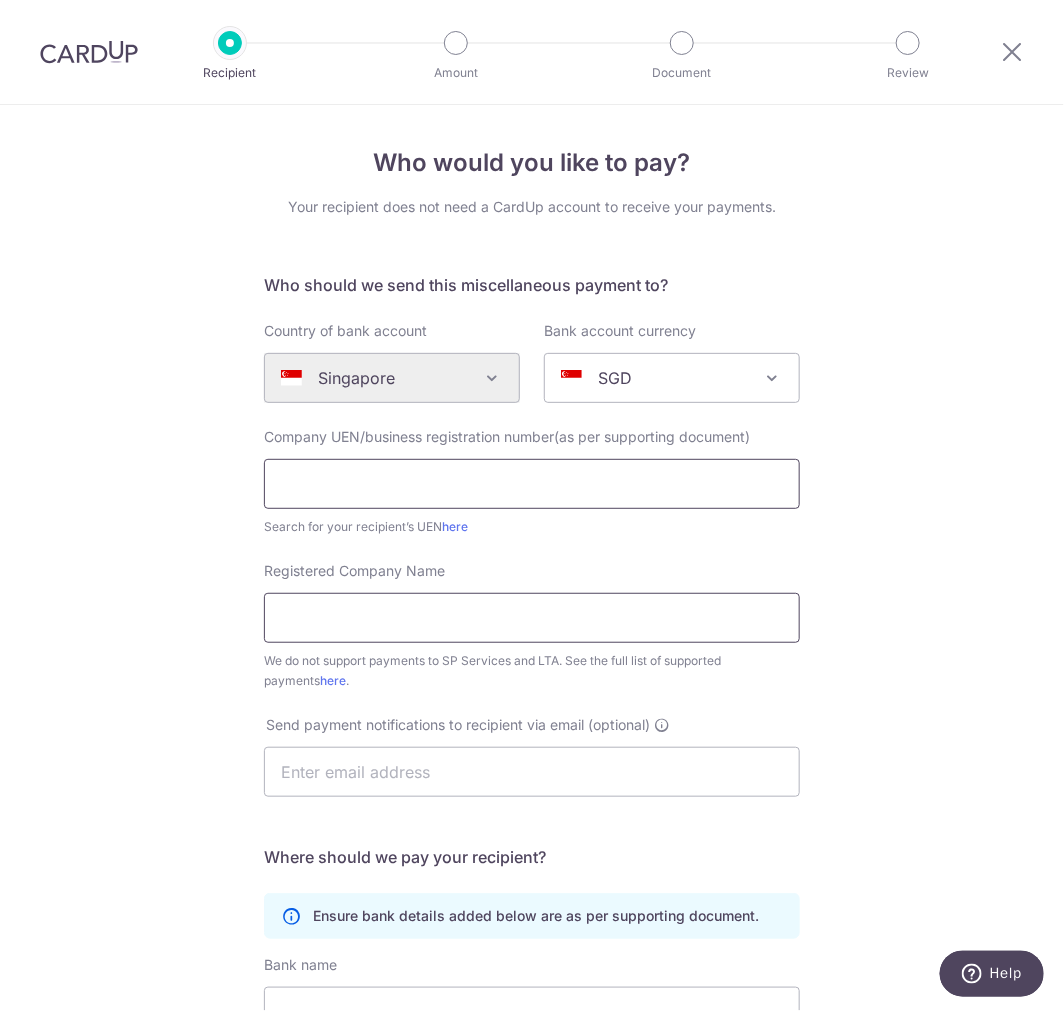 paste on "53502432X" 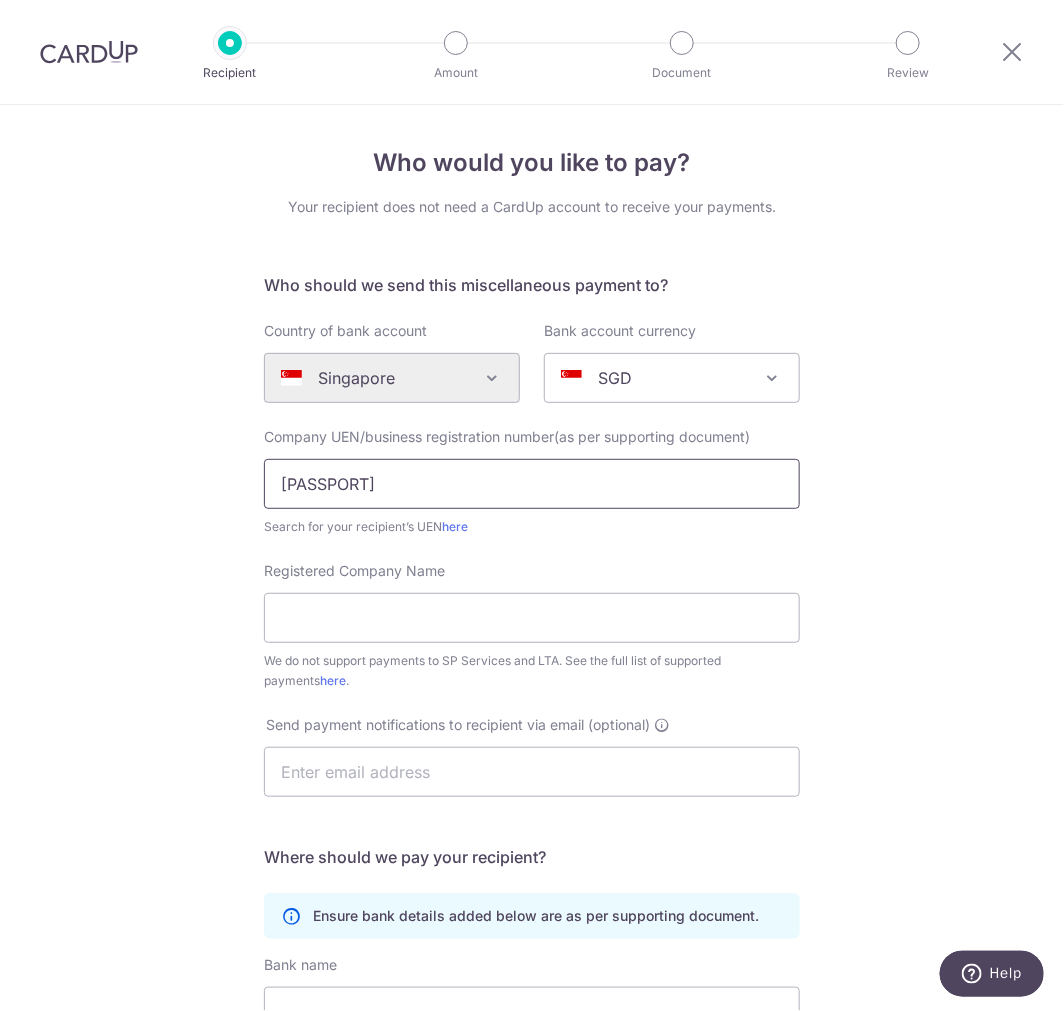 type on "53502432X" 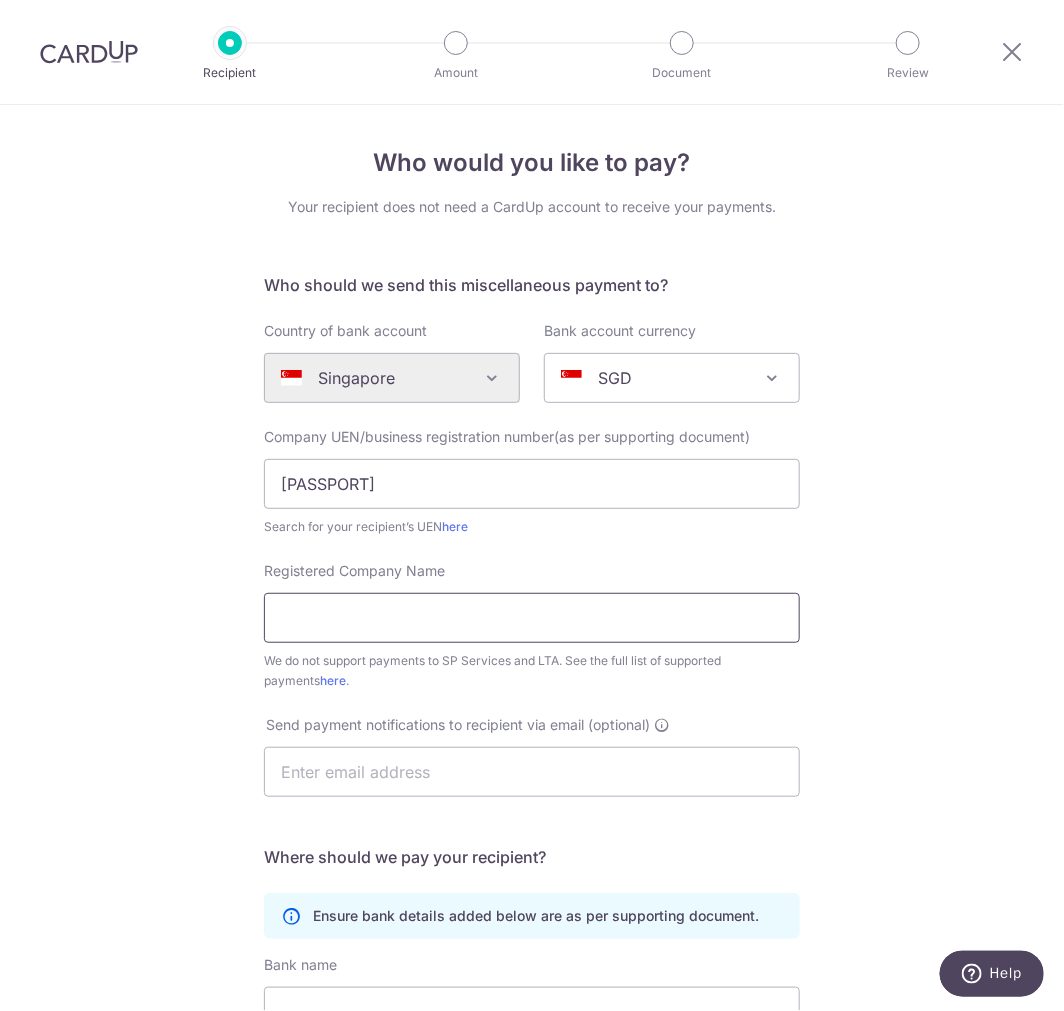 click on "Registered Company Name" at bounding box center (532, 618) 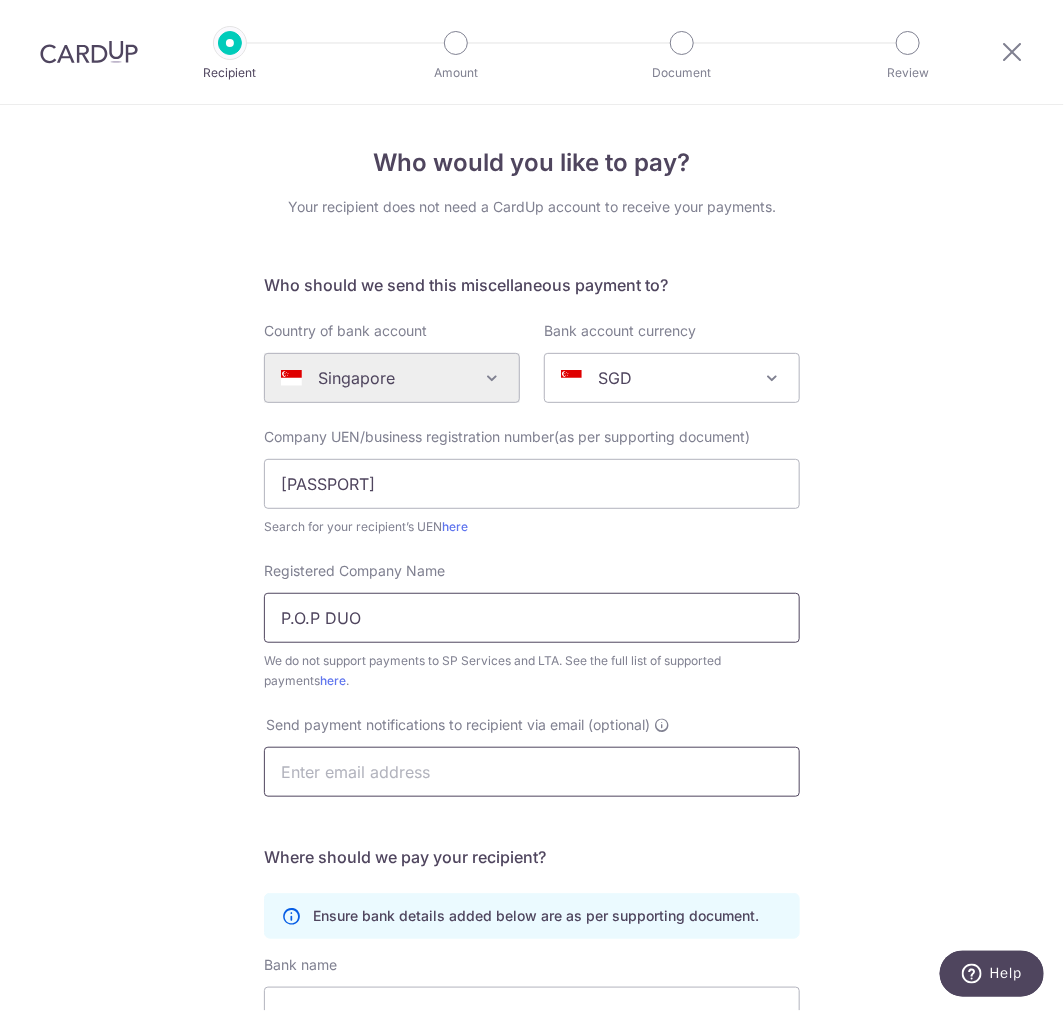 type on "P.O.P DUO" 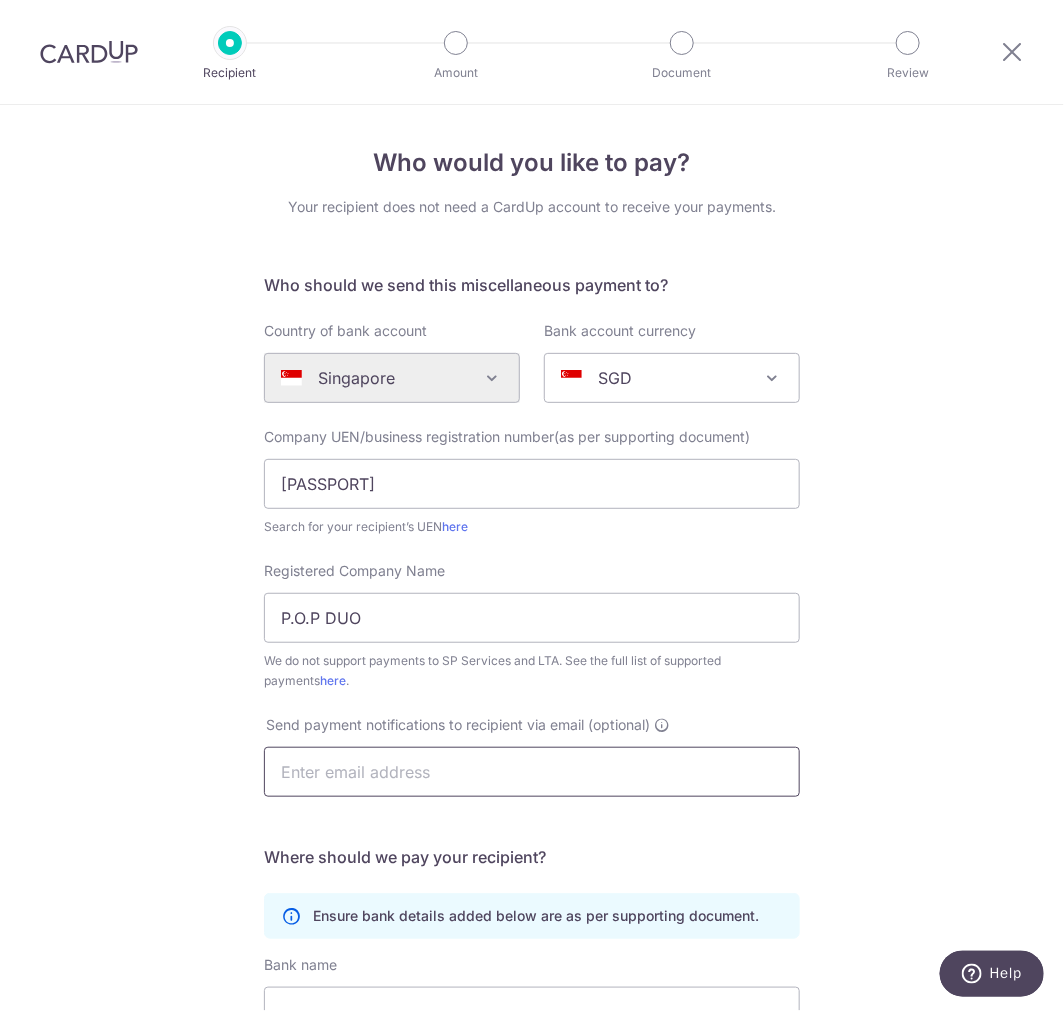 click at bounding box center (532, 772) 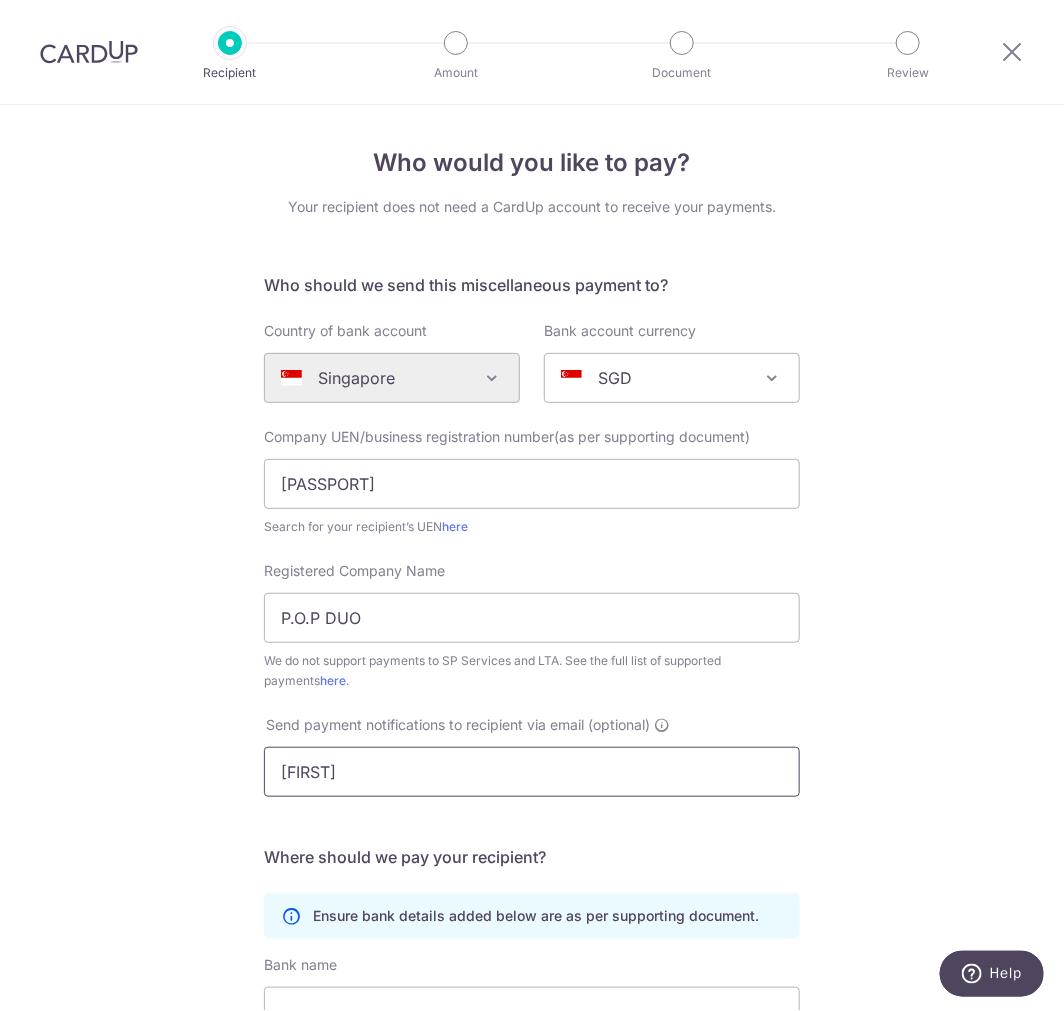 type on "Kenninc@gmail.com" 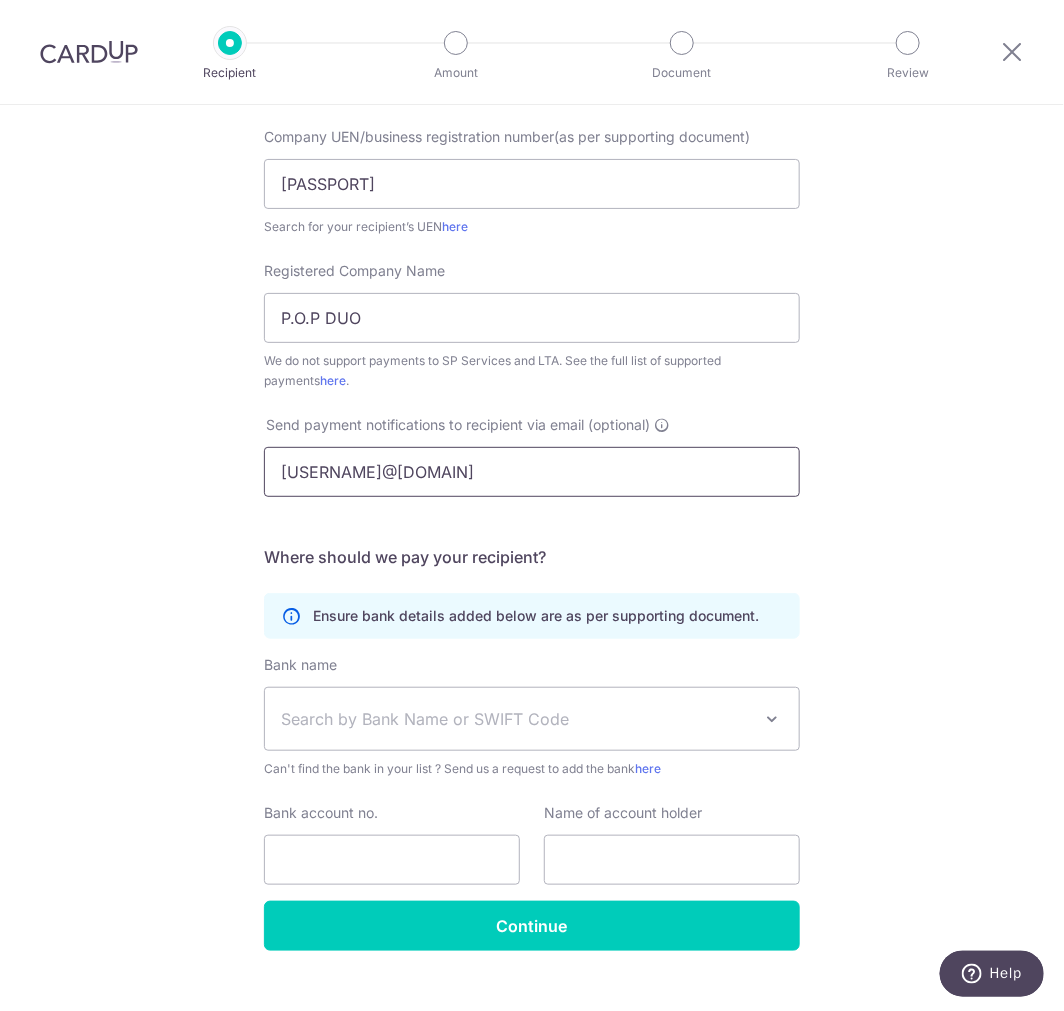 scroll, scrollTop: 333, scrollLeft: 0, axis: vertical 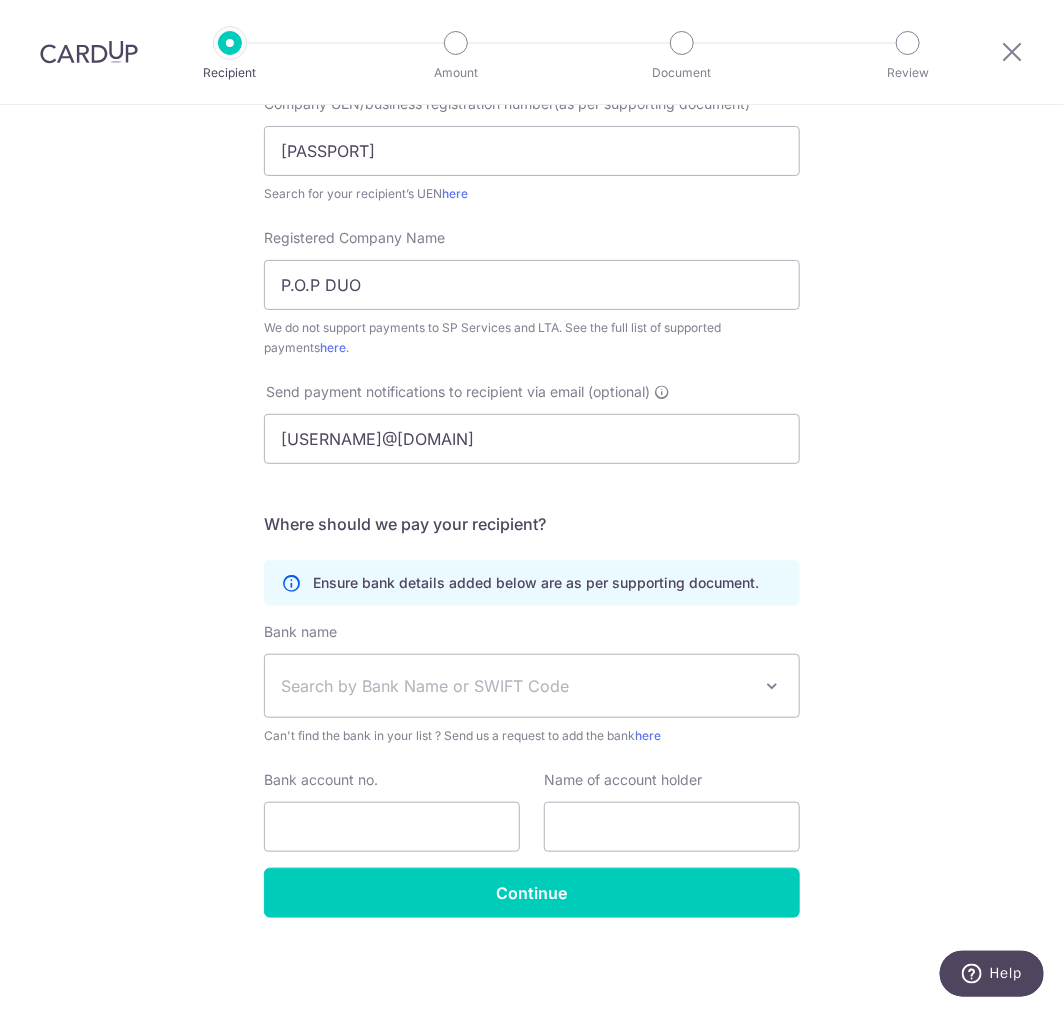 click on "Search by Bank Name or SWIFT Code" at bounding box center (516, 686) 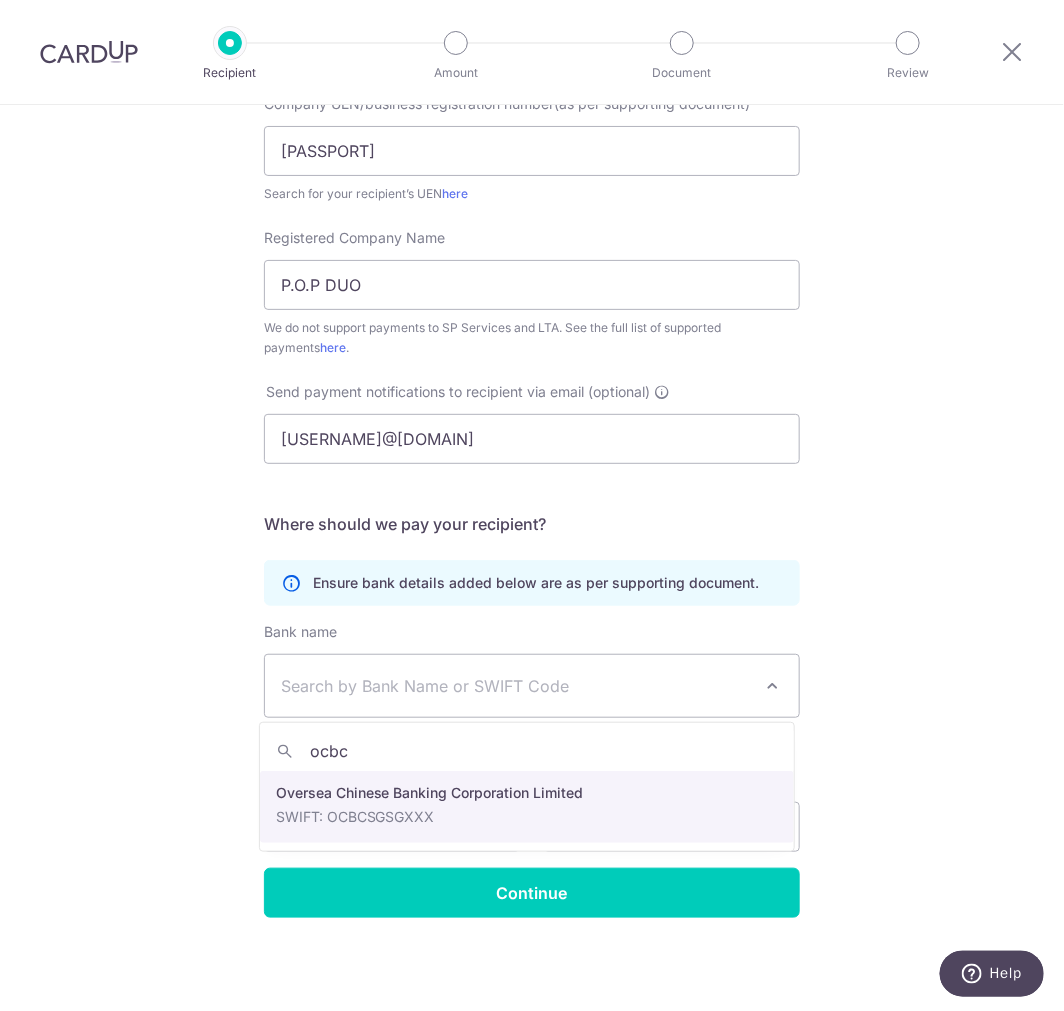 type on "ocbc" 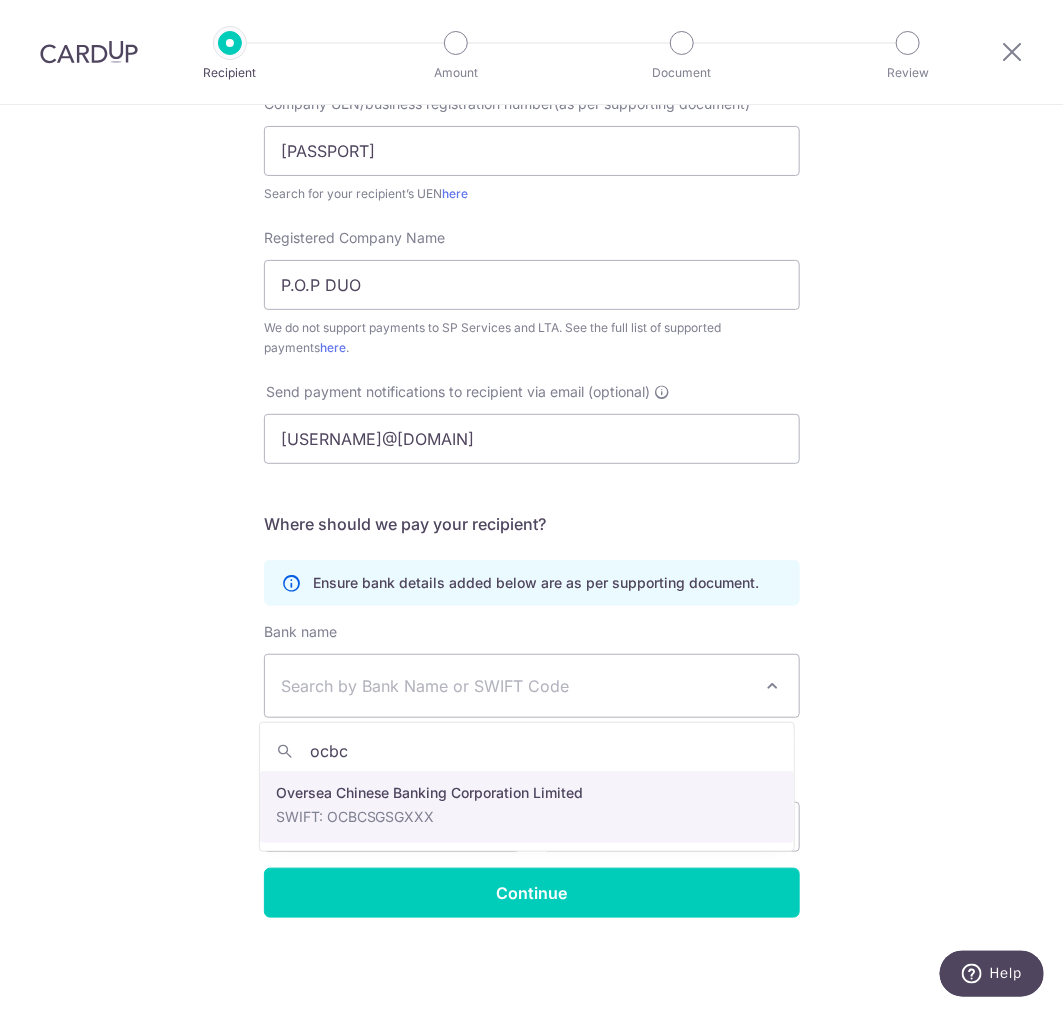 select on "12" 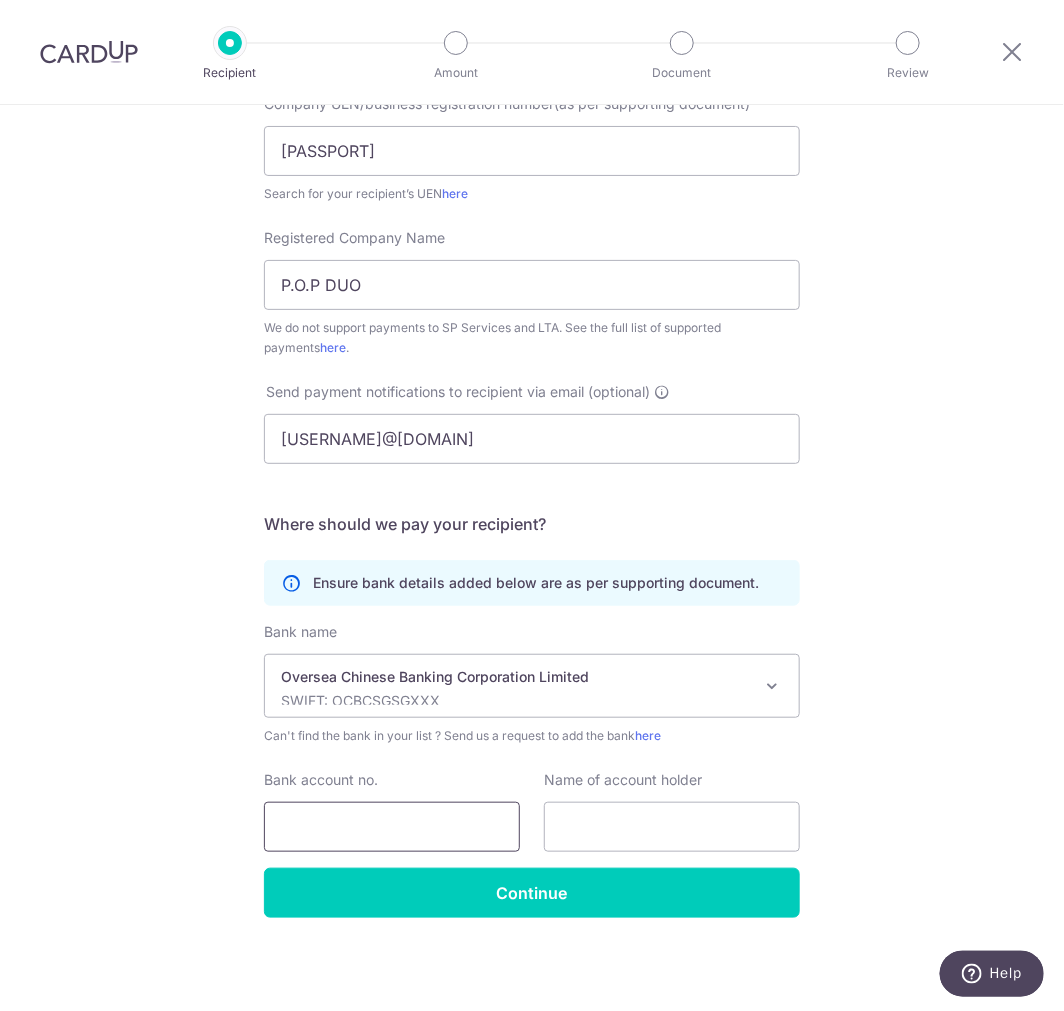 click on "Bank account no." at bounding box center [392, 827] 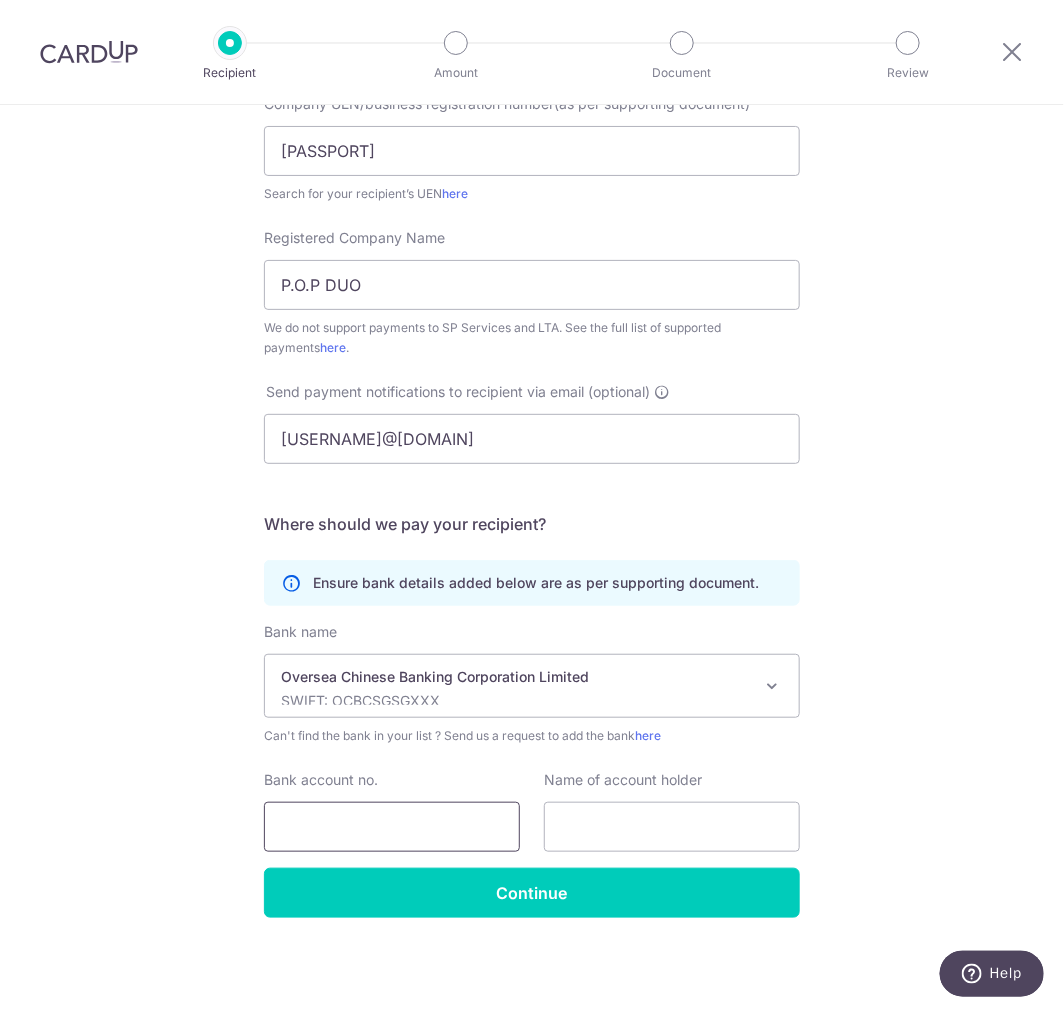 click on "Bank account no." at bounding box center (392, 827) 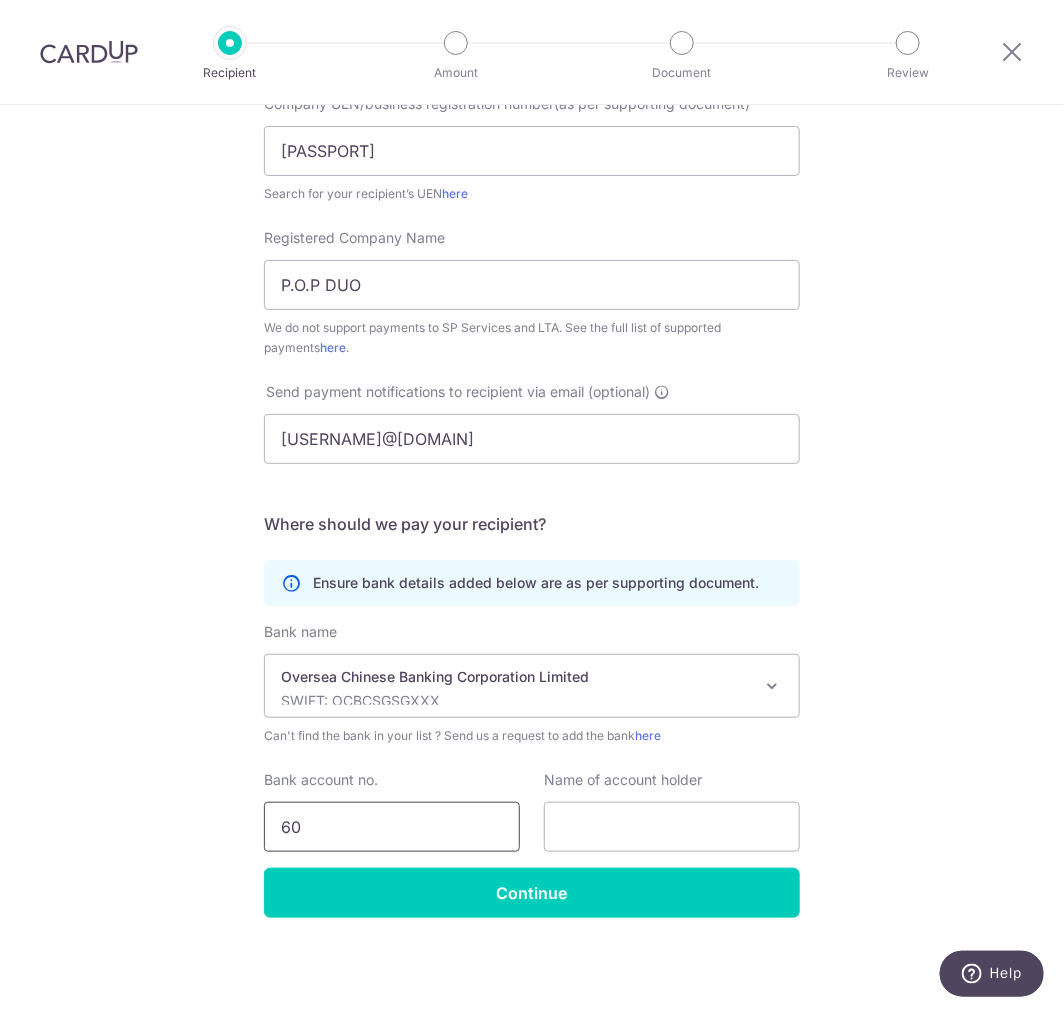 drag, startPoint x: 311, startPoint y: 817, endPoint x: 256, endPoint y: 818, distance: 55.00909 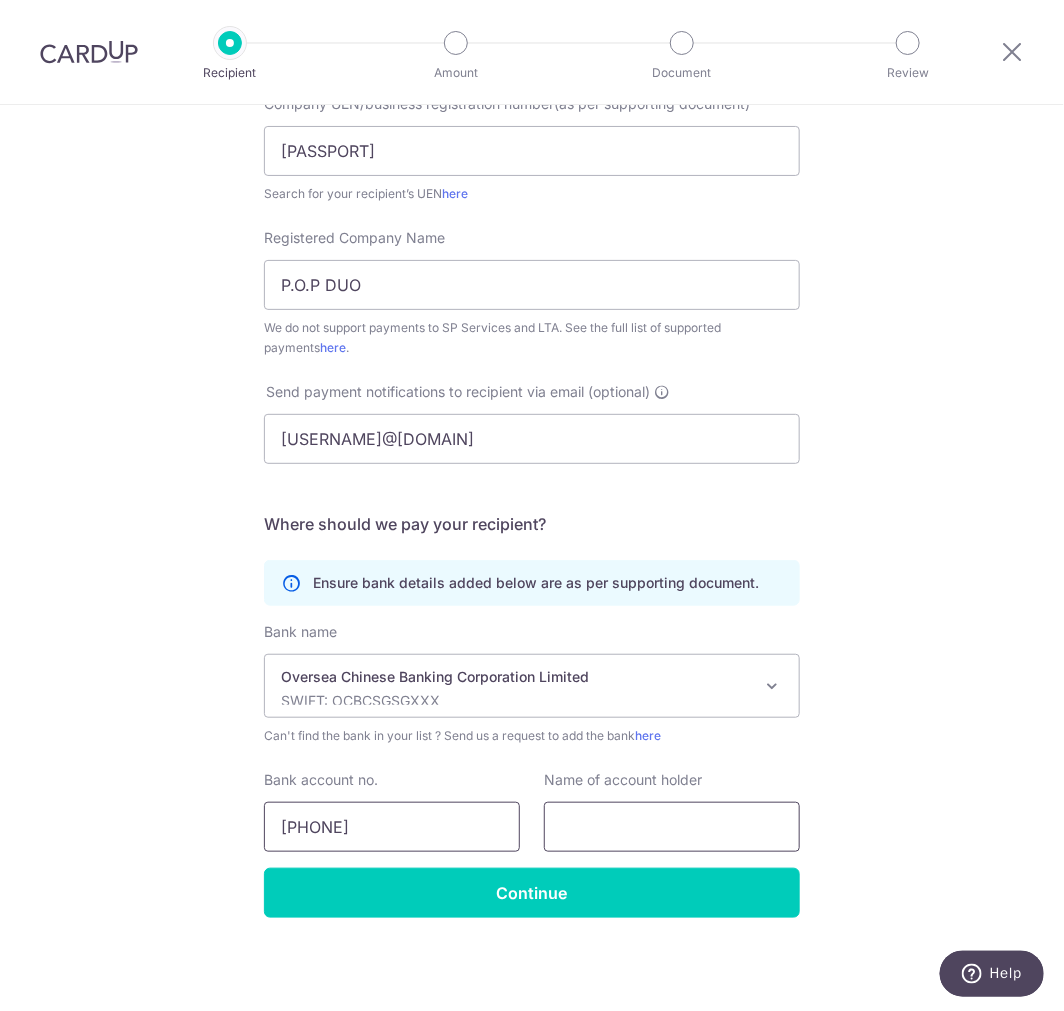type on "604508762001" 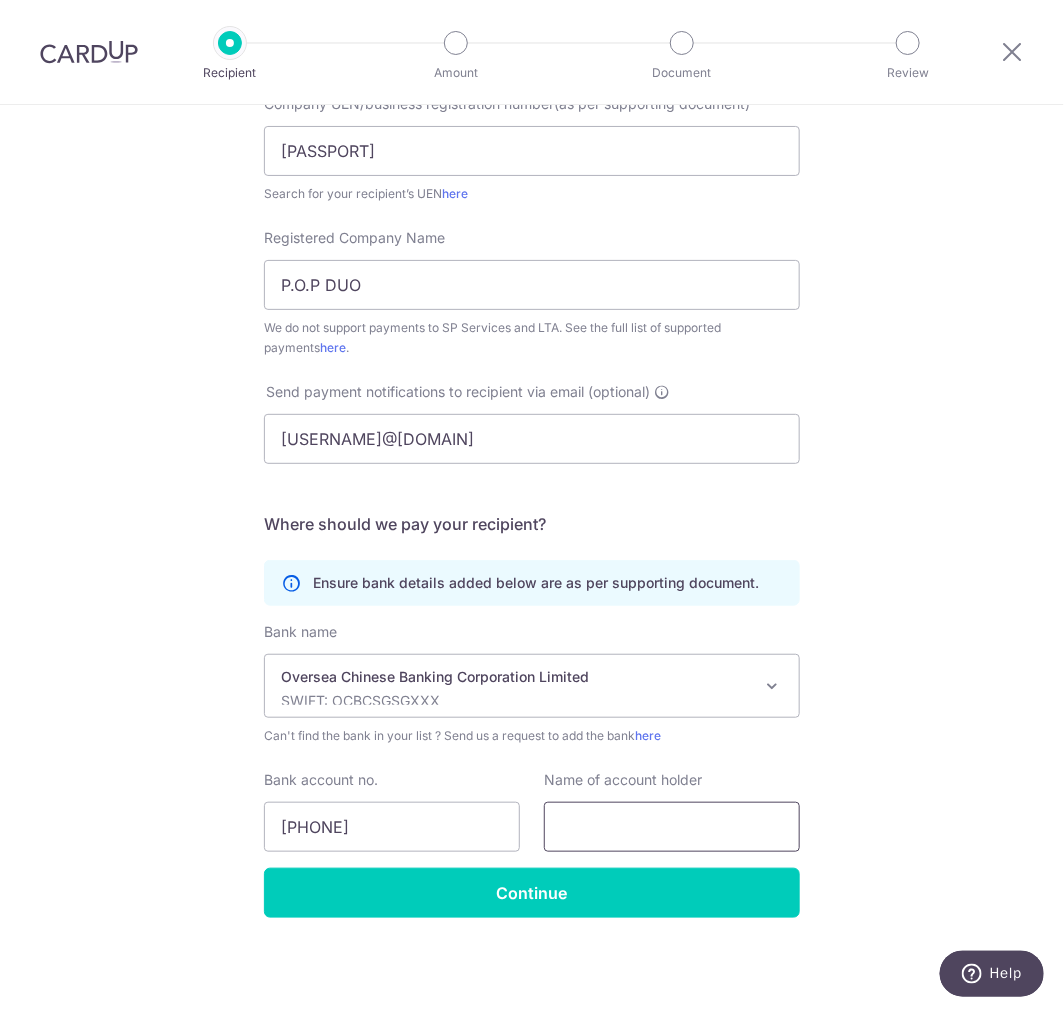 click at bounding box center (672, 827) 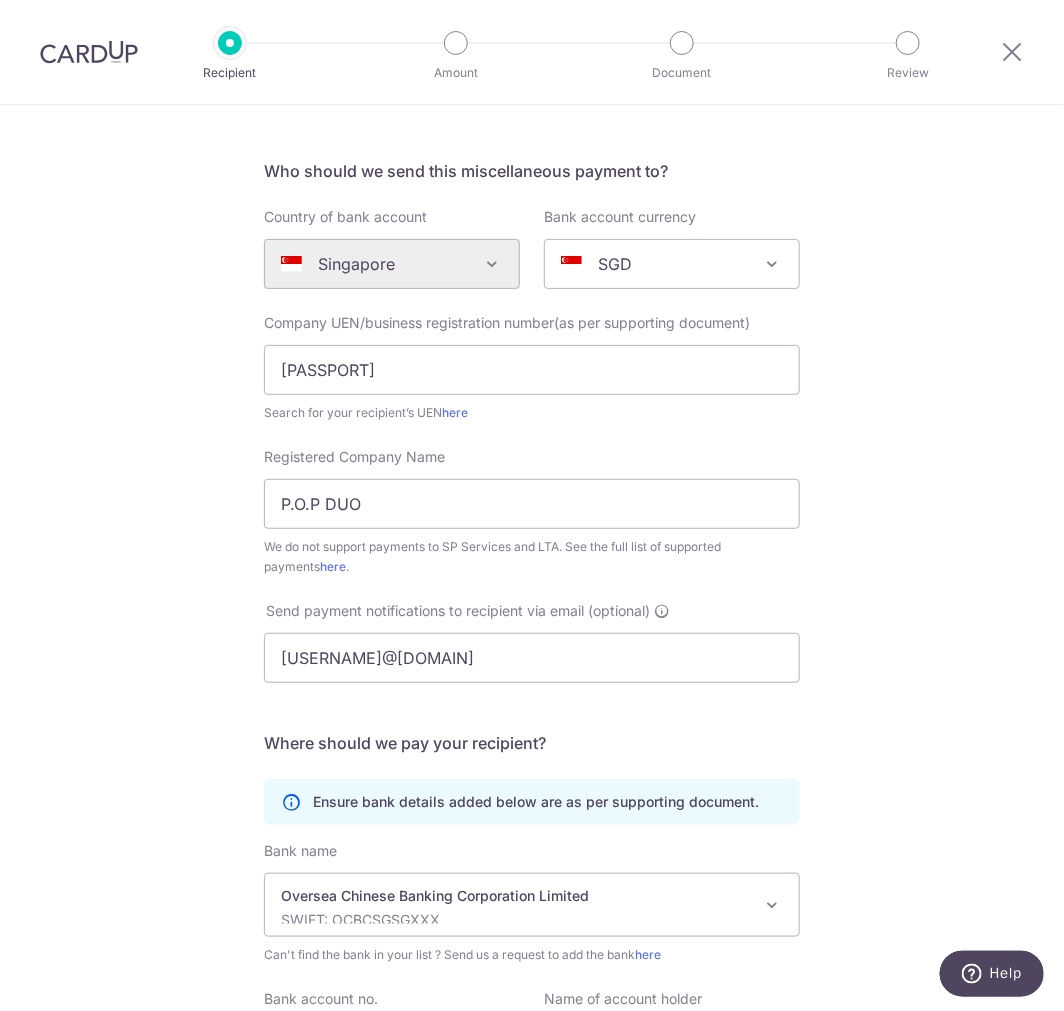 scroll, scrollTop: 0, scrollLeft: 0, axis: both 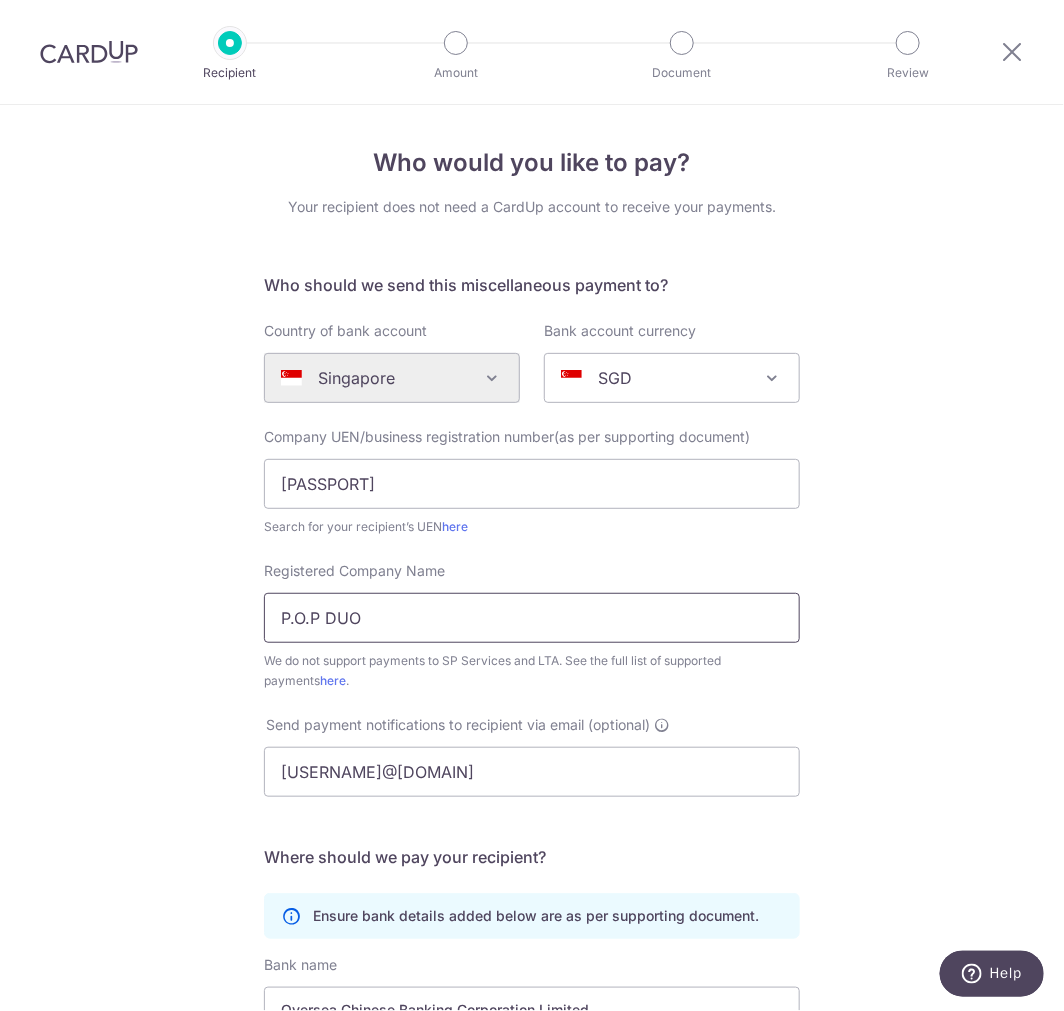 drag, startPoint x: 383, startPoint y: 623, endPoint x: 197, endPoint y: 621, distance: 186.01076 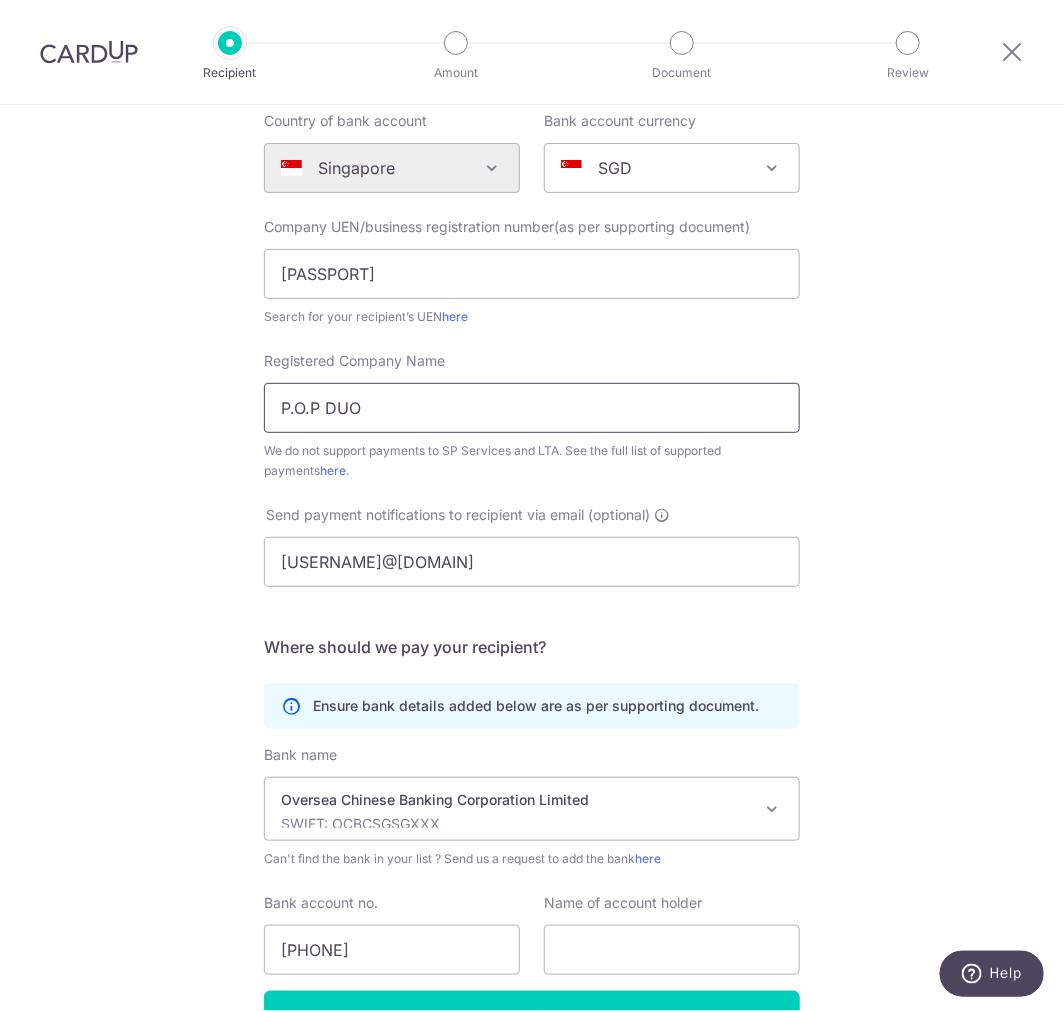 scroll, scrollTop: 333, scrollLeft: 0, axis: vertical 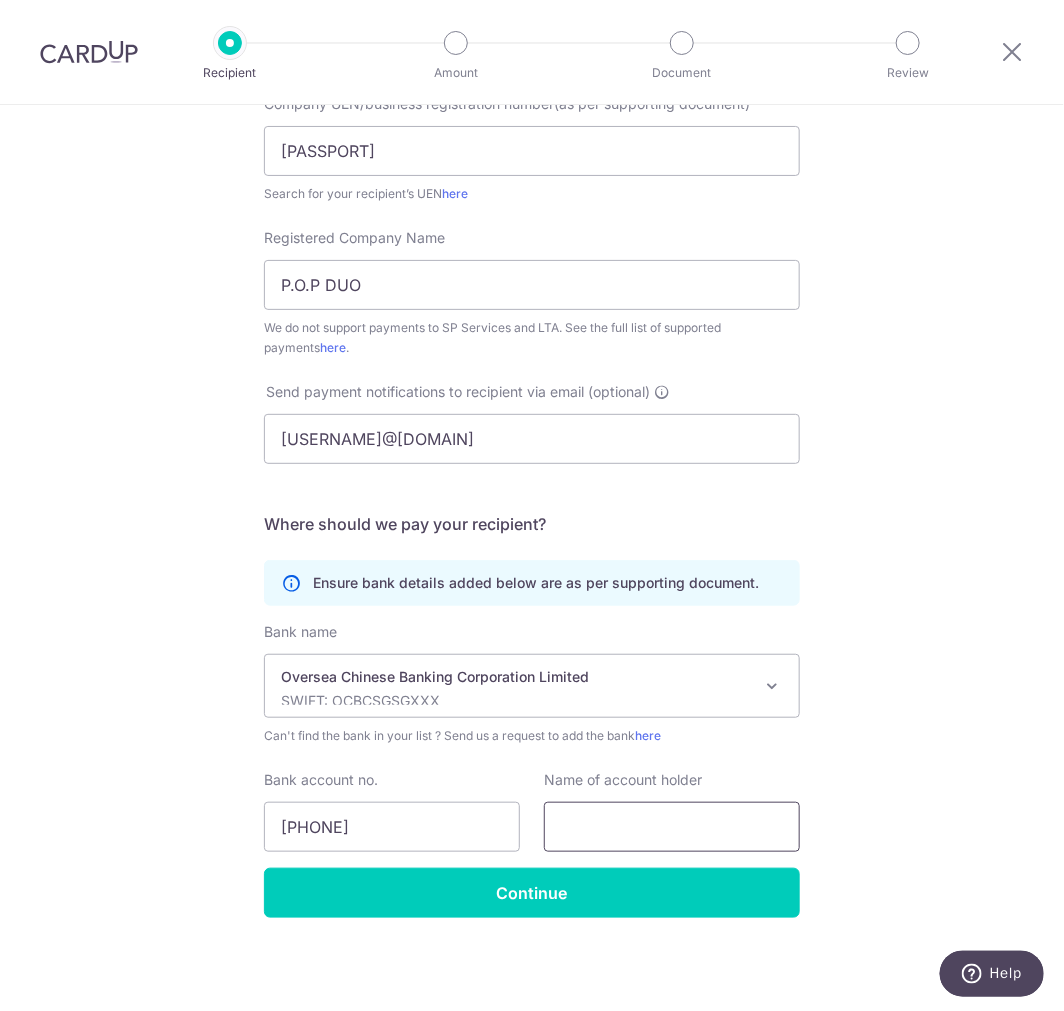 click at bounding box center [672, 827] 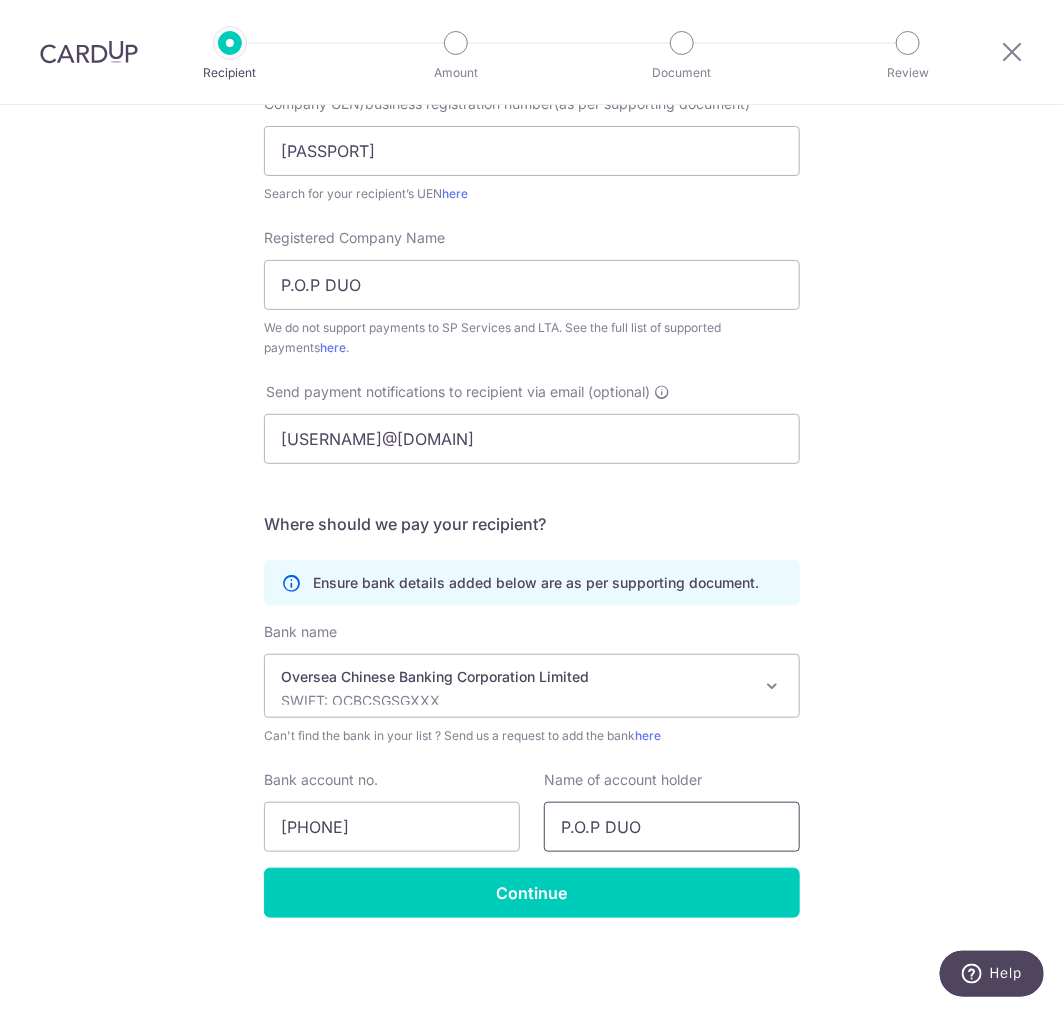 type on "P.O.P DUO" 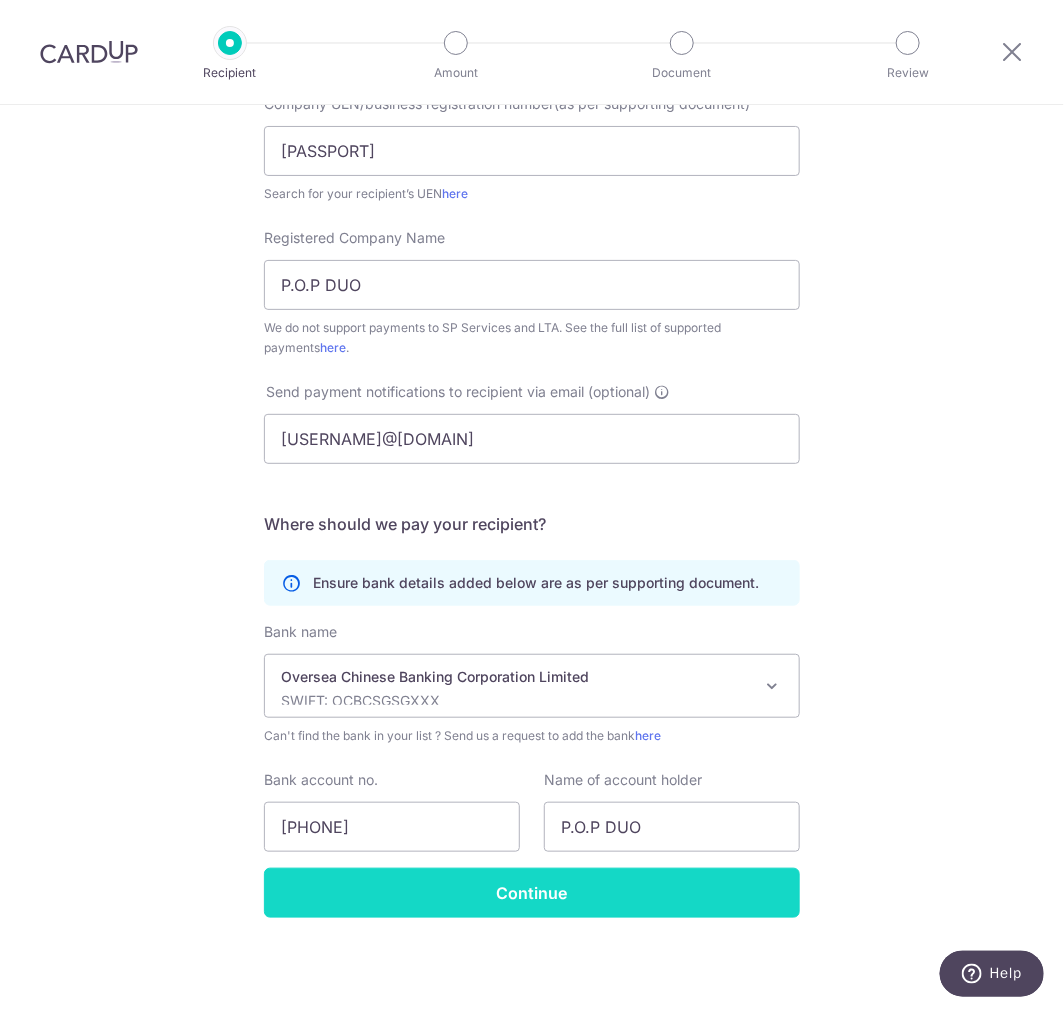 click on "Continue" at bounding box center (532, 893) 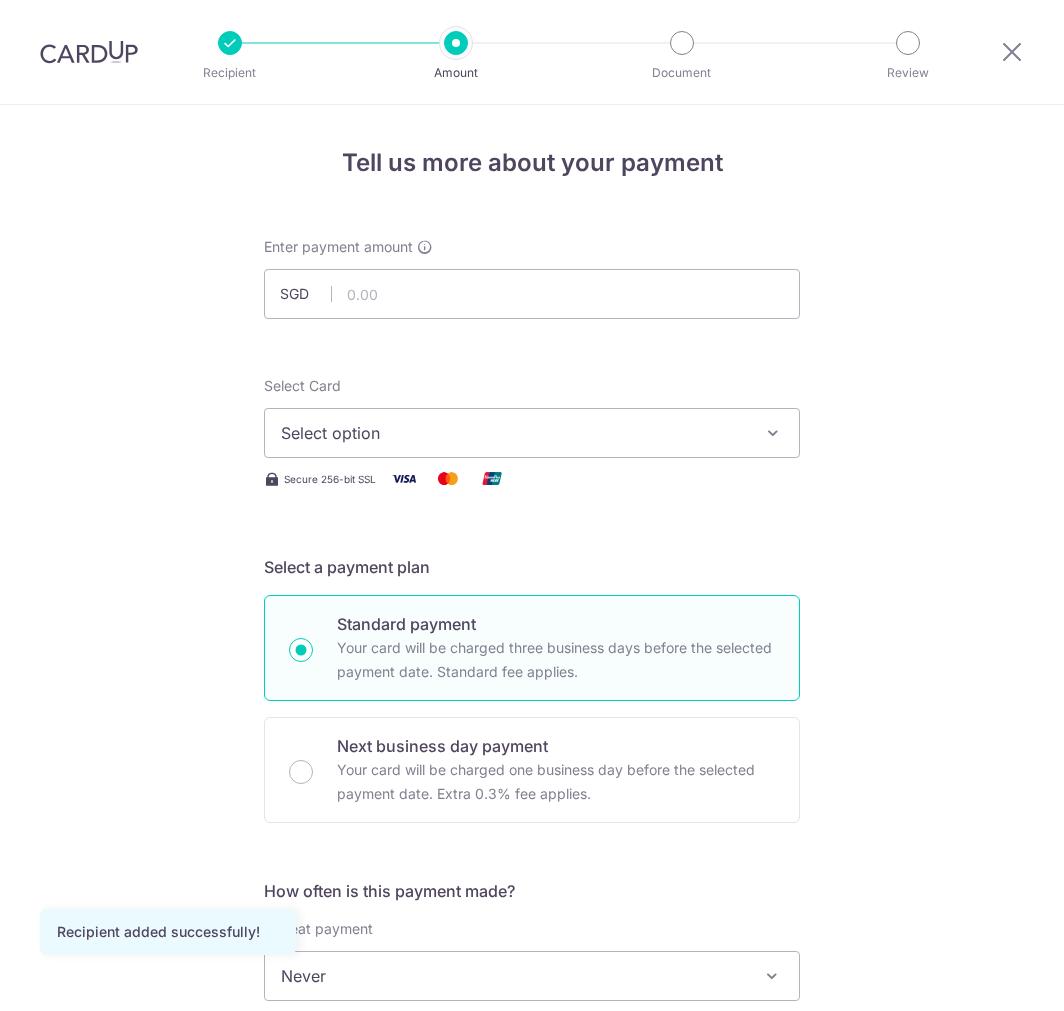 scroll, scrollTop: 0, scrollLeft: 0, axis: both 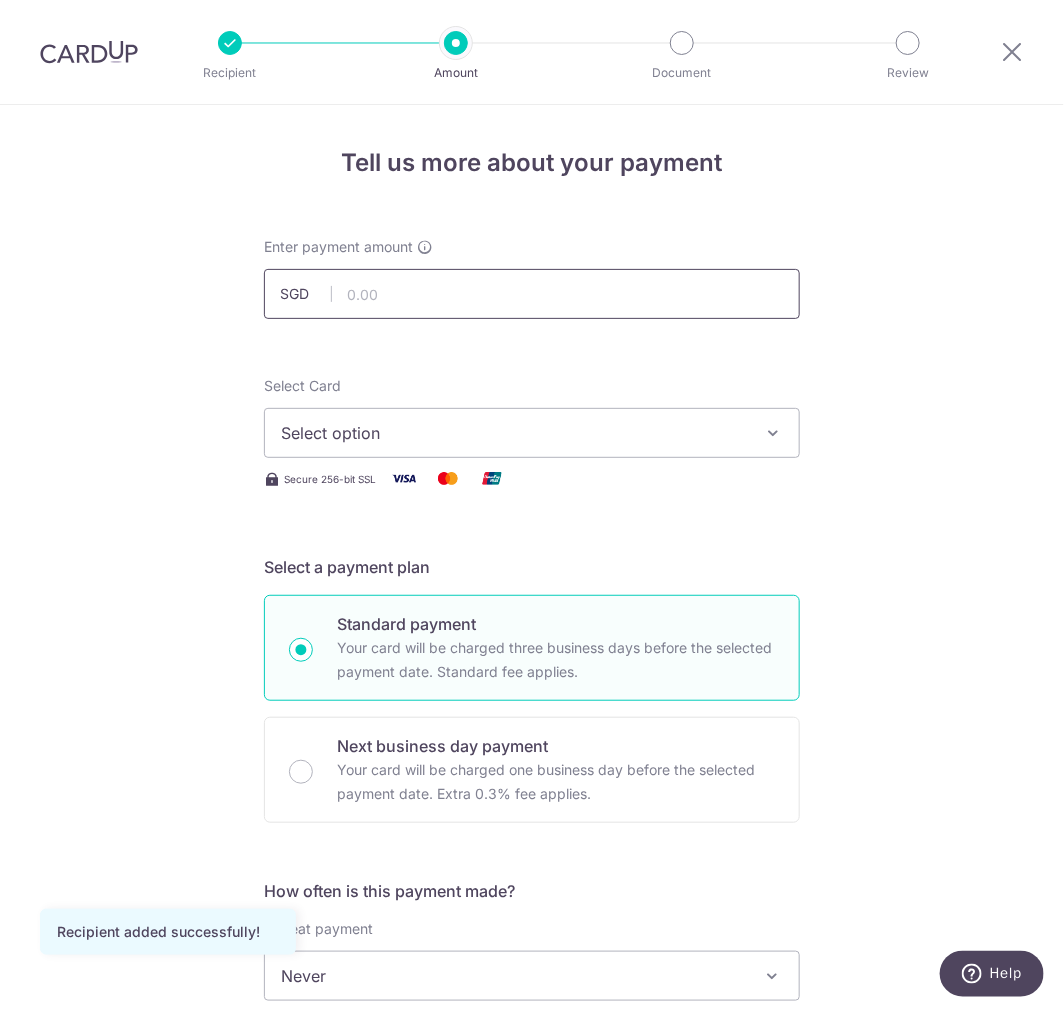 click at bounding box center (532, 294) 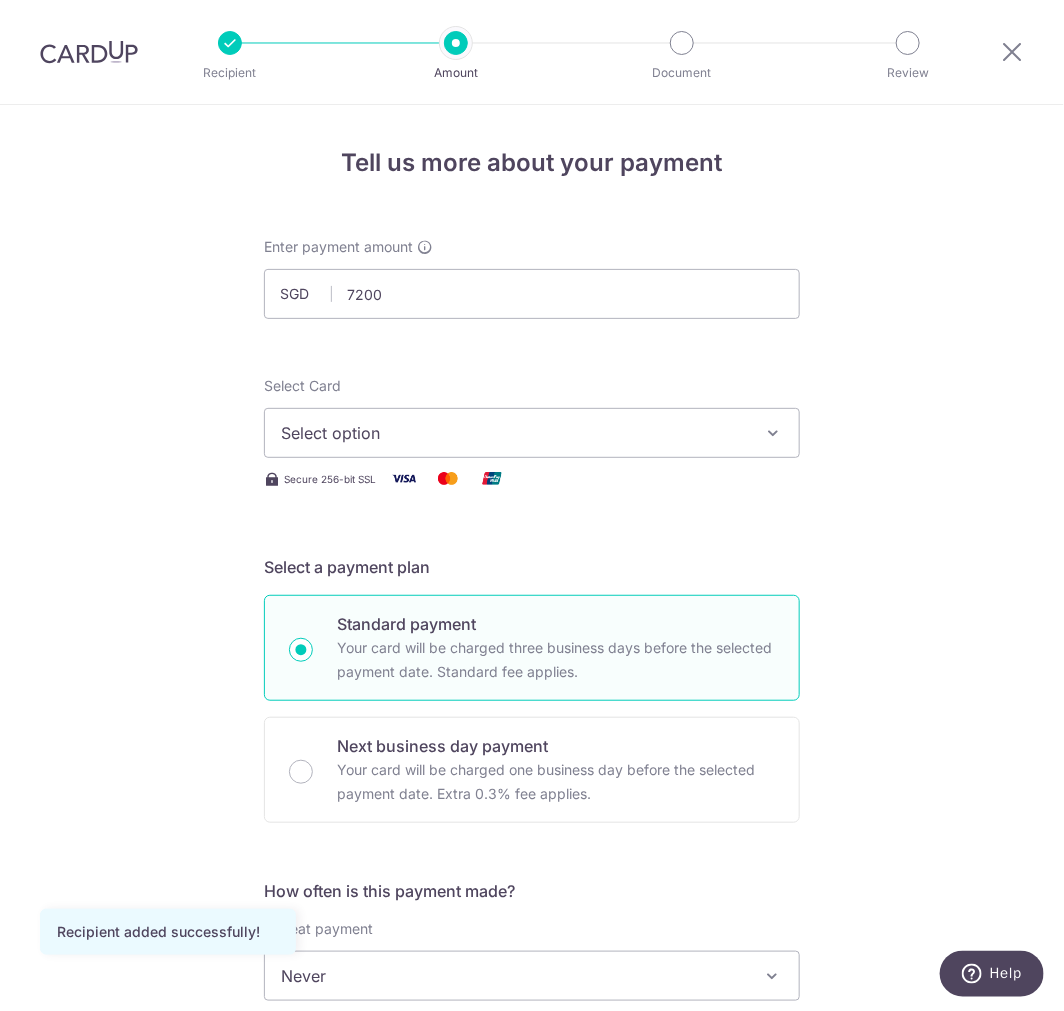 type on "7,200.00" 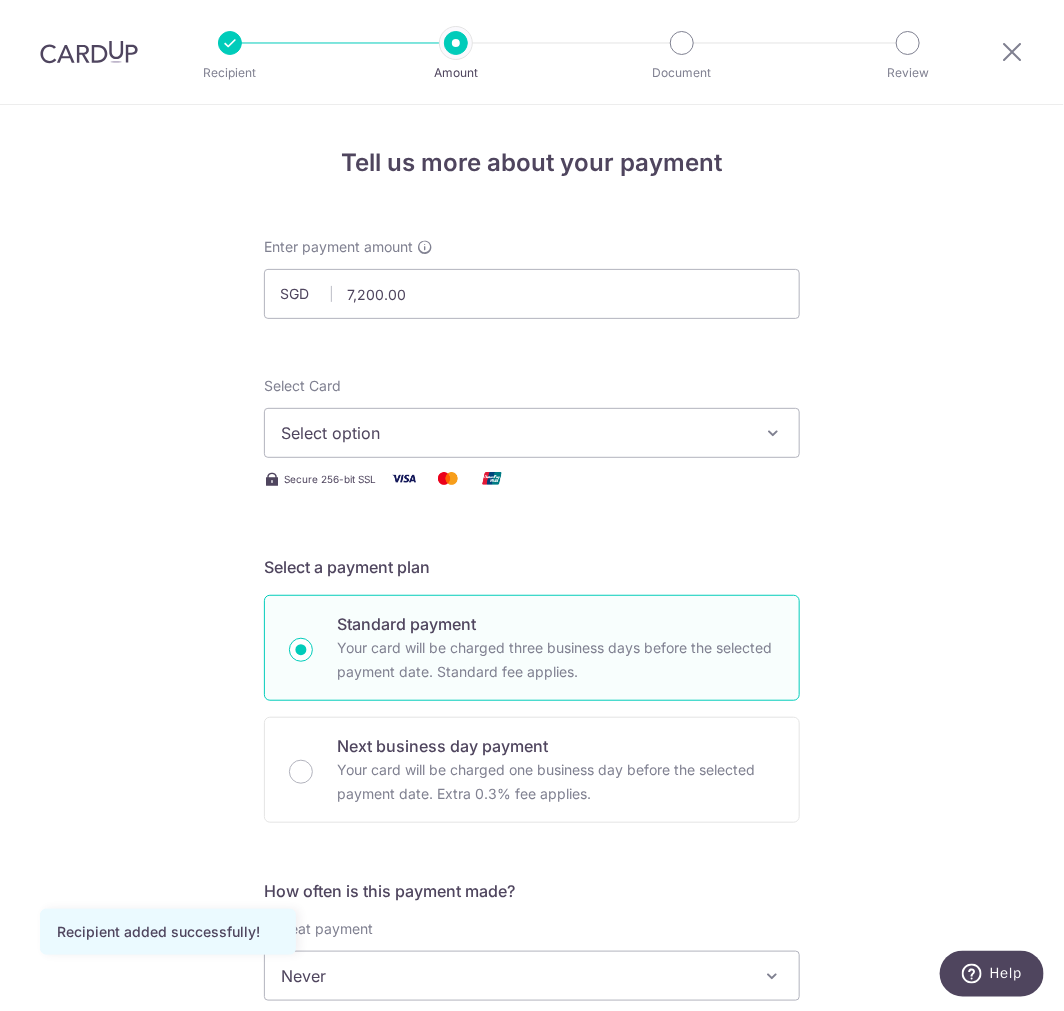 click on "Tell us more about your payment
Enter payment amount
SGD
7,200.00
7200.00
Recipient added successfully!
Select Card
Select option
Add credit card
Your Cards
**** 3461
**** 7975
**** 9269
**** 4723
Secure 256-bit SSL
Text
New card details" at bounding box center [532, 1009] 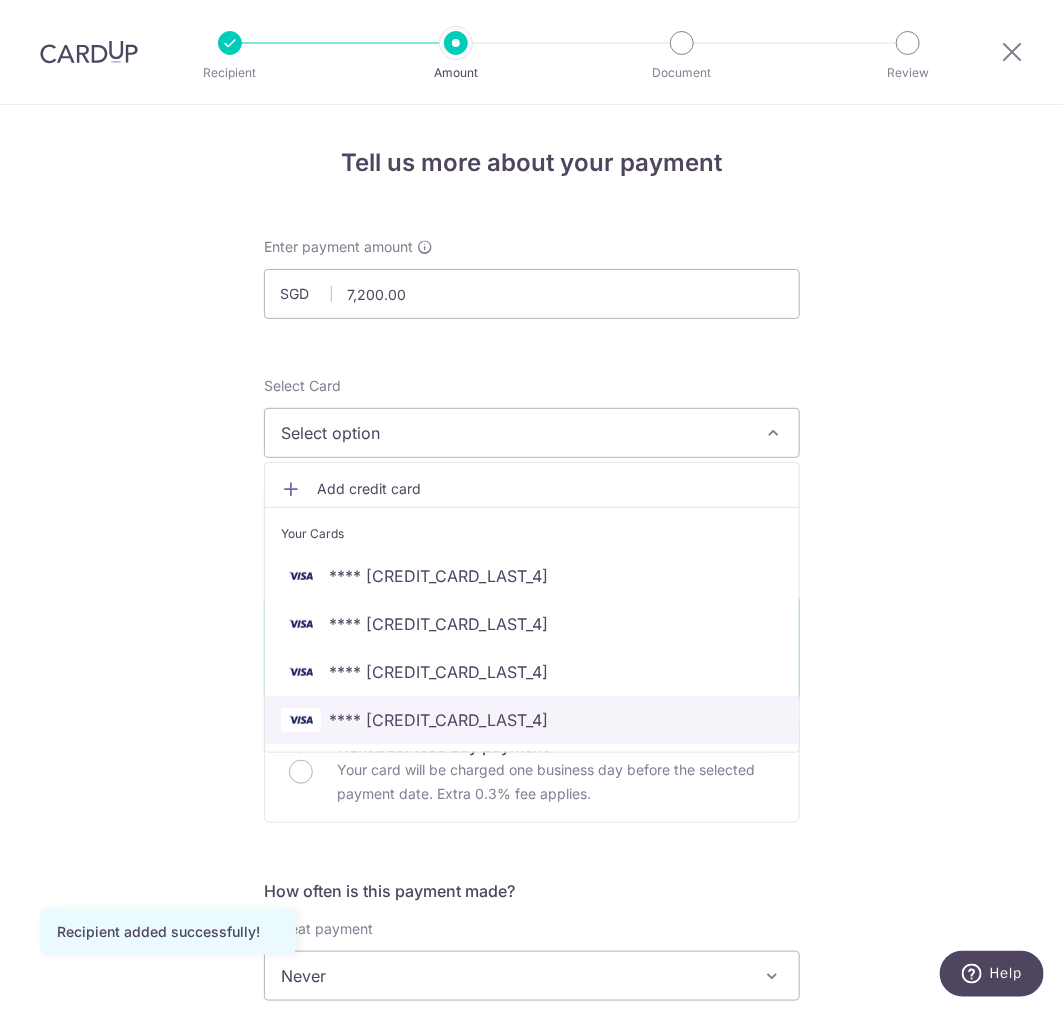 click on "**** [CARD]" at bounding box center [438, 720] 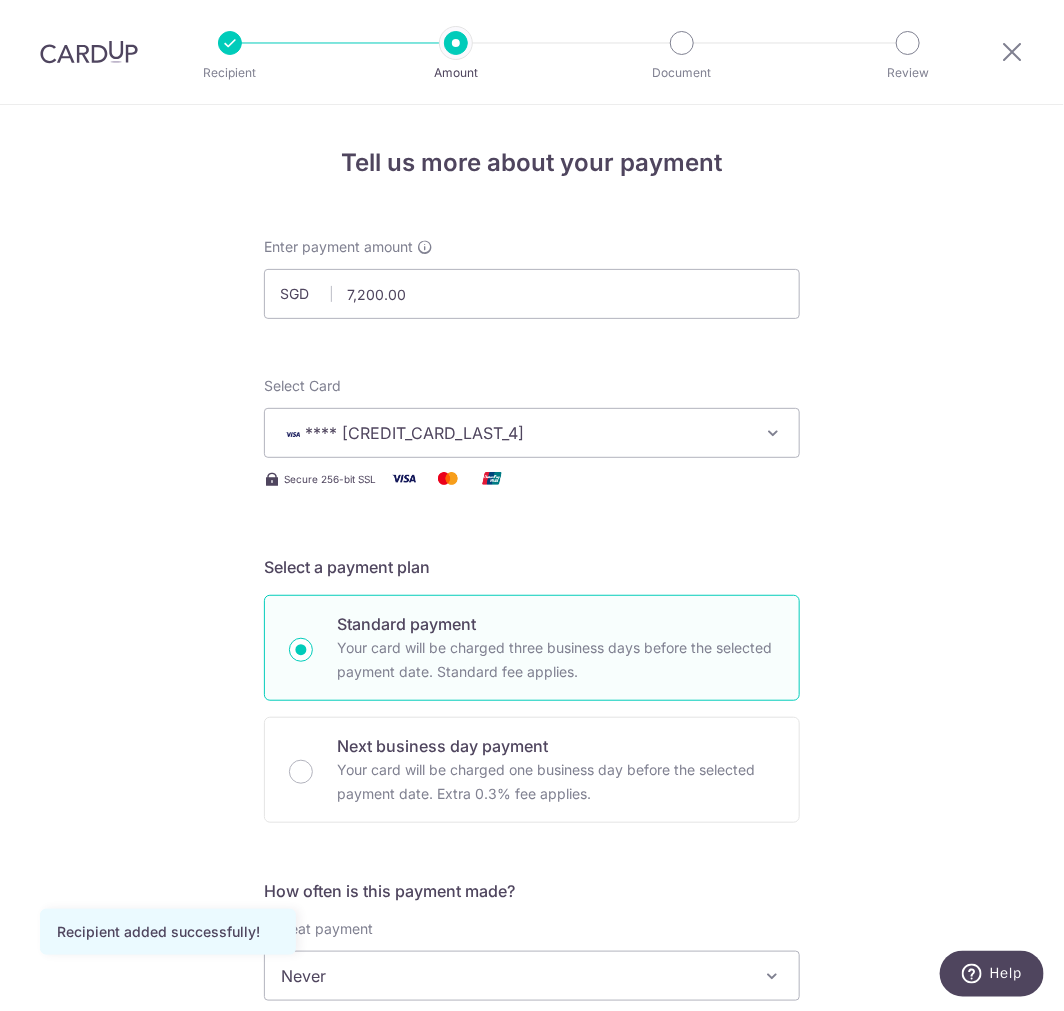 click on "Tell us more about your payment
Enter payment amount
SGD
7,200.00
7200.00
Recipient added successfully!
Select Card
**** 4723
Add credit card
Your Cards
**** 3461
**** 7975
**** 9269
**** 4723
Secure 256-bit SSL
Text
New card details" at bounding box center [532, 1009] 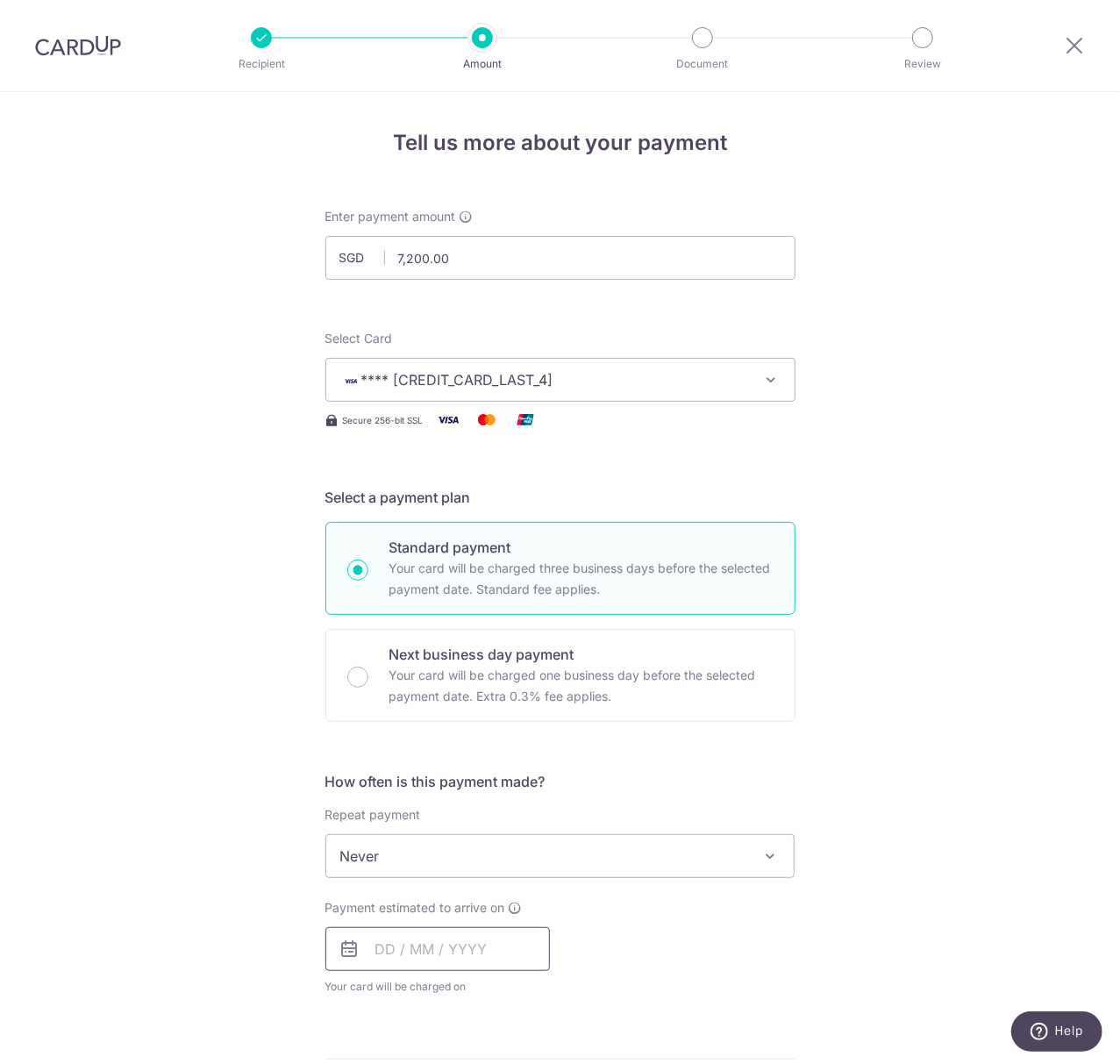 click at bounding box center [438, 949] 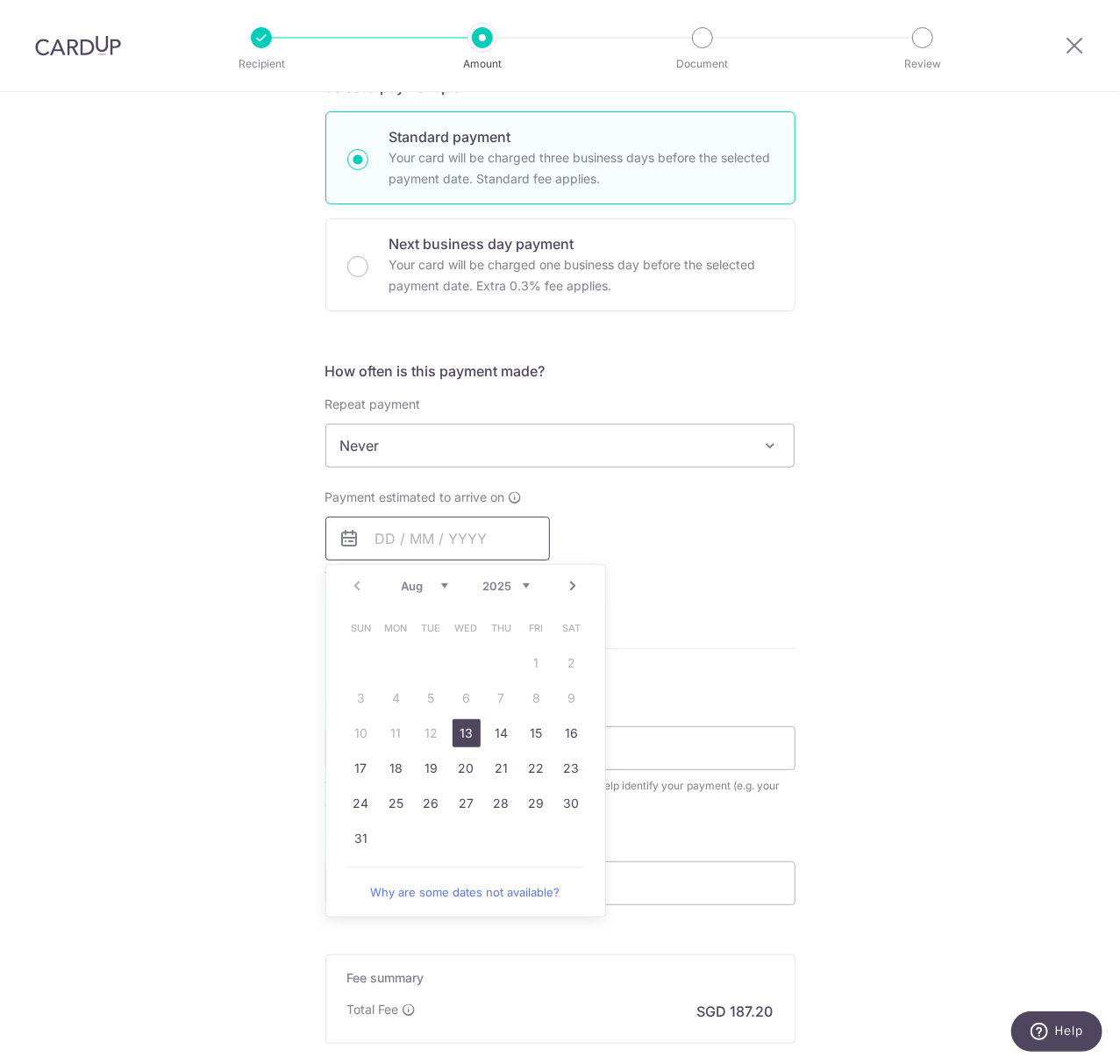 scroll, scrollTop: 468, scrollLeft: 0, axis: vertical 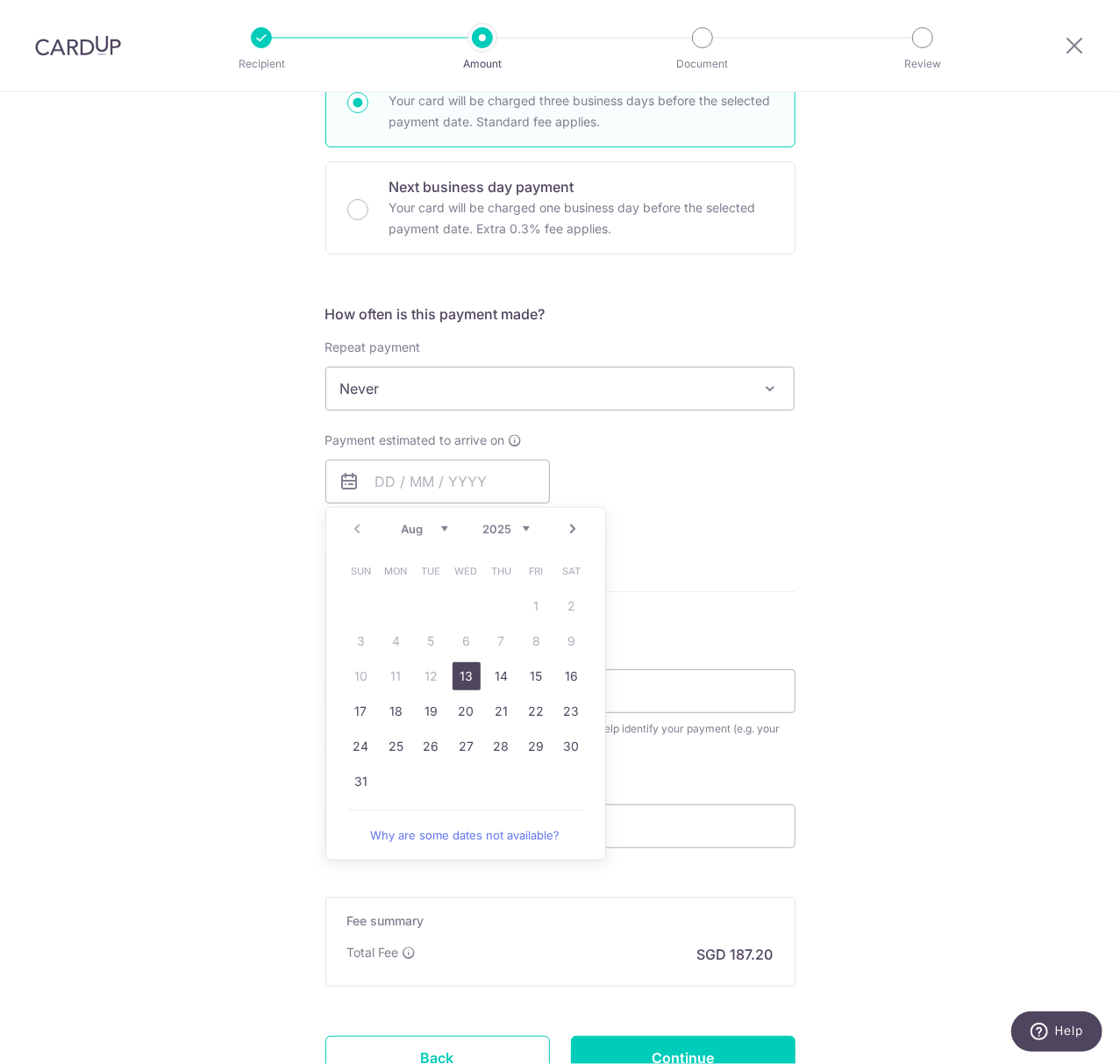drag, startPoint x: 453, startPoint y: 678, endPoint x: 337, endPoint y: 706, distance: 119.33147 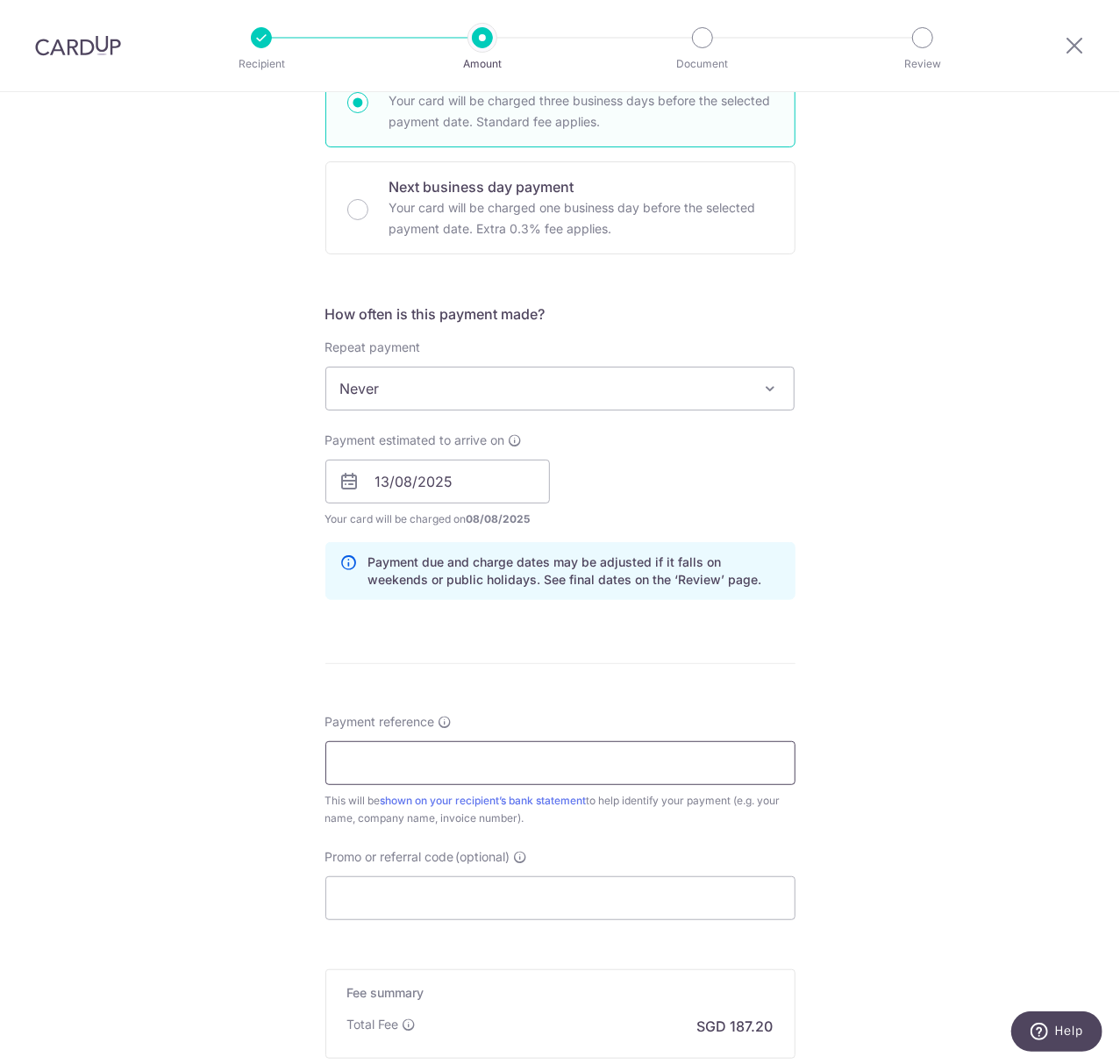 click on "Payment reference" at bounding box center (560, 763) 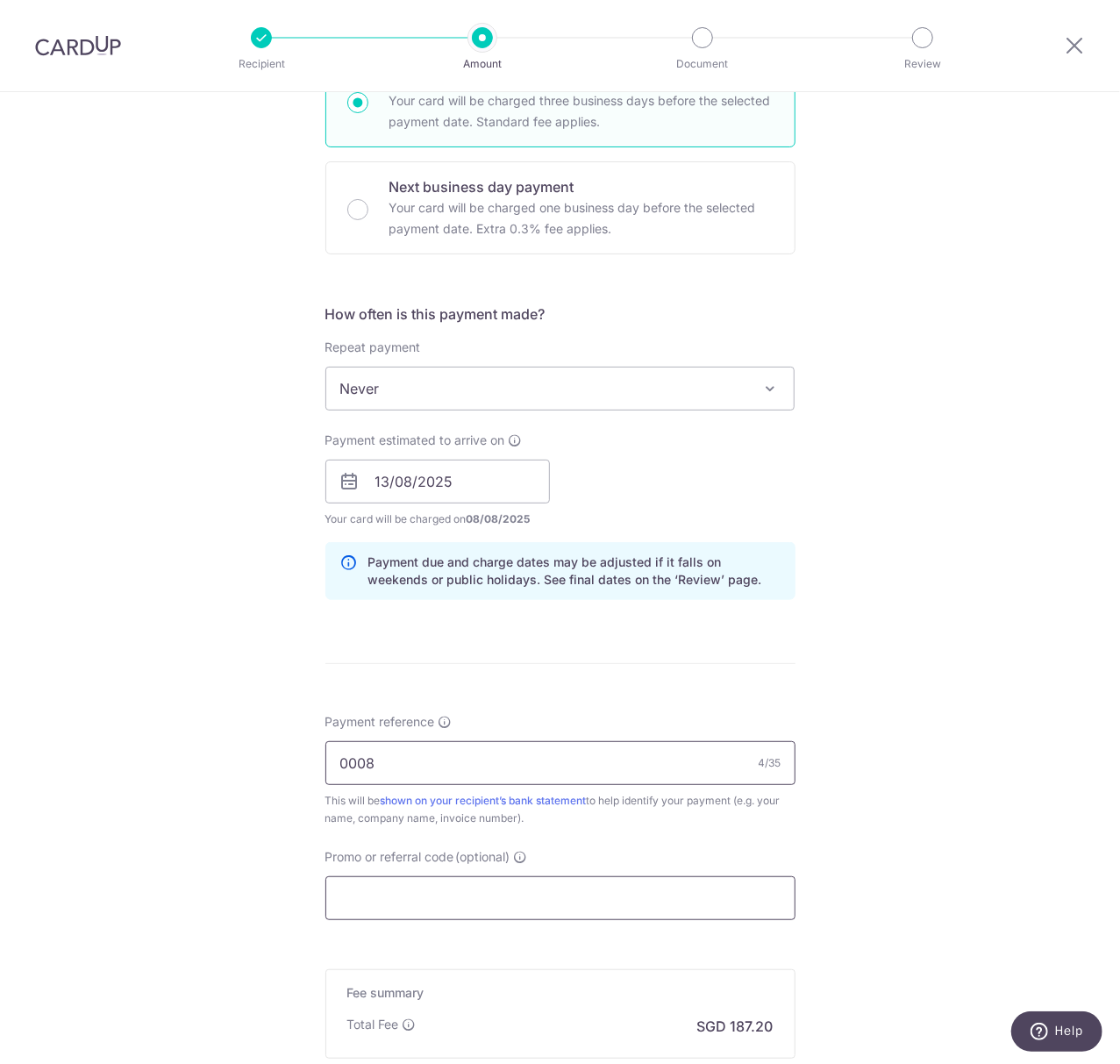 type on "0008" 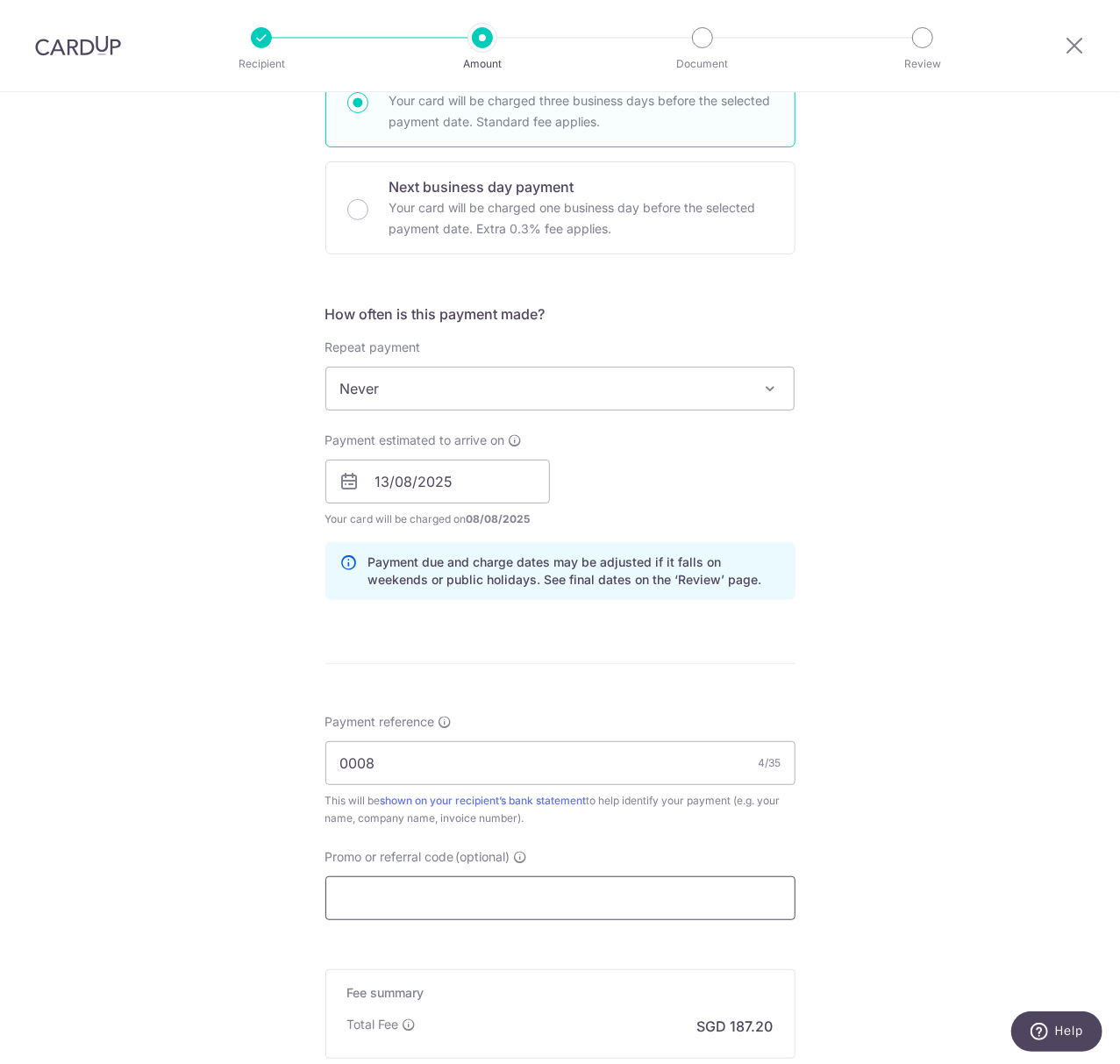click on "Promo or referral code
(optional)" at bounding box center (560, 898) 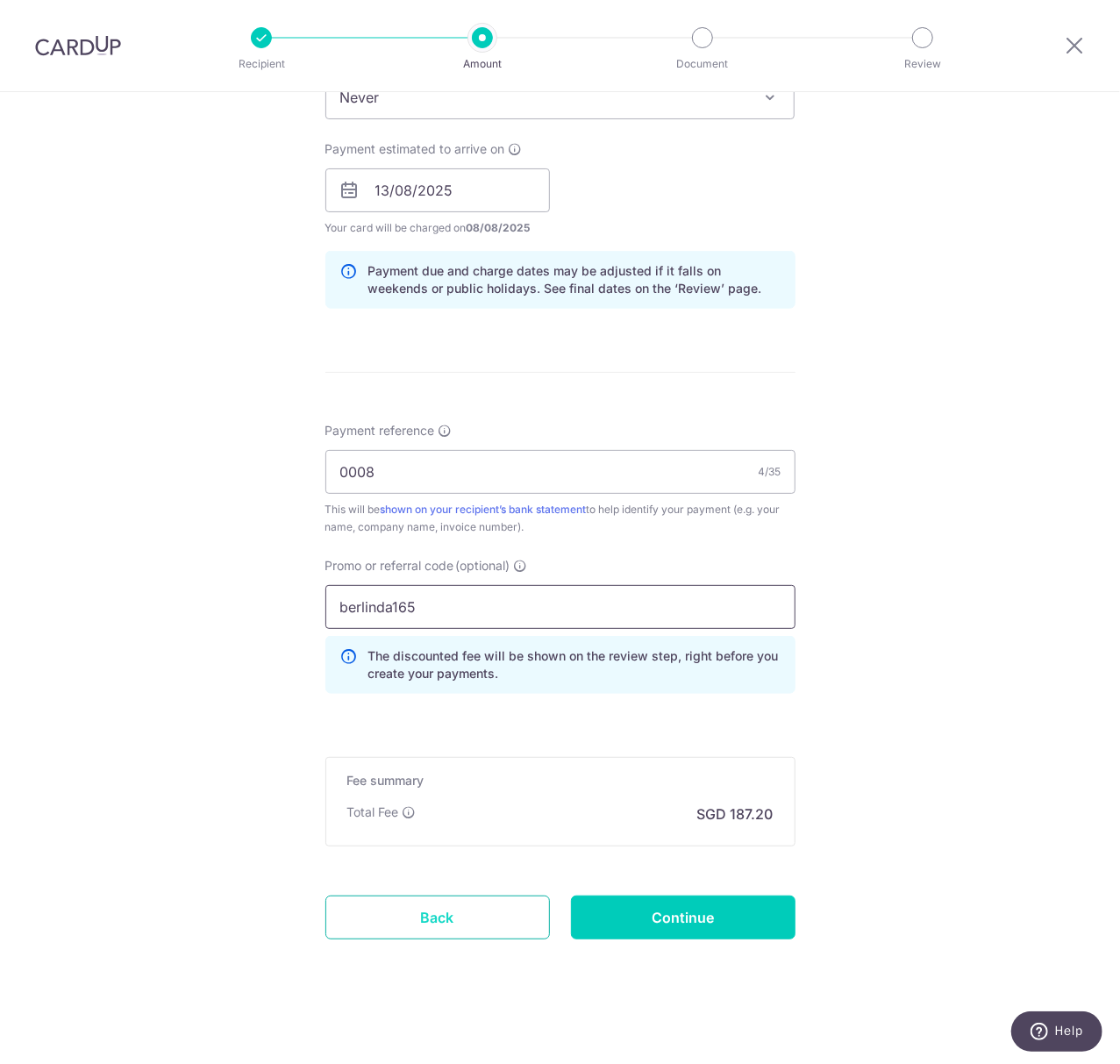 scroll, scrollTop: 769, scrollLeft: 0, axis: vertical 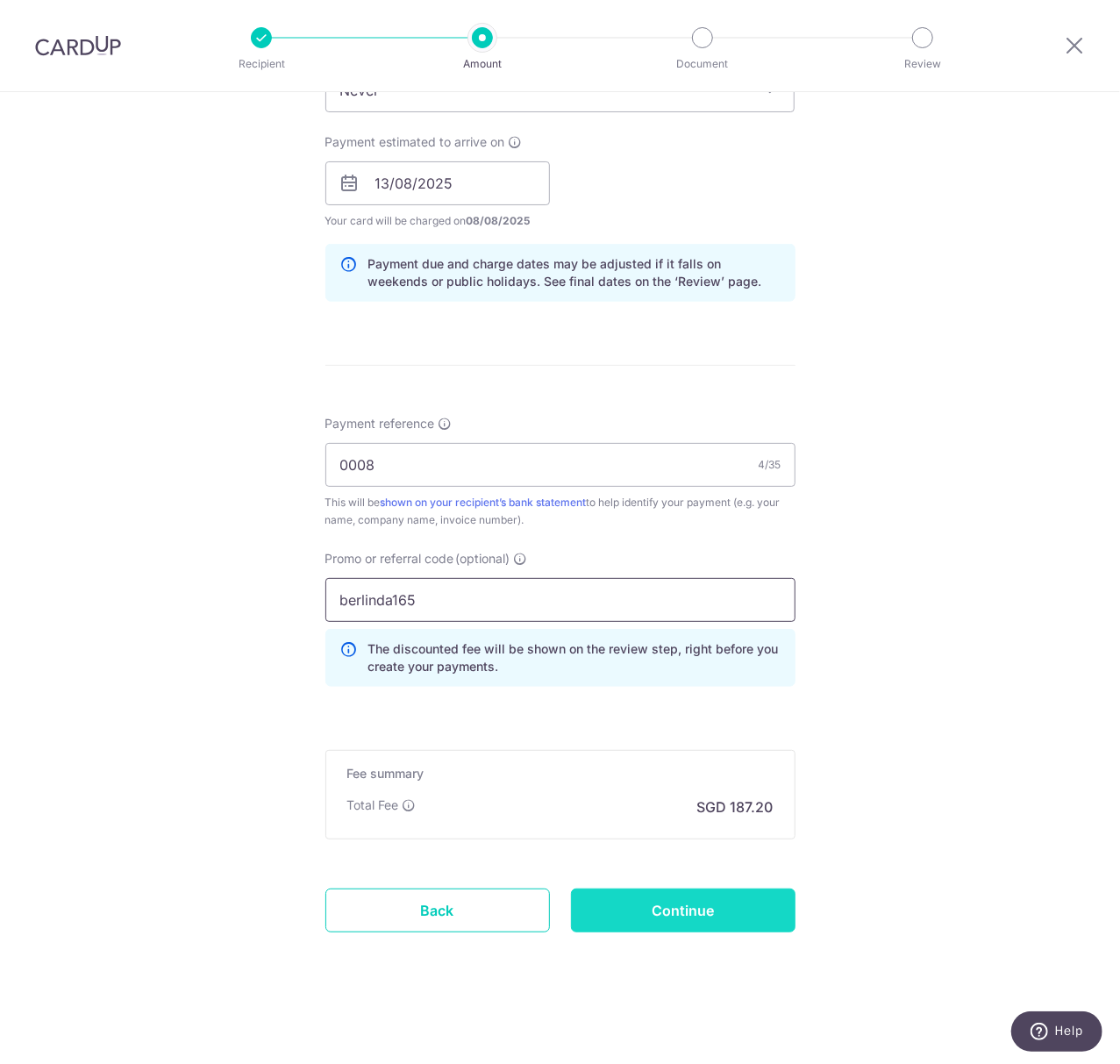 type on "berlinda165" 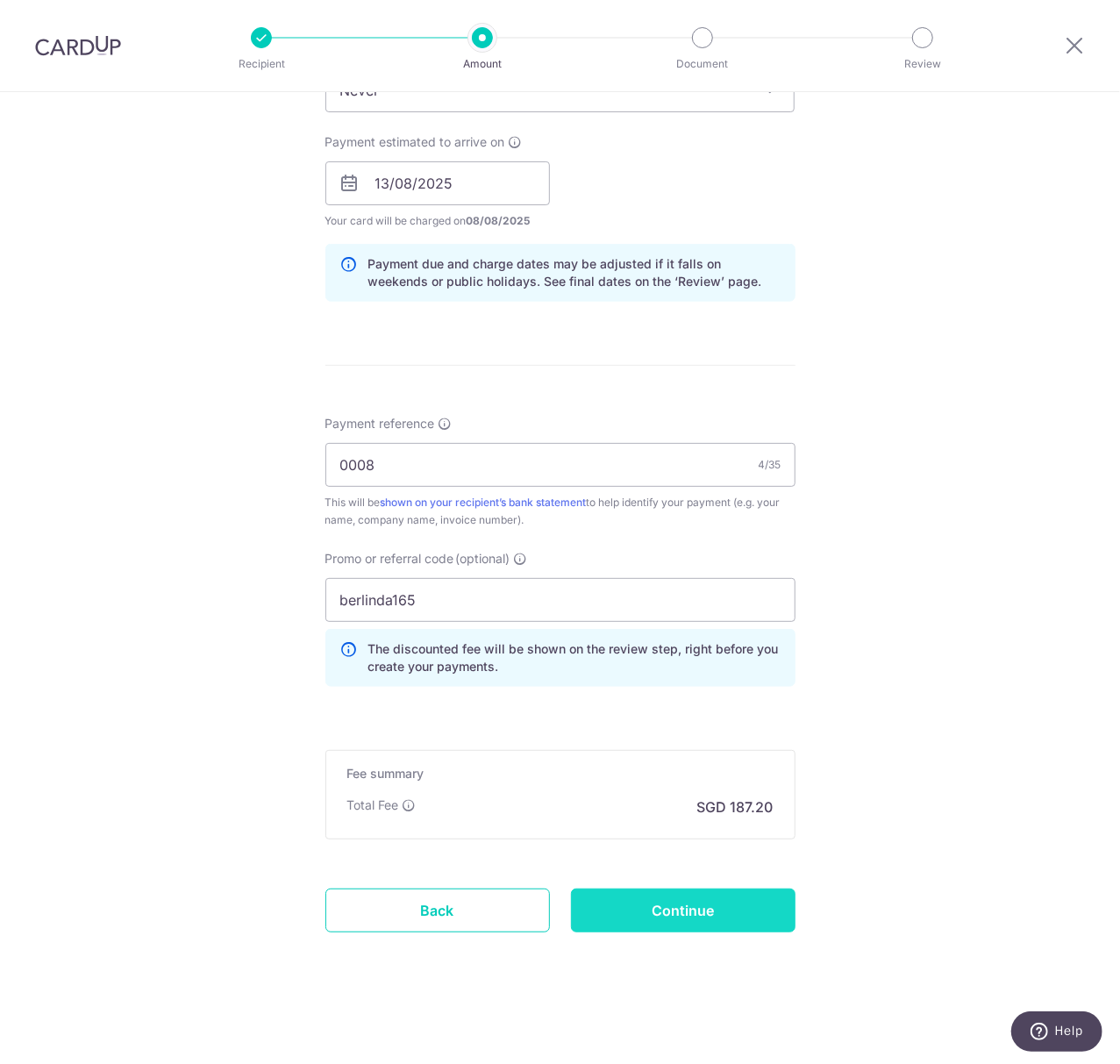 click on "Continue" at bounding box center (683, 910) 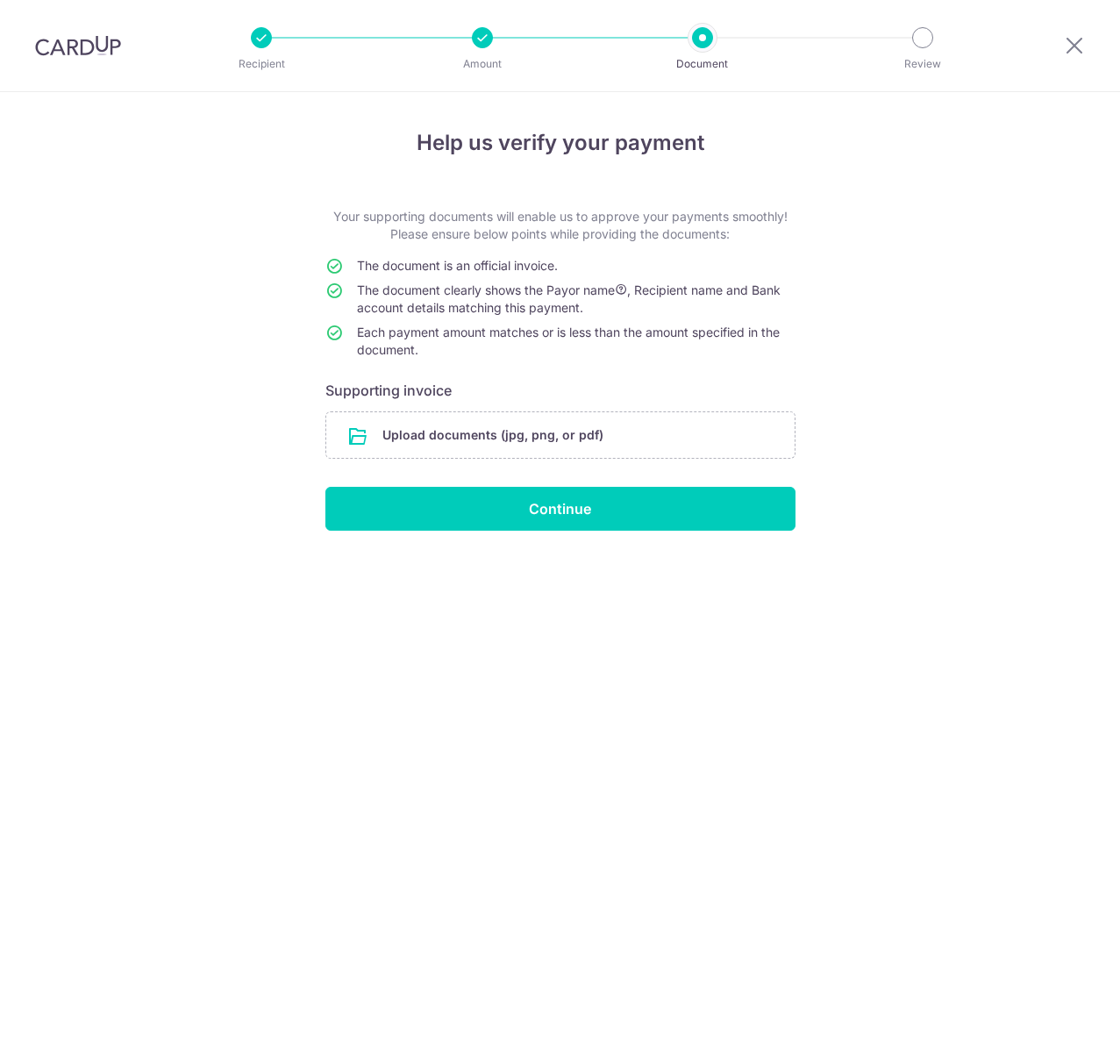 scroll, scrollTop: 0, scrollLeft: 0, axis: both 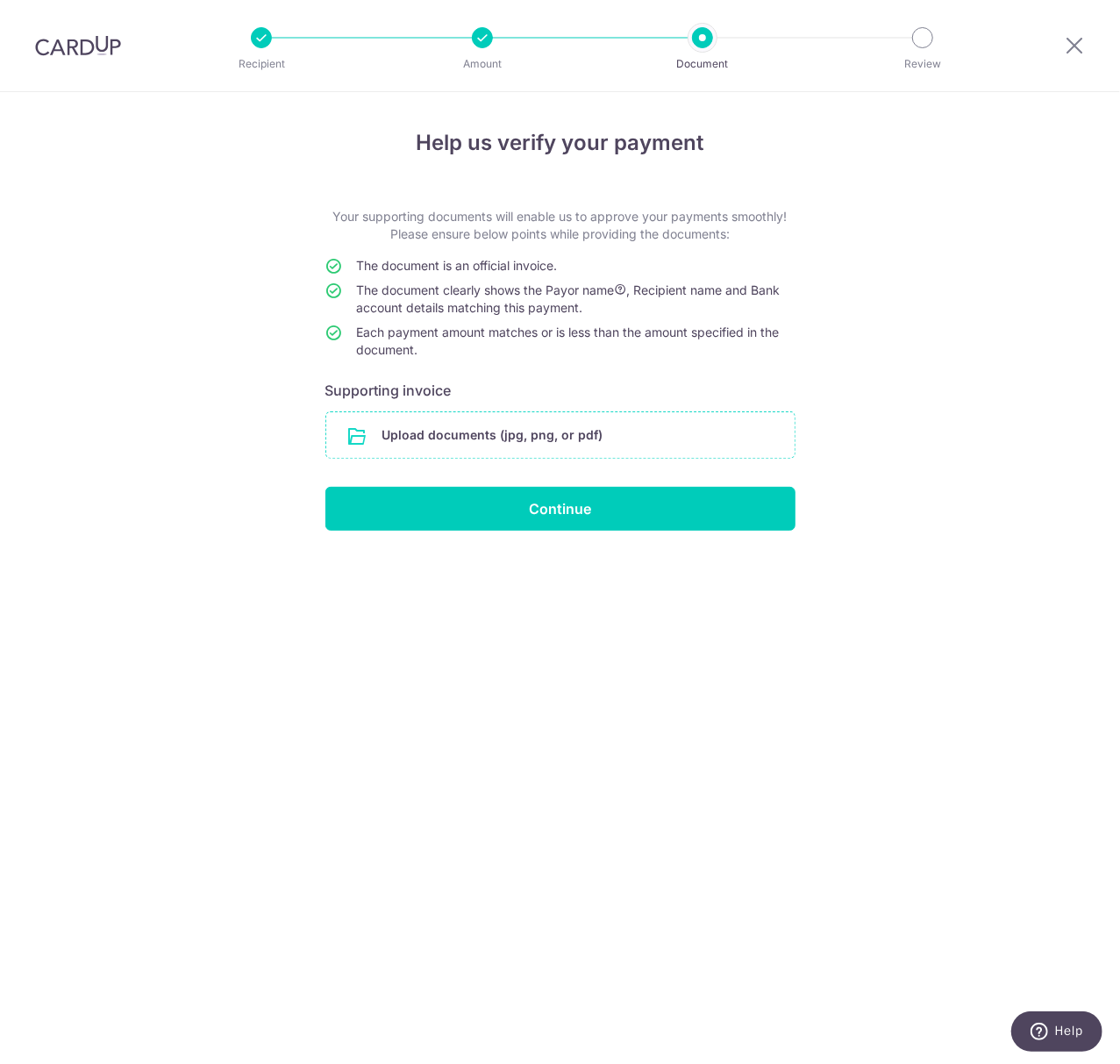 click at bounding box center [560, 435] 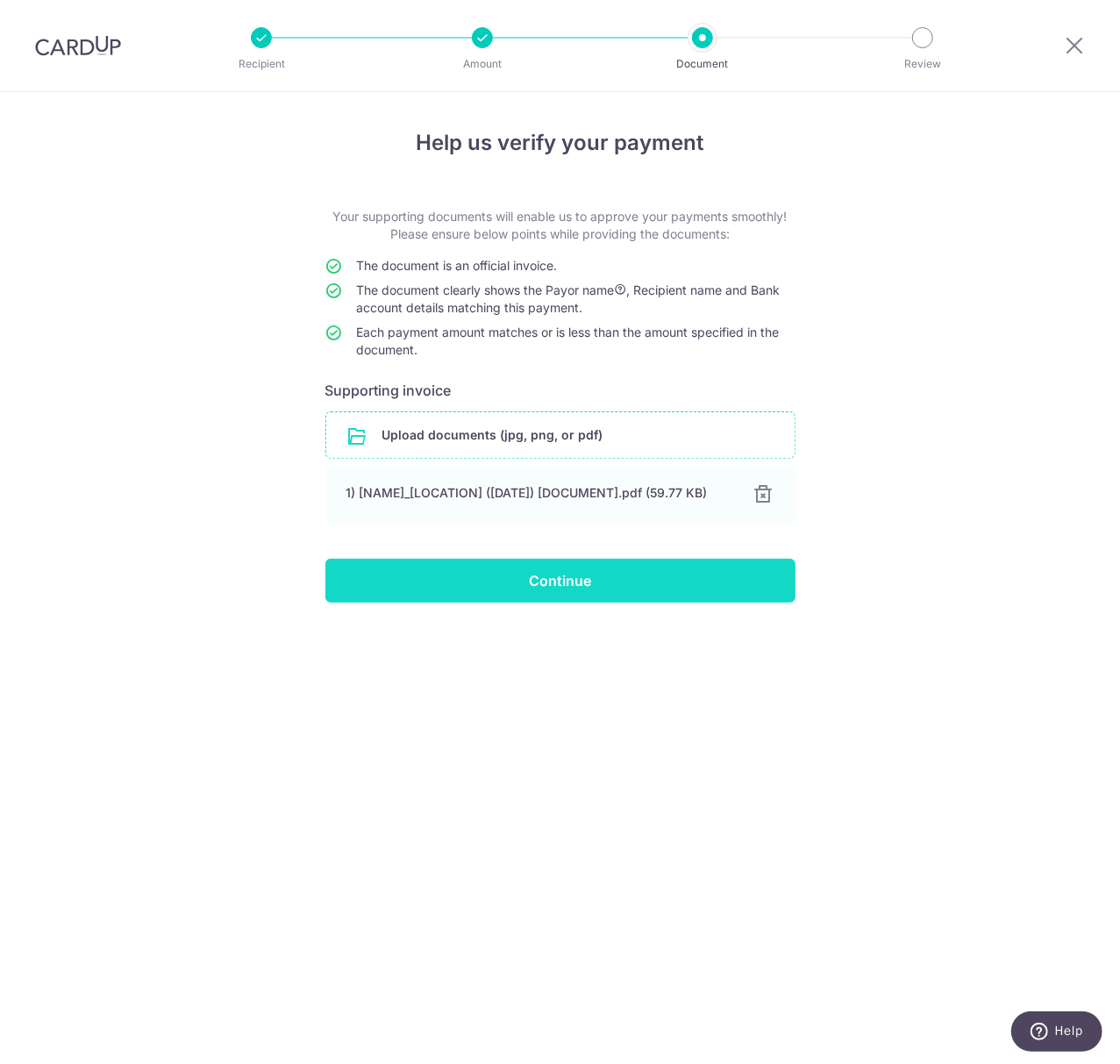click on "Continue" at bounding box center (560, 581) 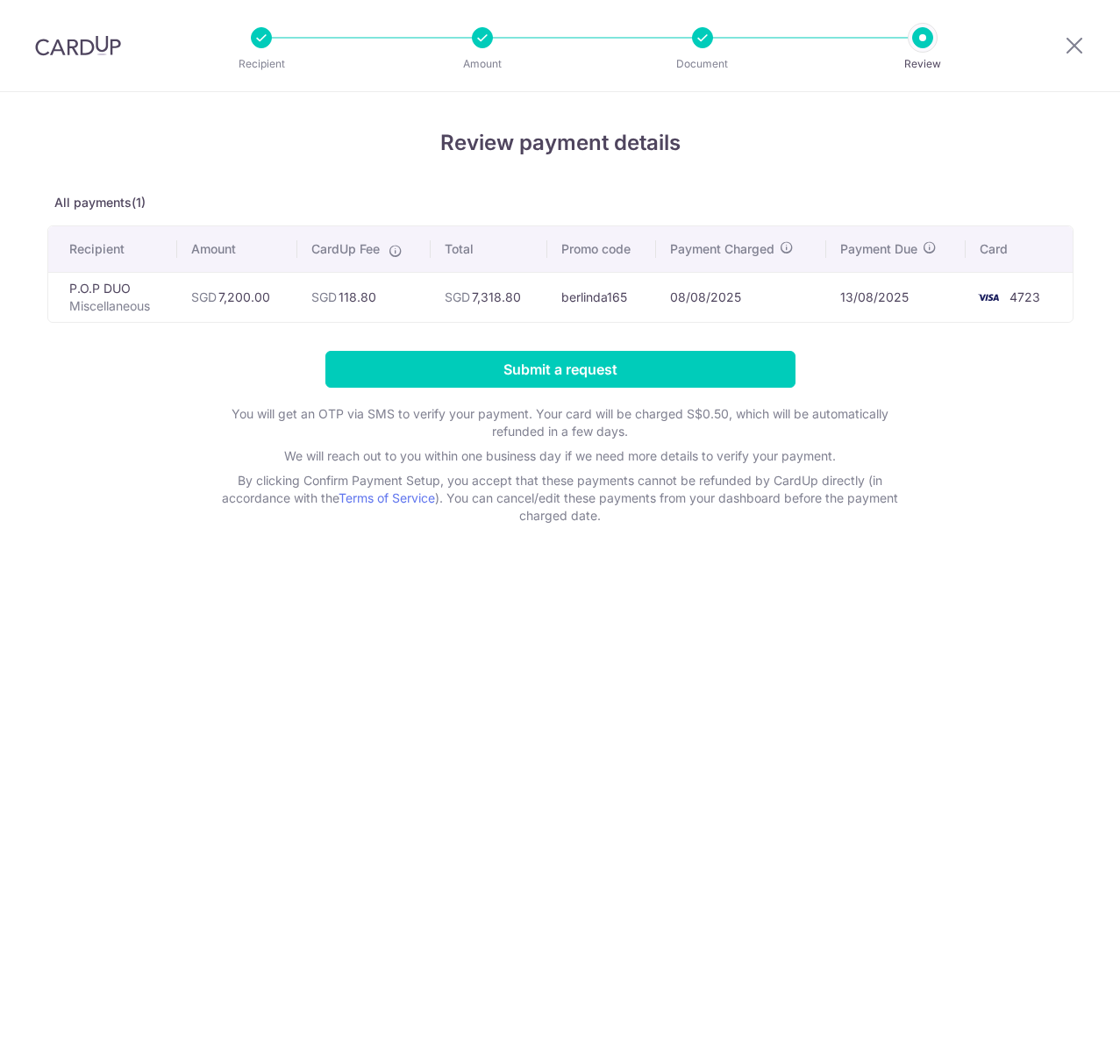 scroll, scrollTop: 0, scrollLeft: 0, axis: both 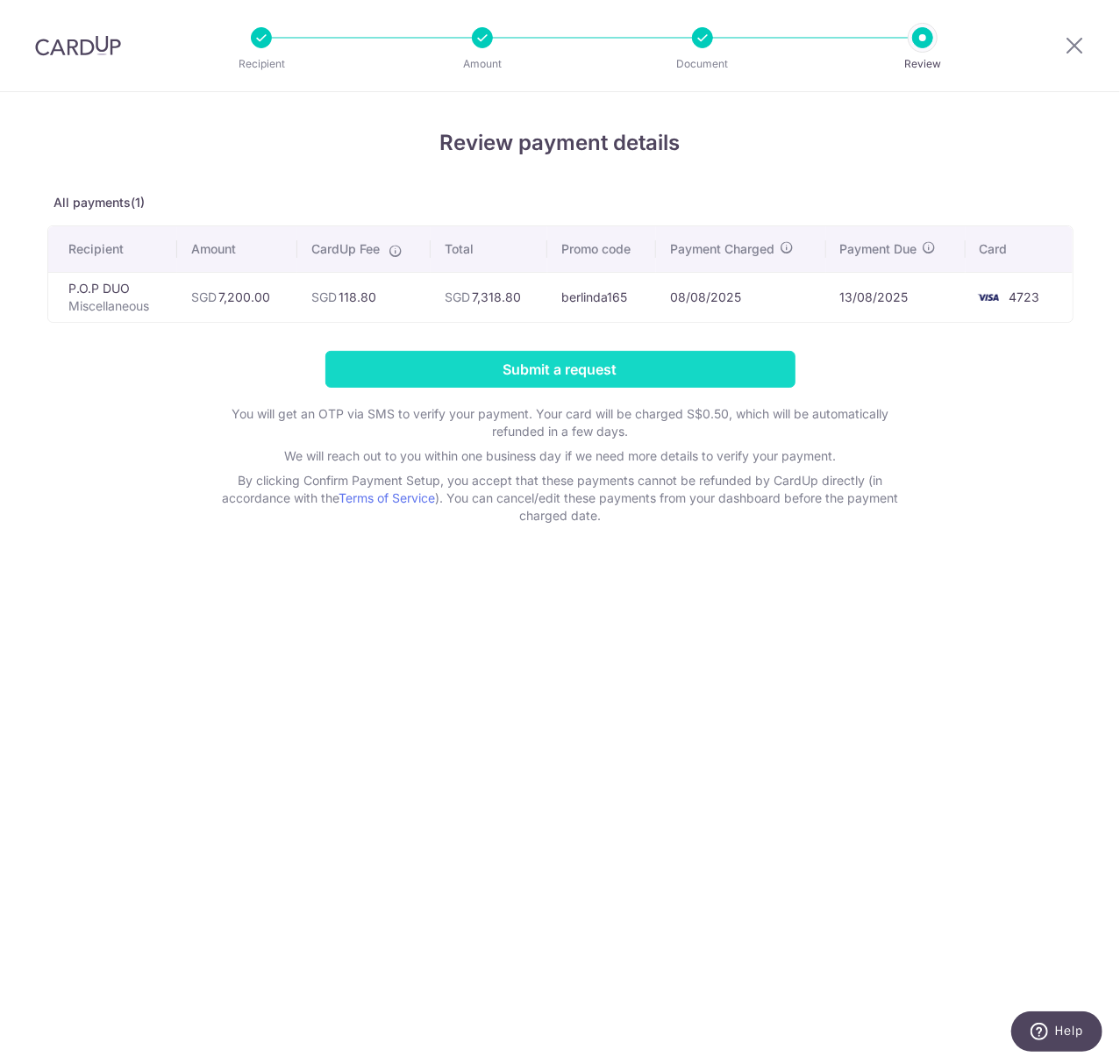 click on "Submit a request" at bounding box center (560, 369) 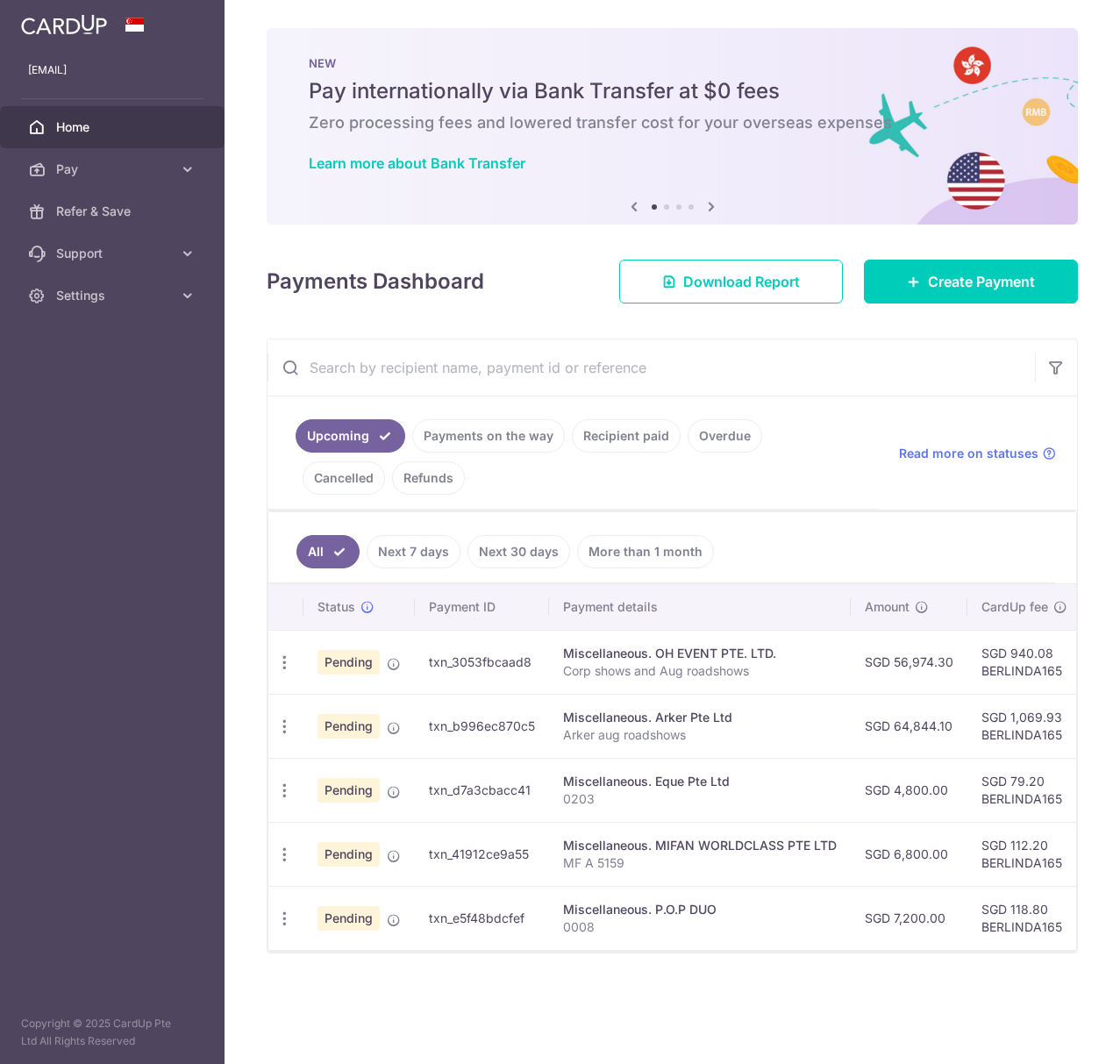 scroll, scrollTop: 0, scrollLeft: 0, axis: both 